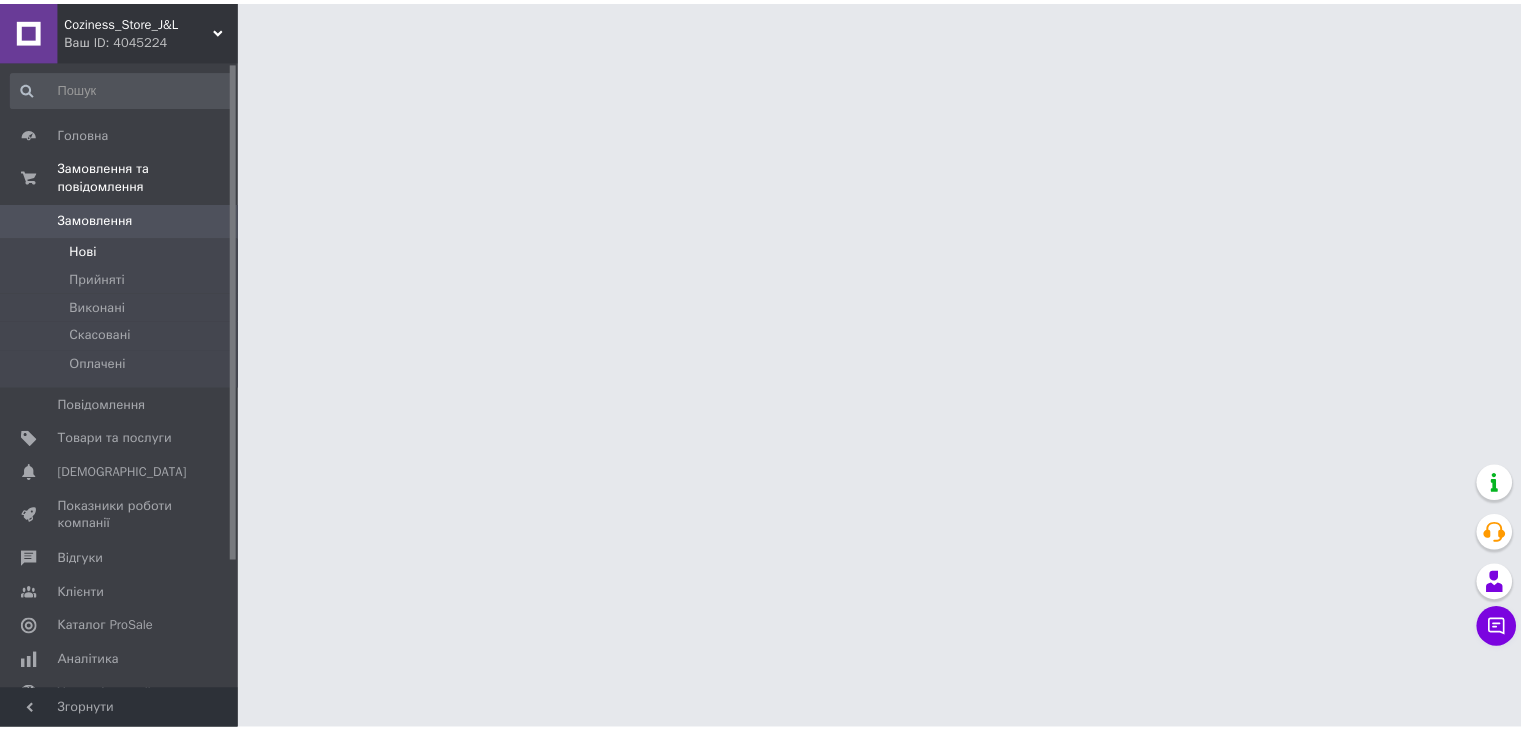 scroll, scrollTop: 0, scrollLeft: 0, axis: both 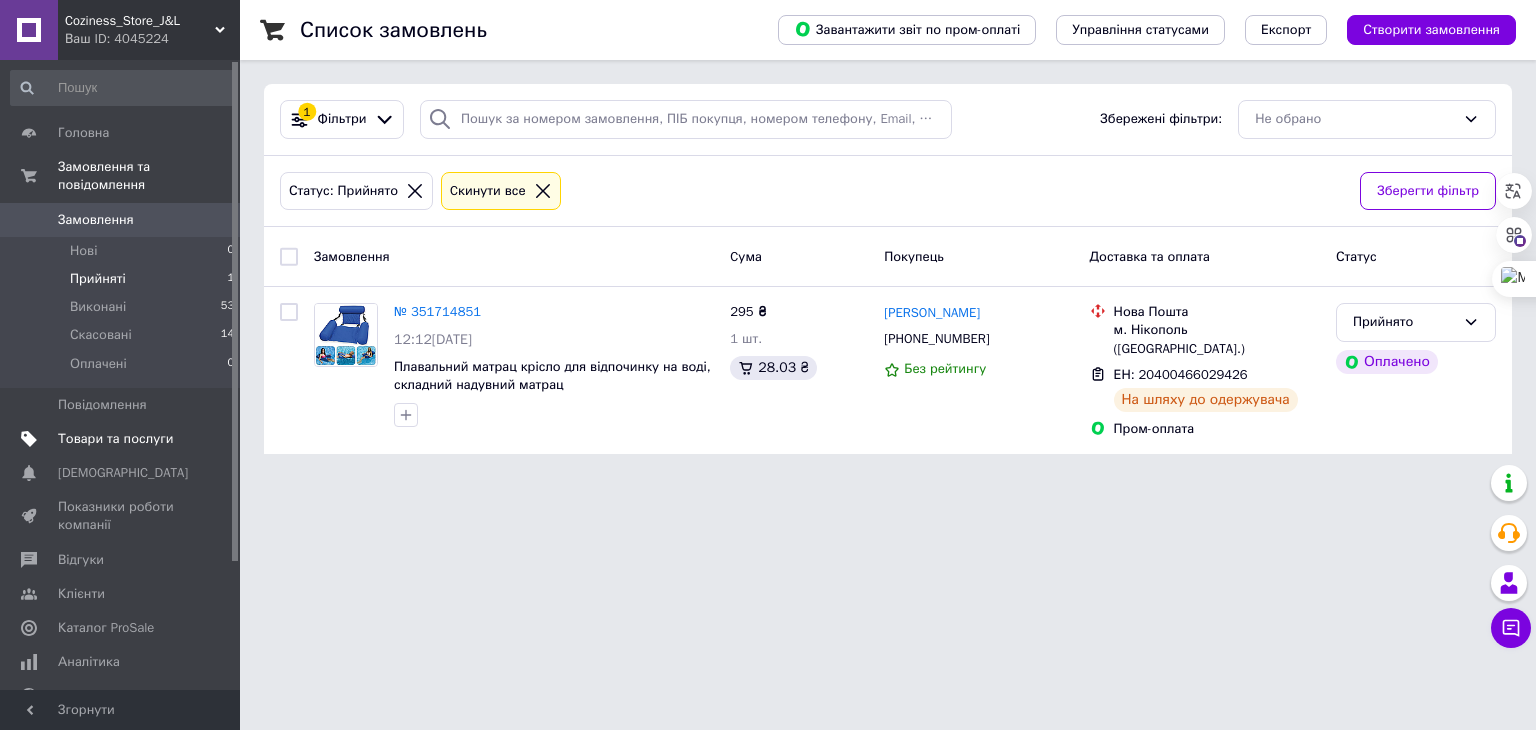 click on "Товари та послуги" at bounding box center (115, 439) 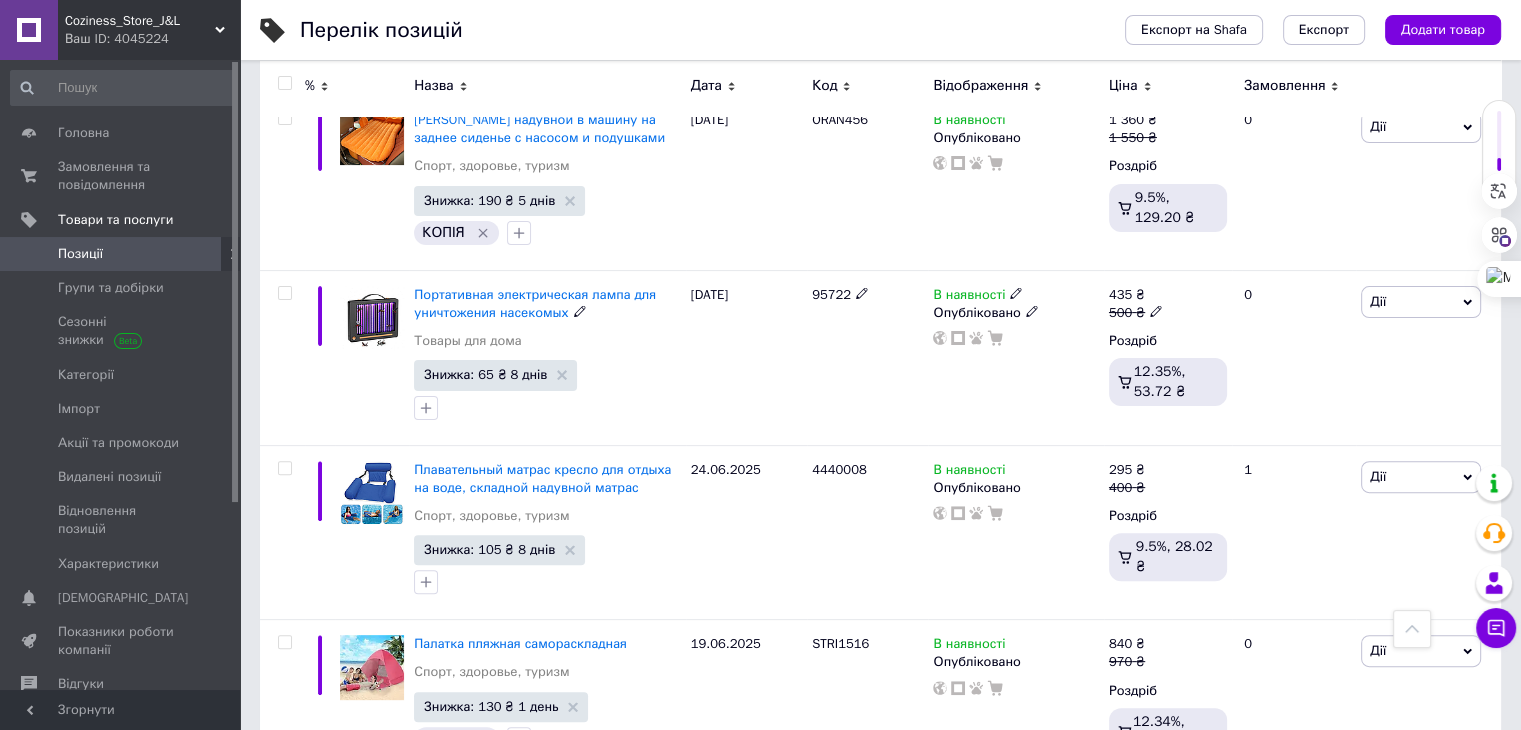 scroll, scrollTop: 800, scrollLeft: 0, axis: vertical 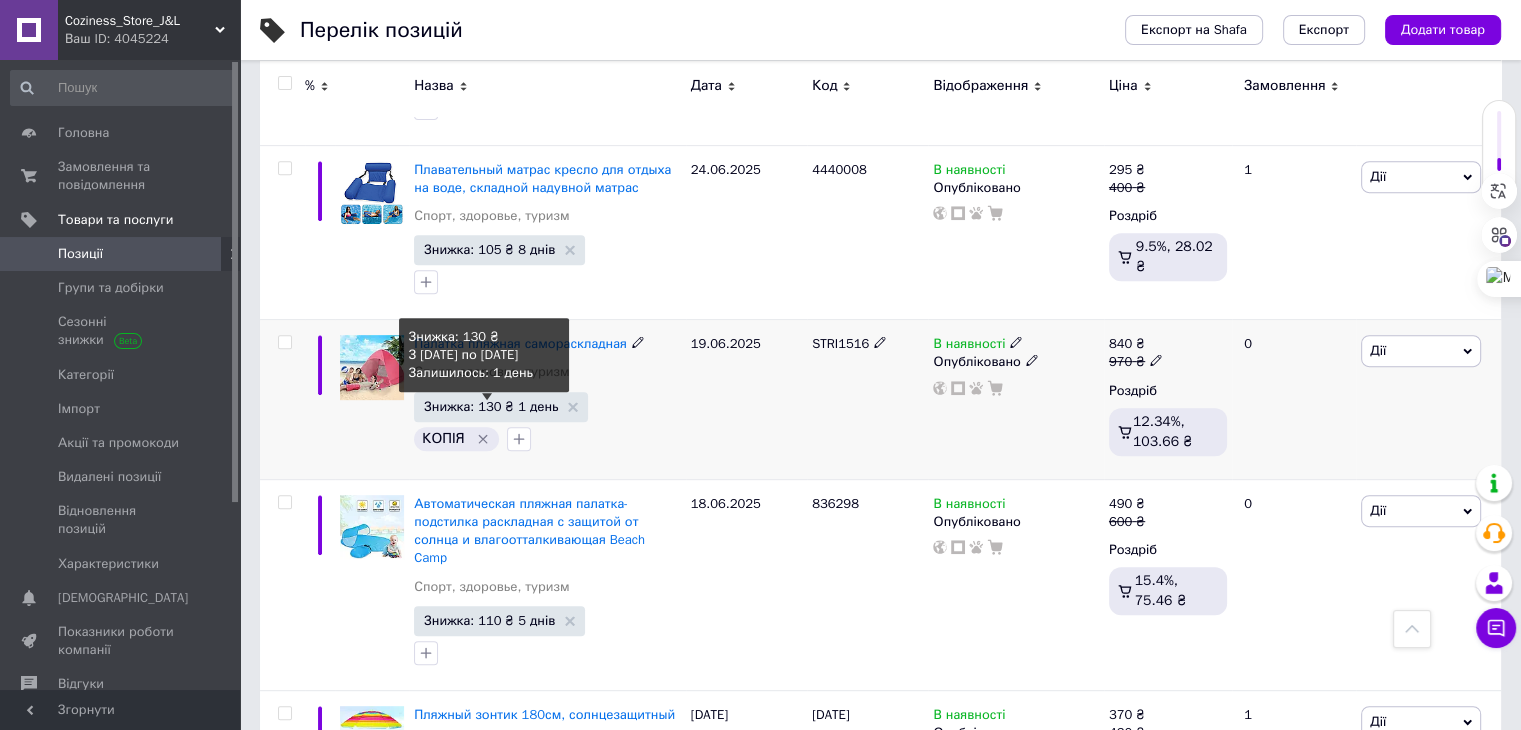 click on "Знижка: 130 ₴ 1 день" at bounding box center [491, 406] 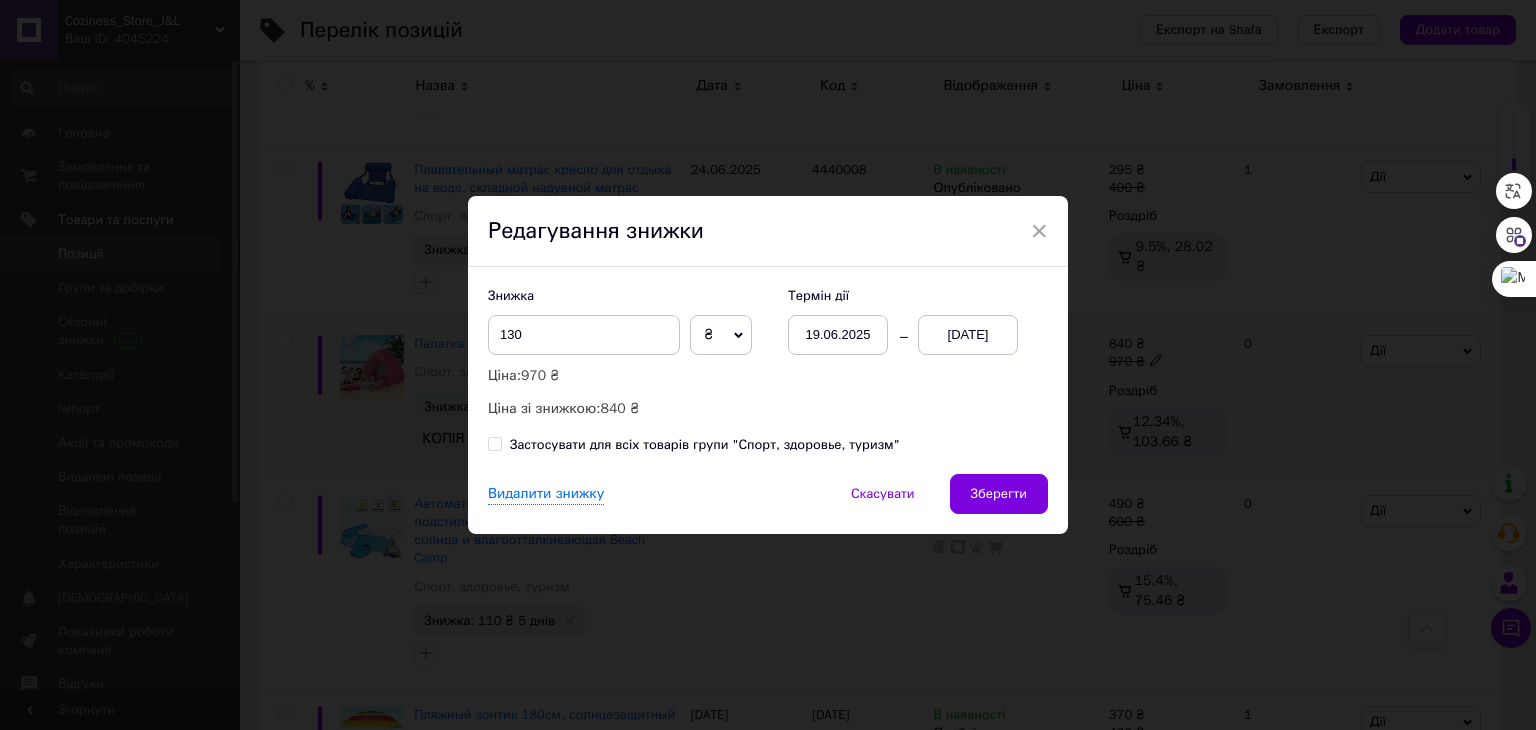 click on "[DATE]" at bounding box center [968, 335] 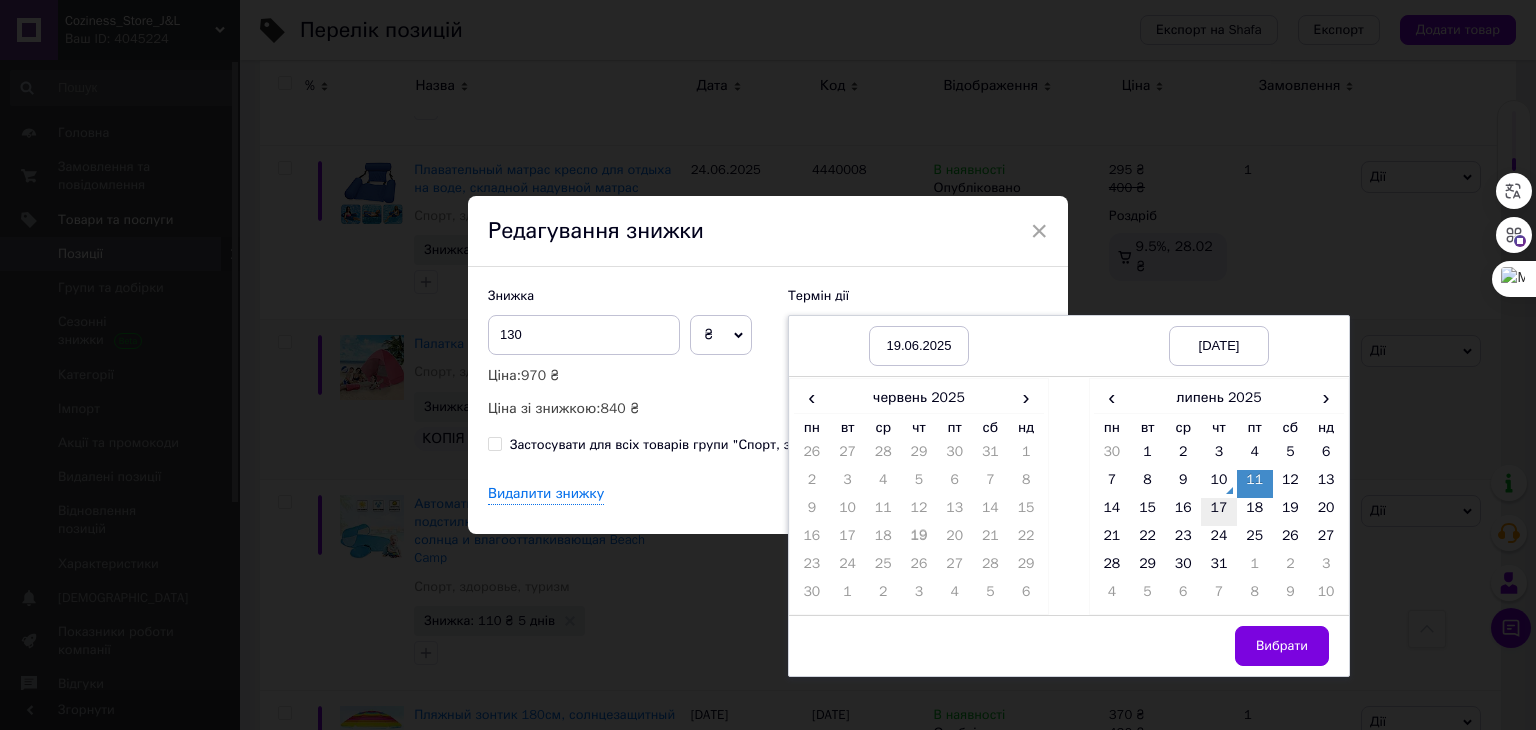 click on "17" at bounding box center (1219, 512) 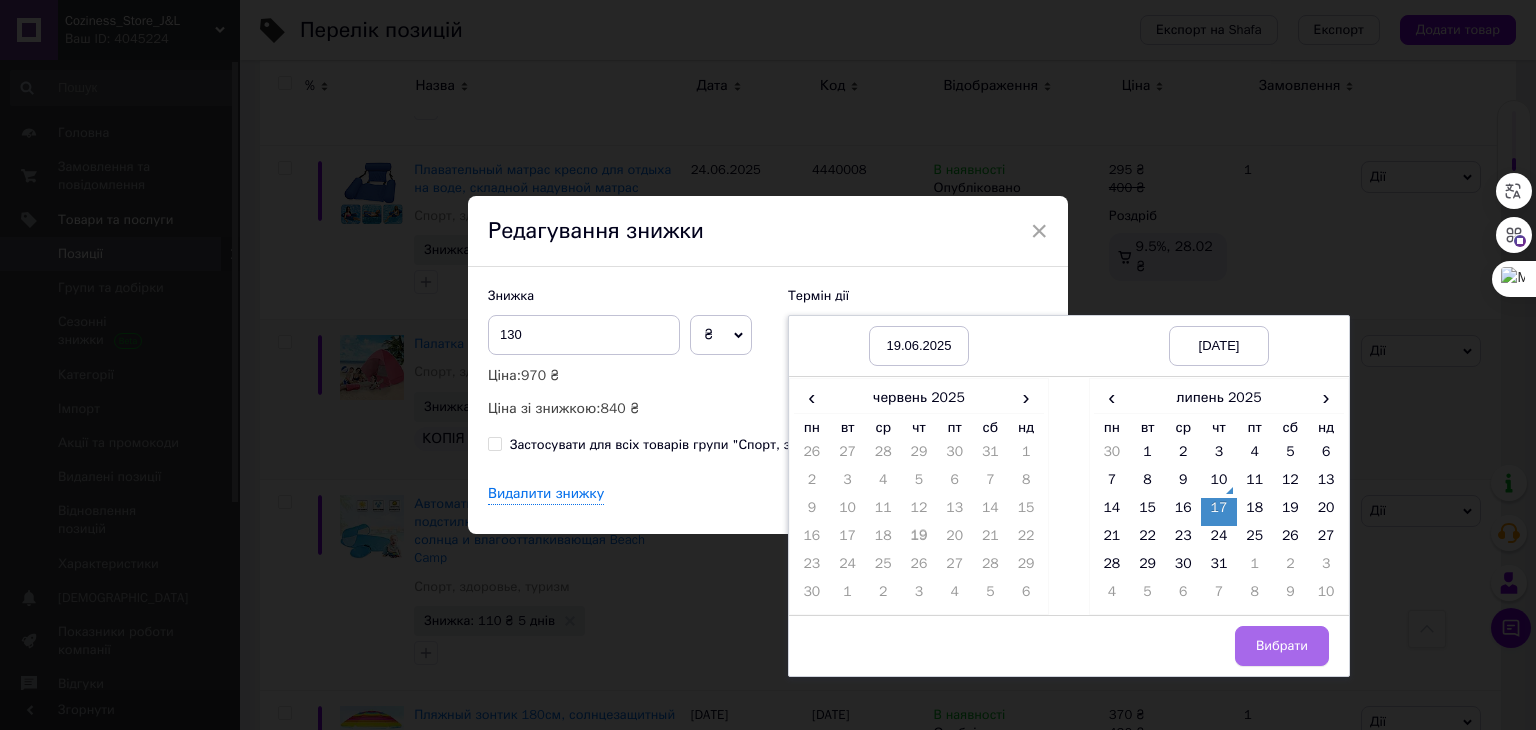 click on "Вибрати" at bounding box center [1282, 646] 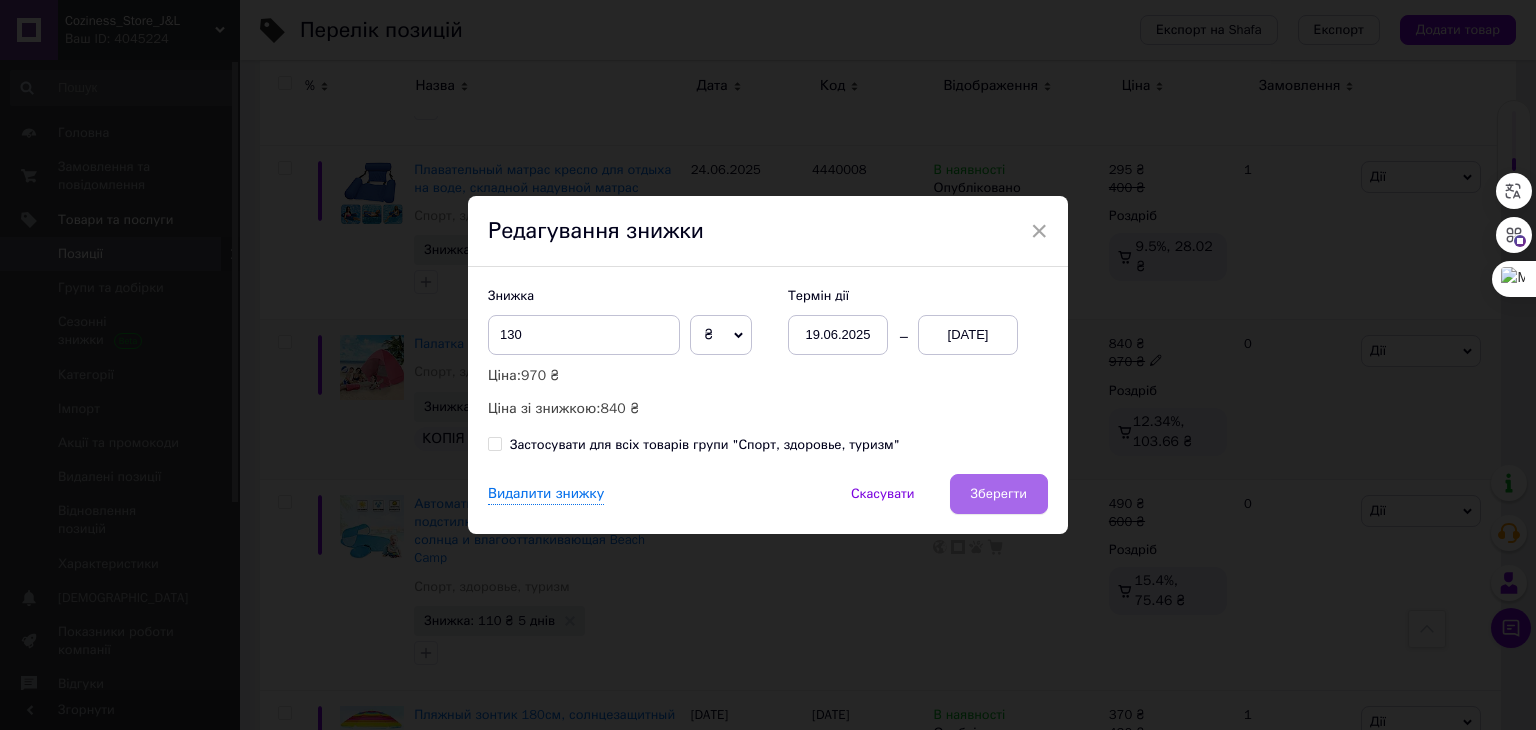 click on "Зберегти" at bounding box center [999, 494] 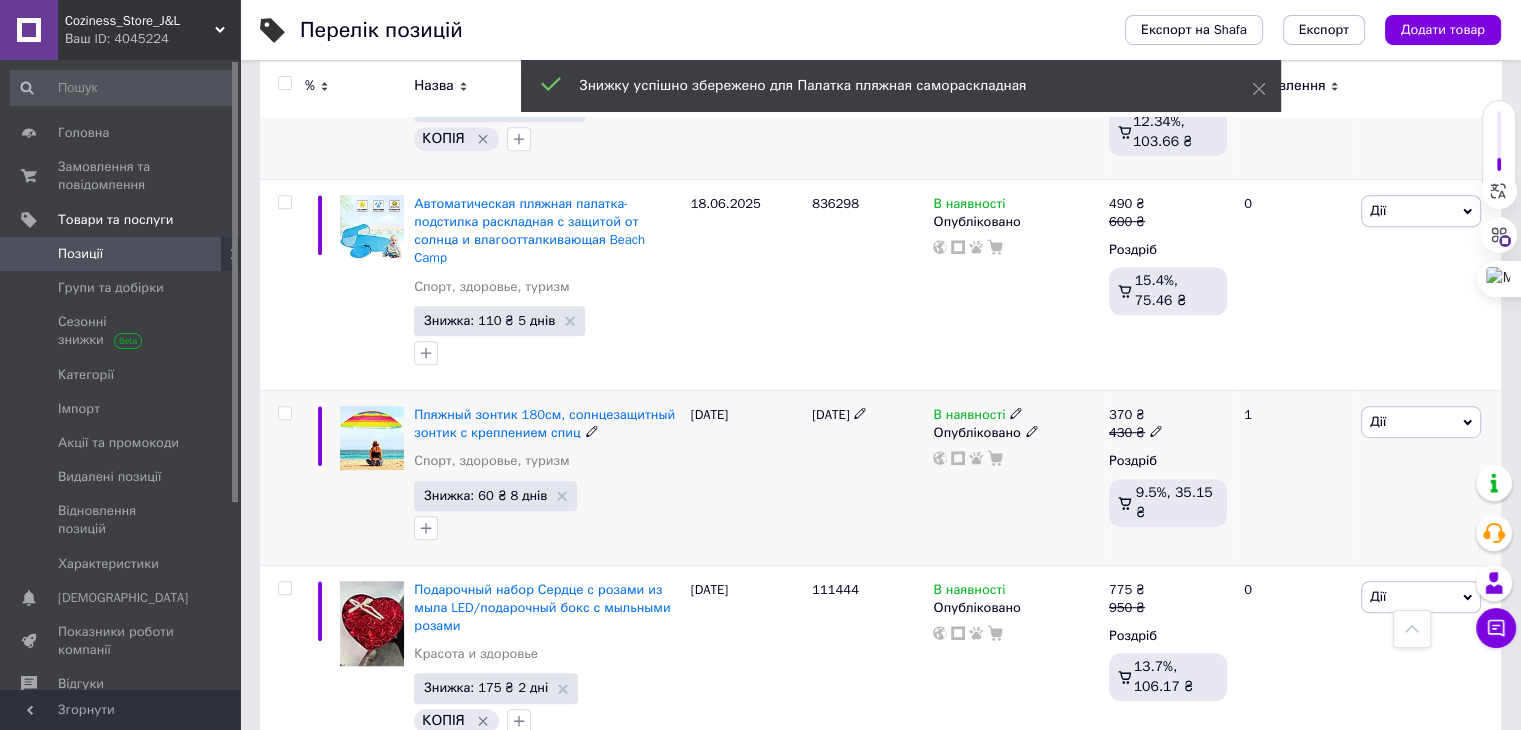 scroll, scrollTop: 1300, scrollLeft: 0, axis: vertical 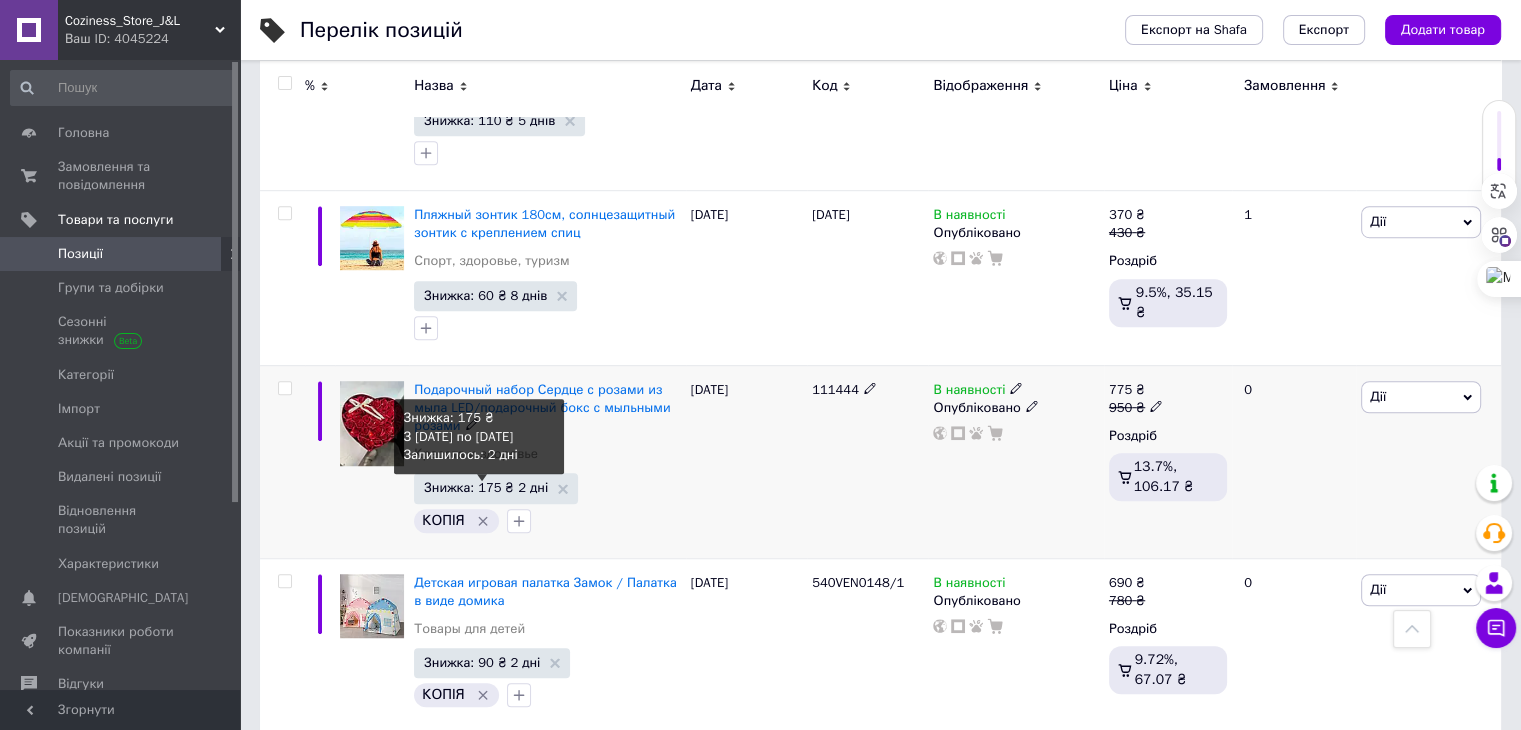 click on "Знижка: 175 ₴ 2 дні" at bounding box center (486, 487) 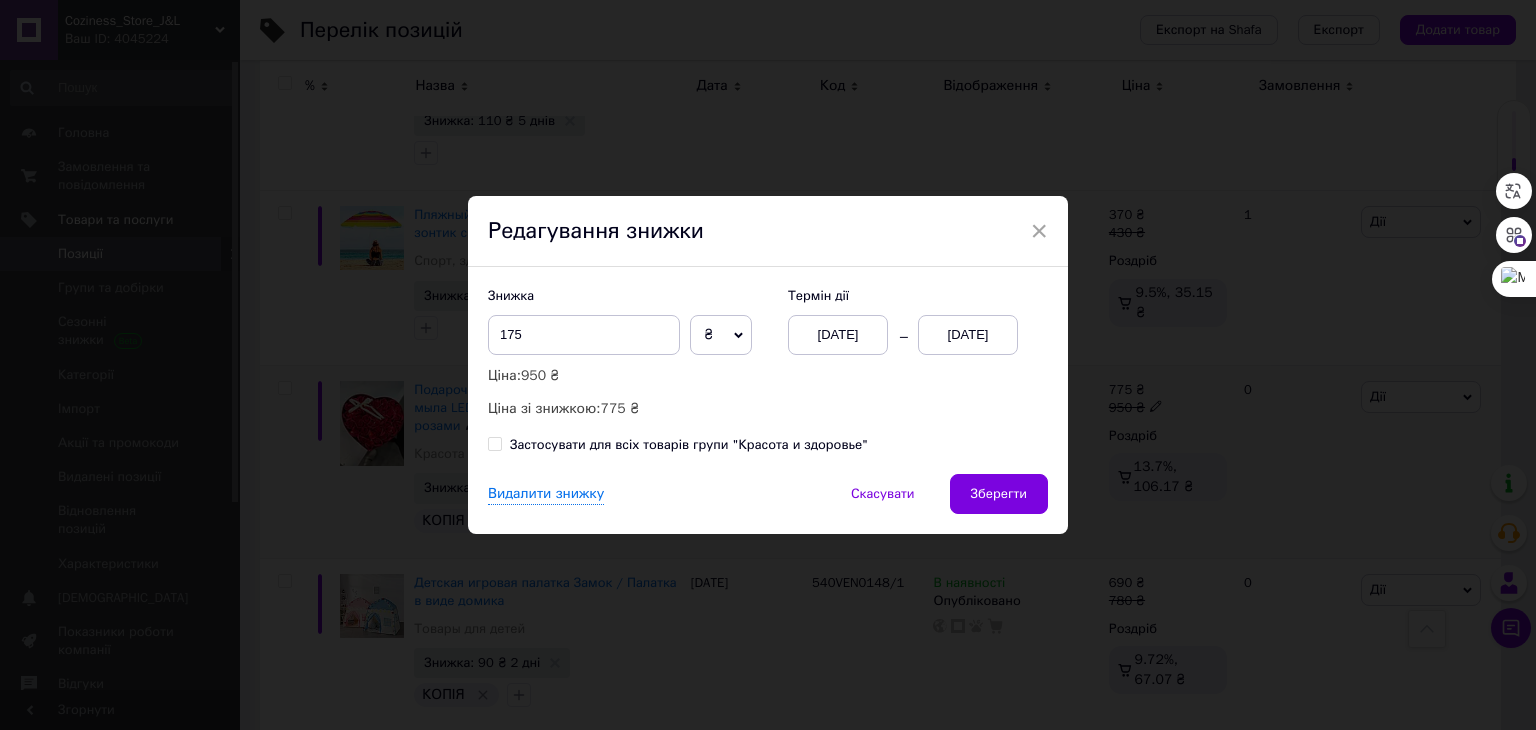 click on "Термін дії [DATE] [DATE]" at bounding box center [908, 321] 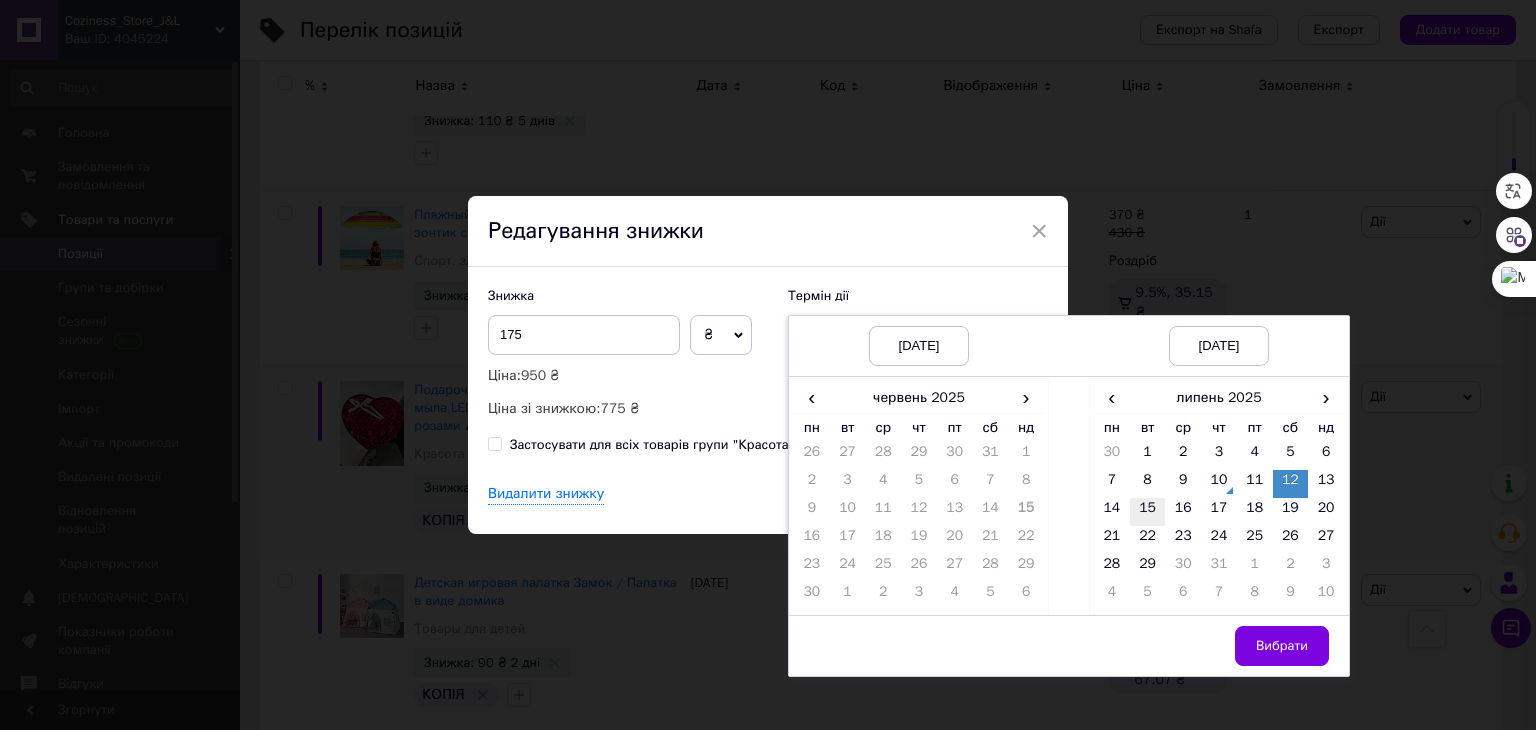 click on "15" at bounding box center [1148, 512] 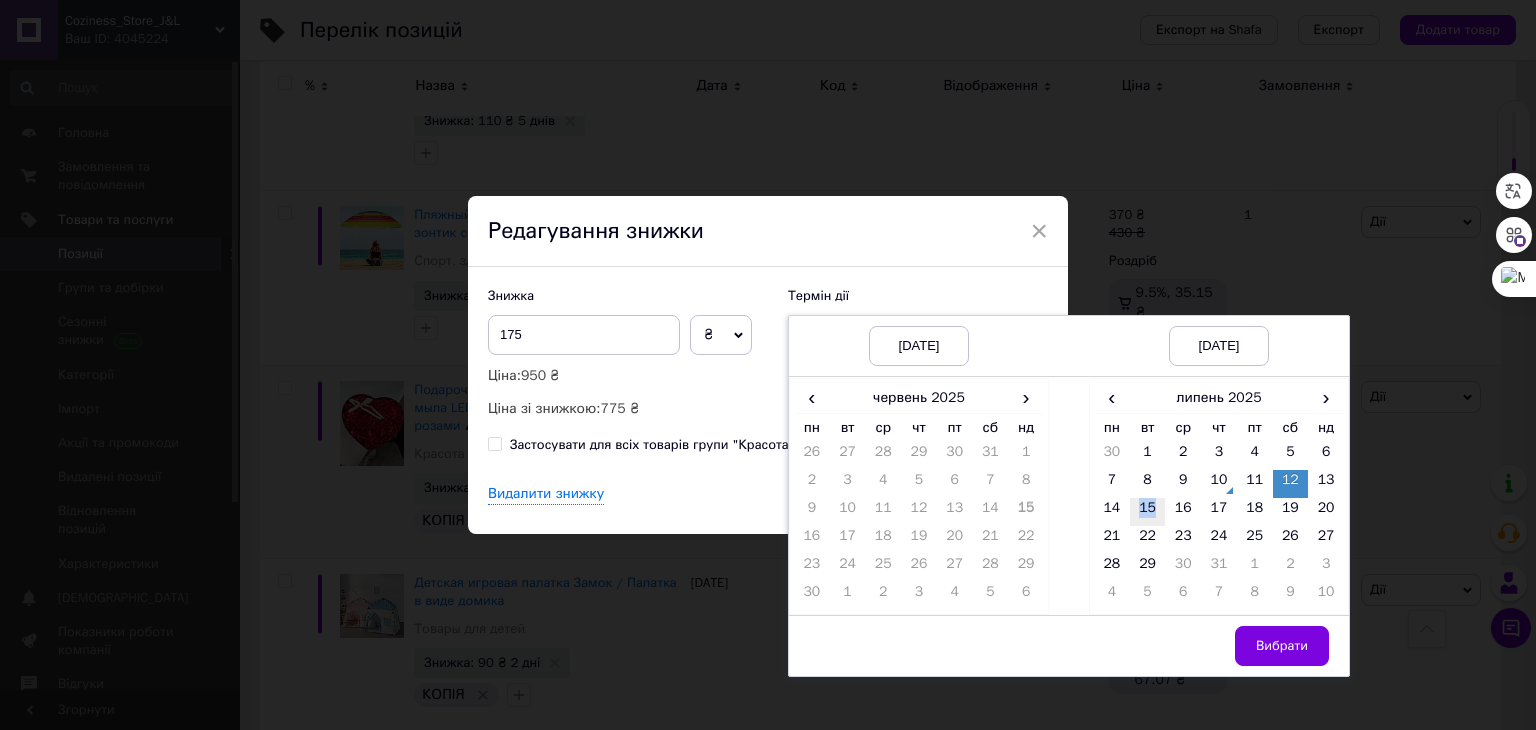 click on "15" at bounding box center (1148, 512) 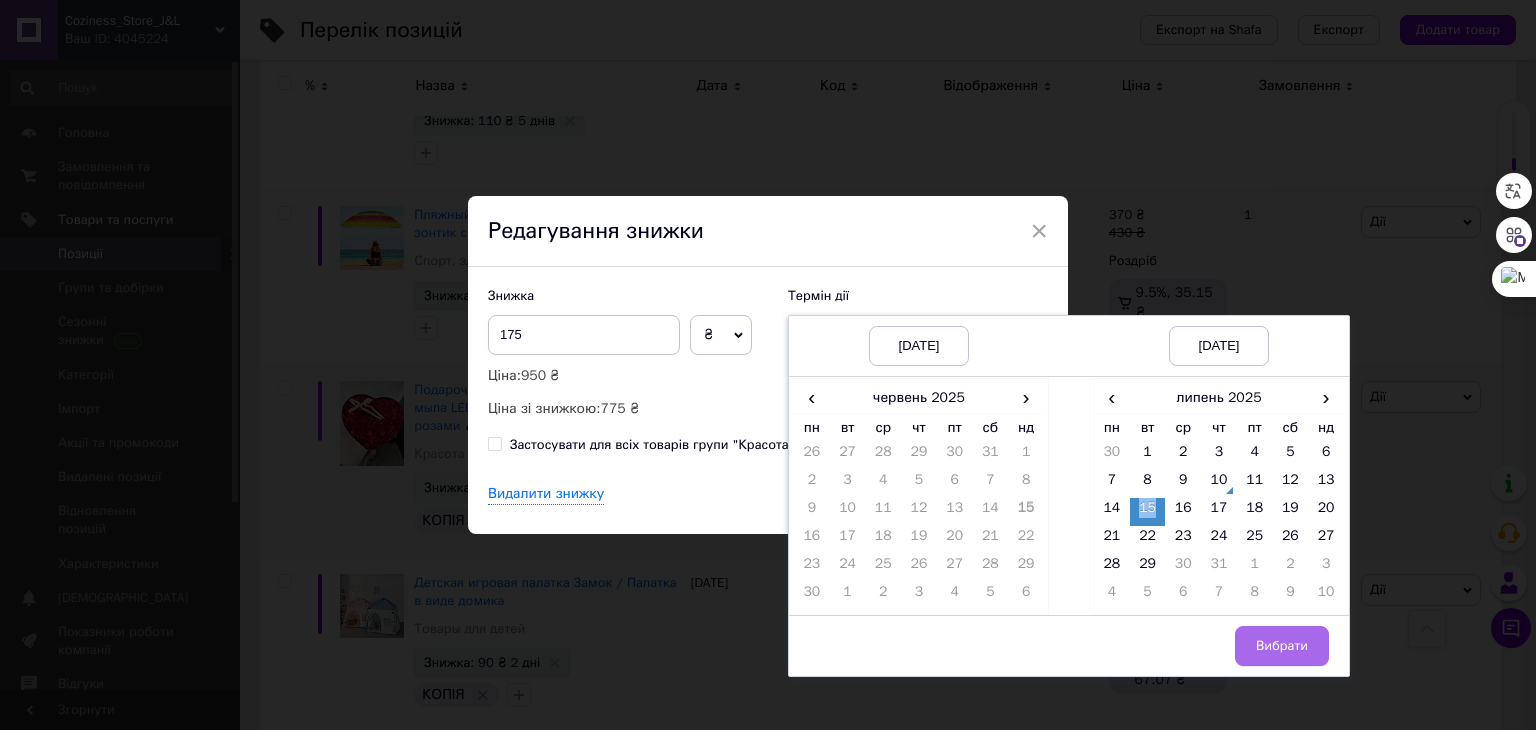 click on "Вибрати" at bounding box center (1282, 646) 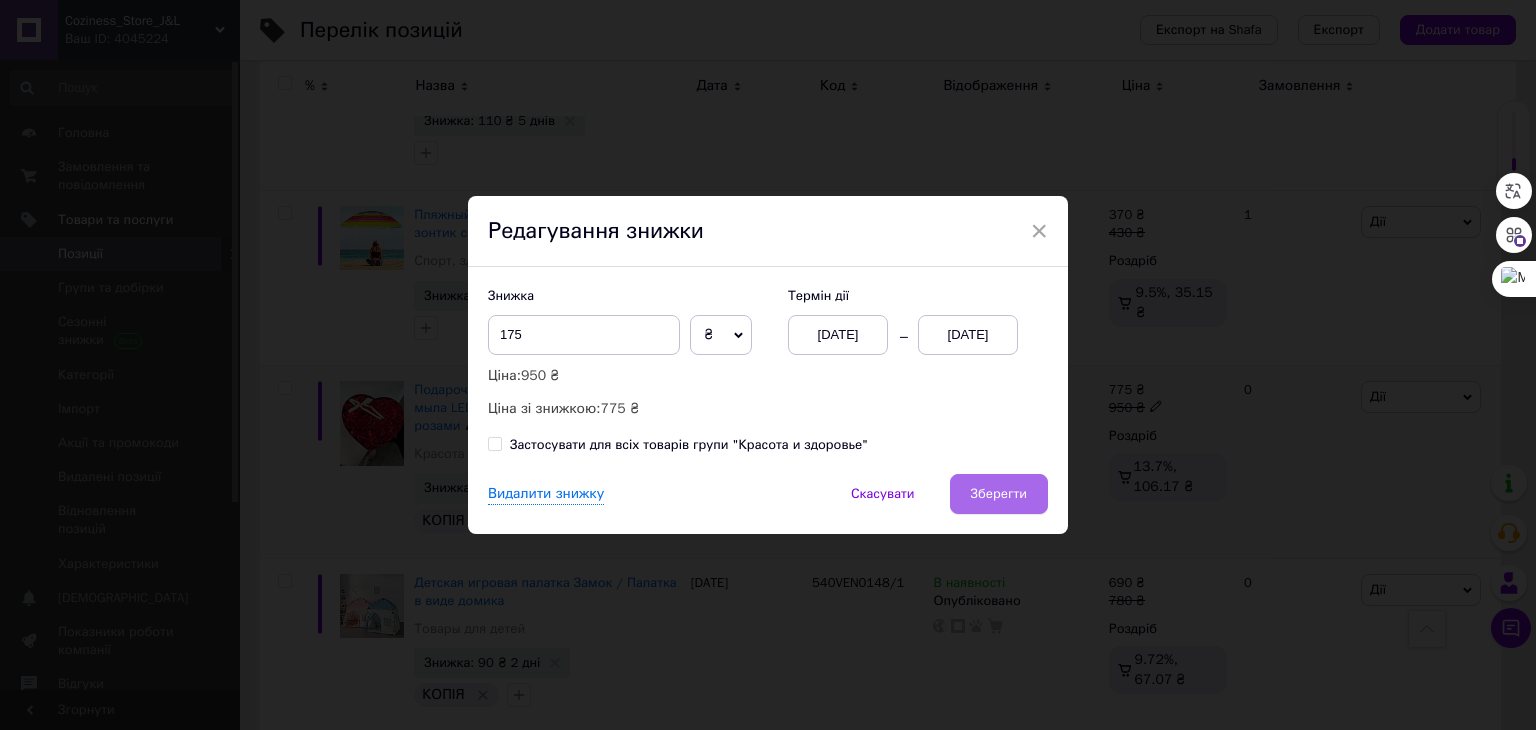click on "Зберегти" at bounding box center (999, 494) 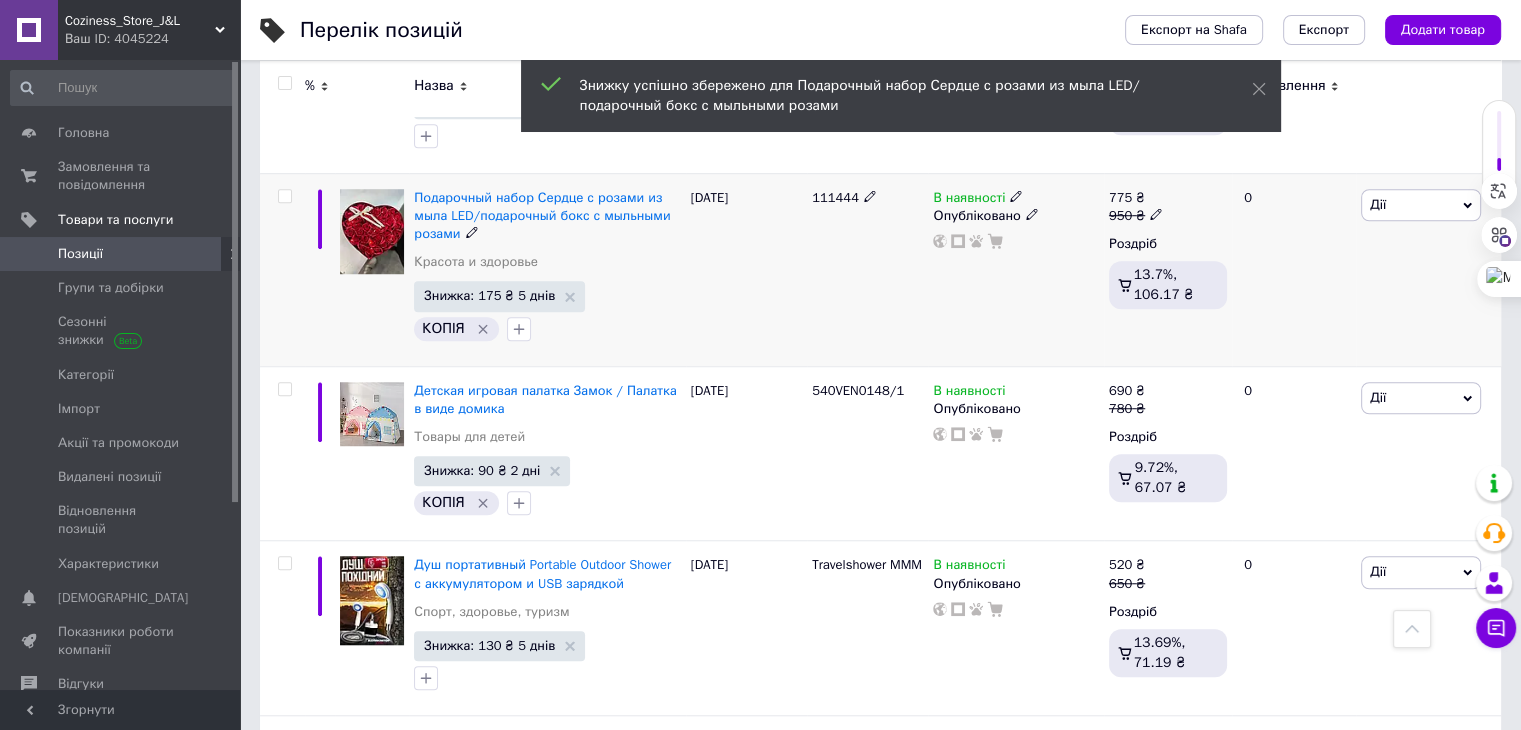 scroll, scrollTop: 1500, scrollLeft: 0, axis: vertical 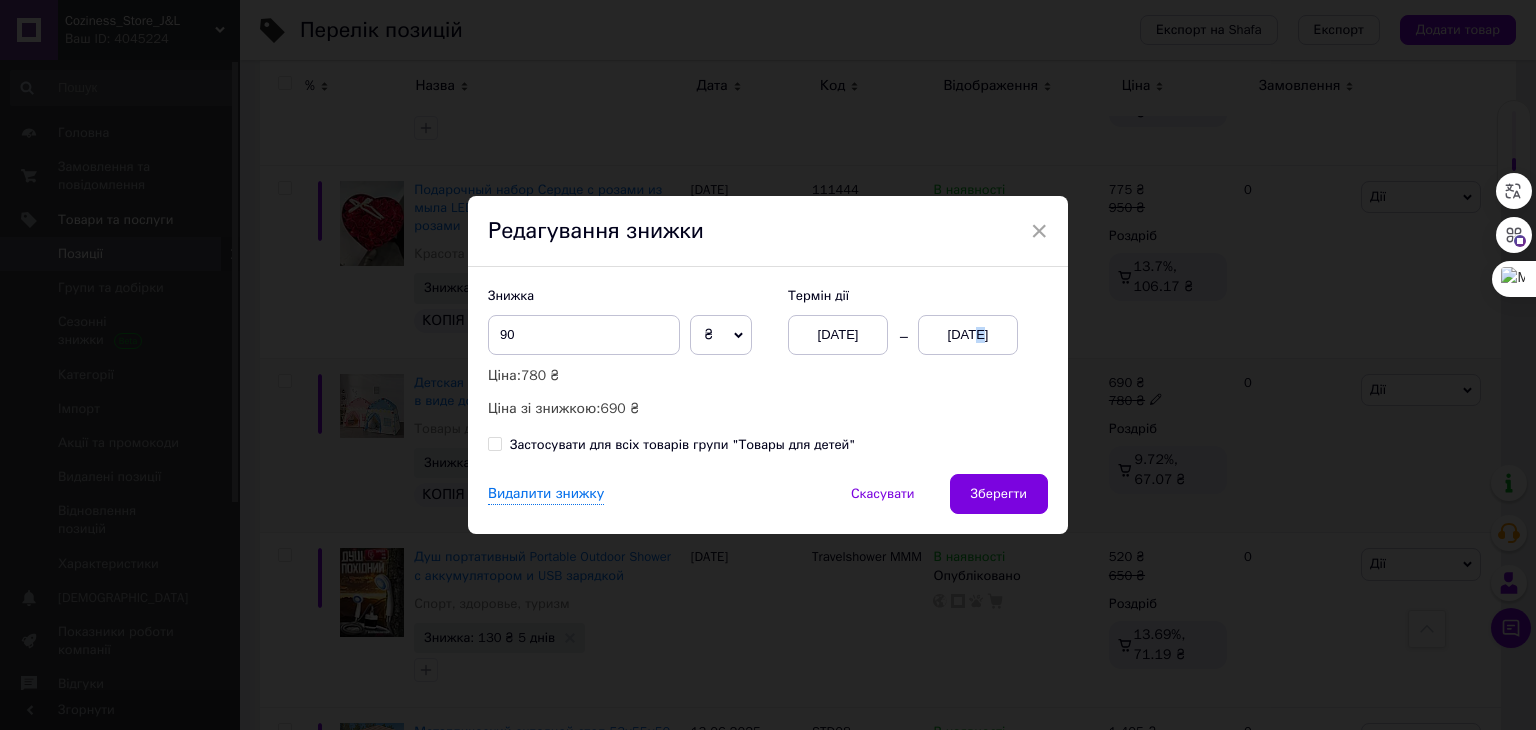 click on "[DATE]" at bounding box center [968, 335] 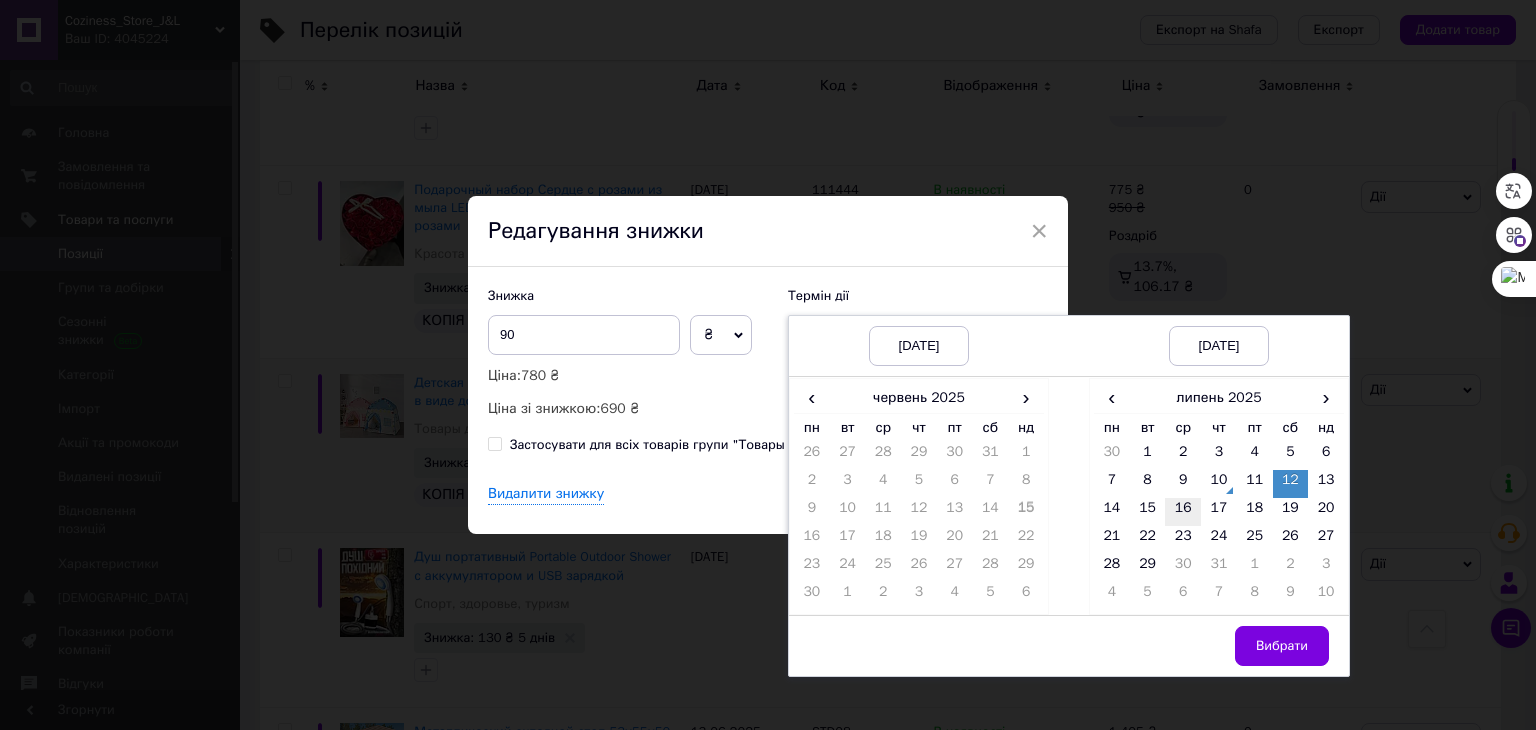 click on "16" at bounding box center [1183, 512] 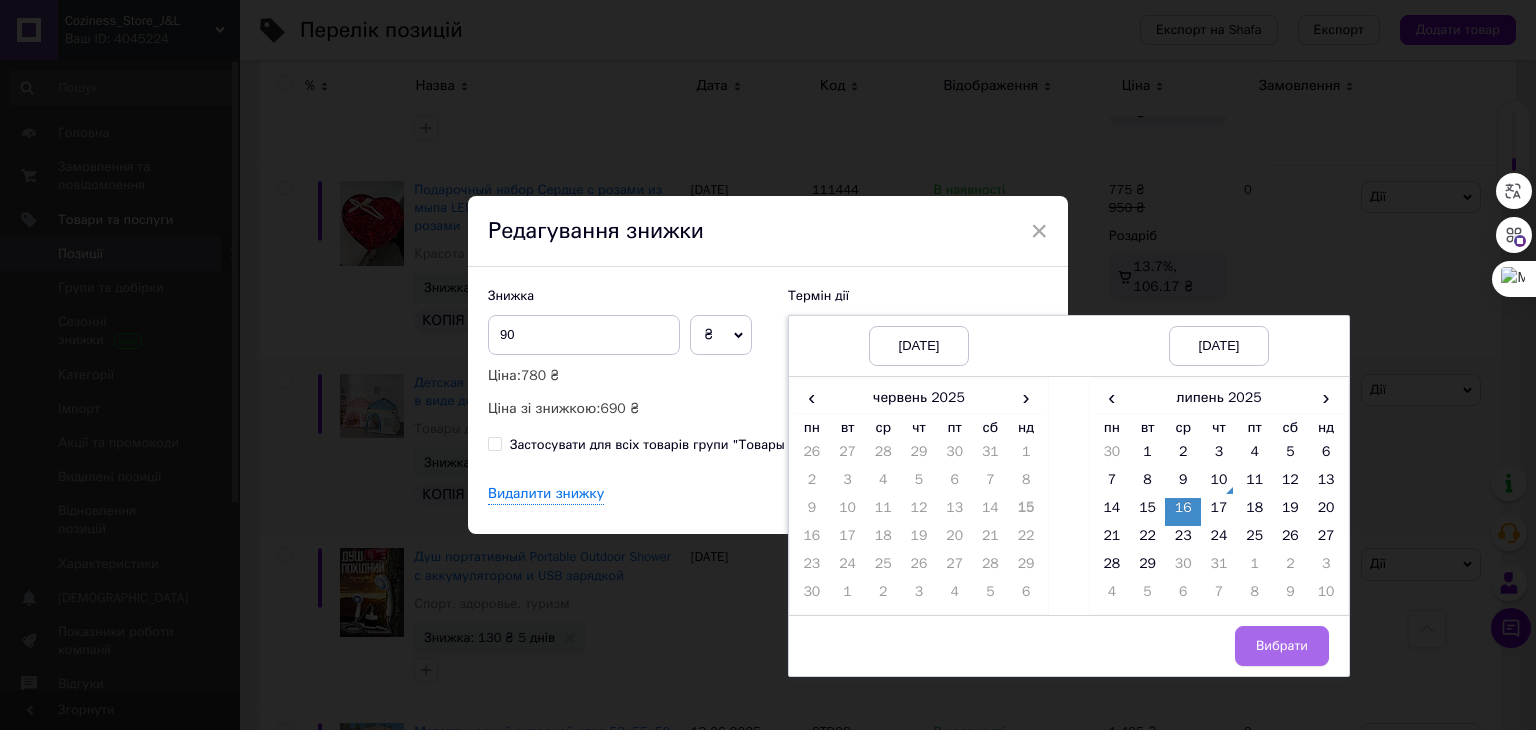 click on "Вибрати" at bounding box center [1282, 646] 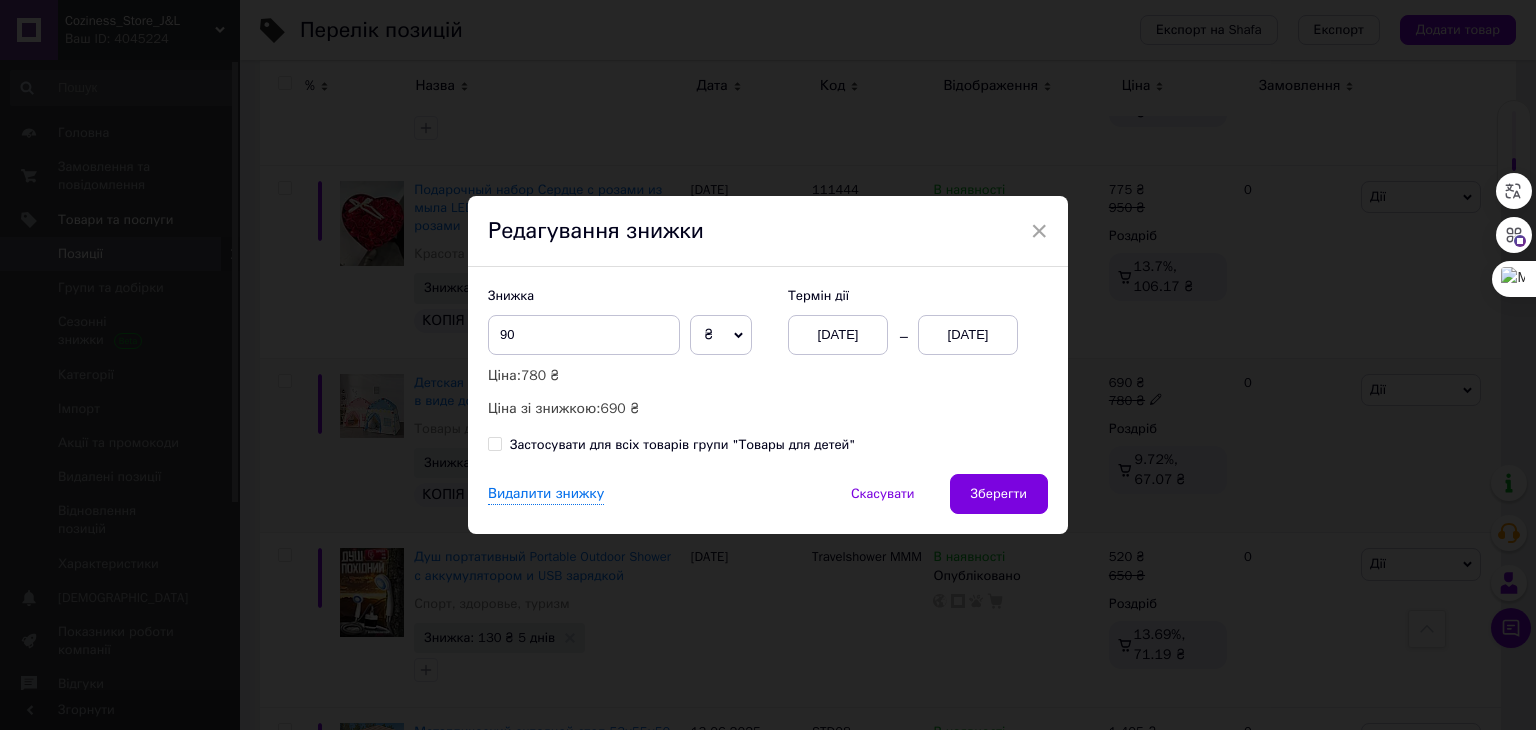 click on "Зберегти" at bounding box center [999, 494] 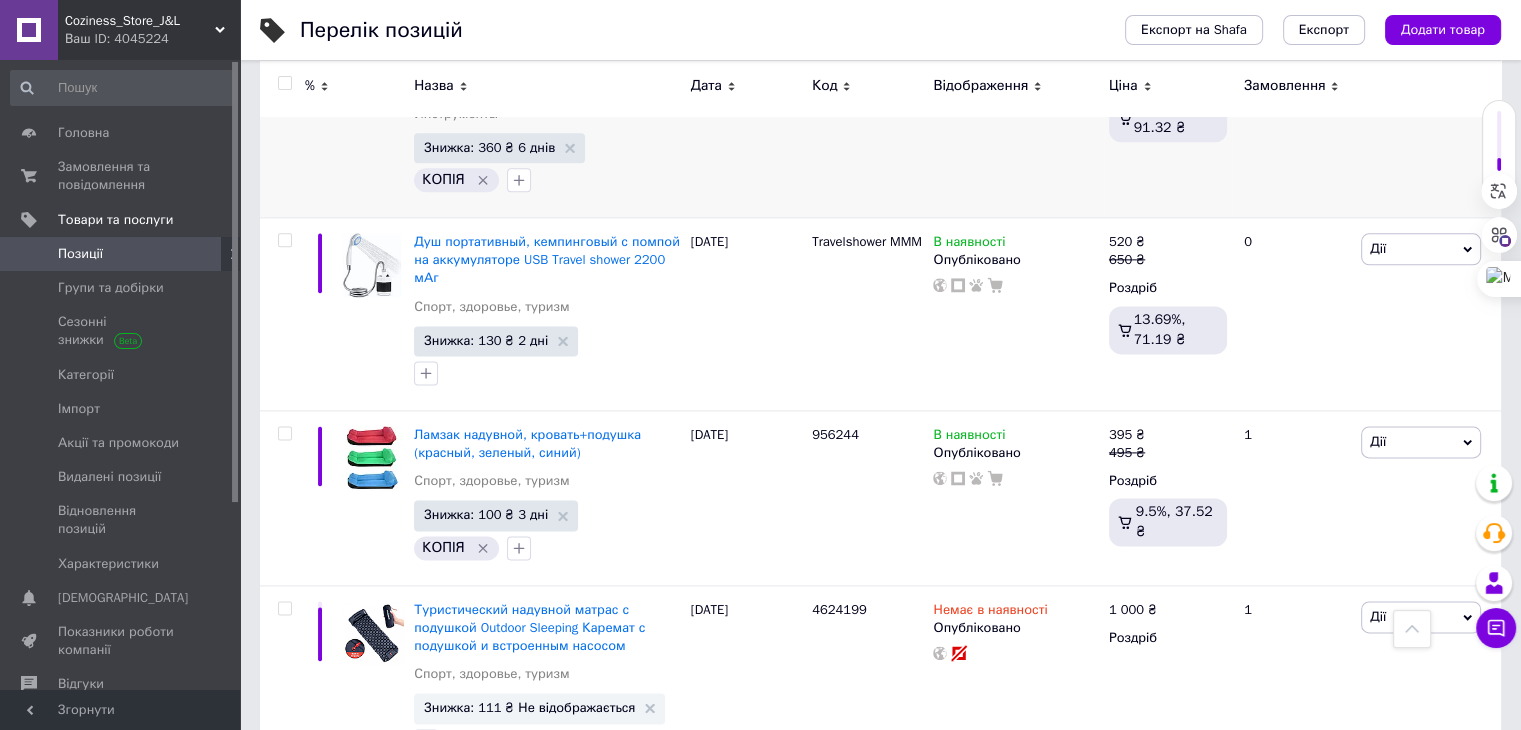 scroll, scrollTop: 2600, scrollLeft: 0, axis: vertical 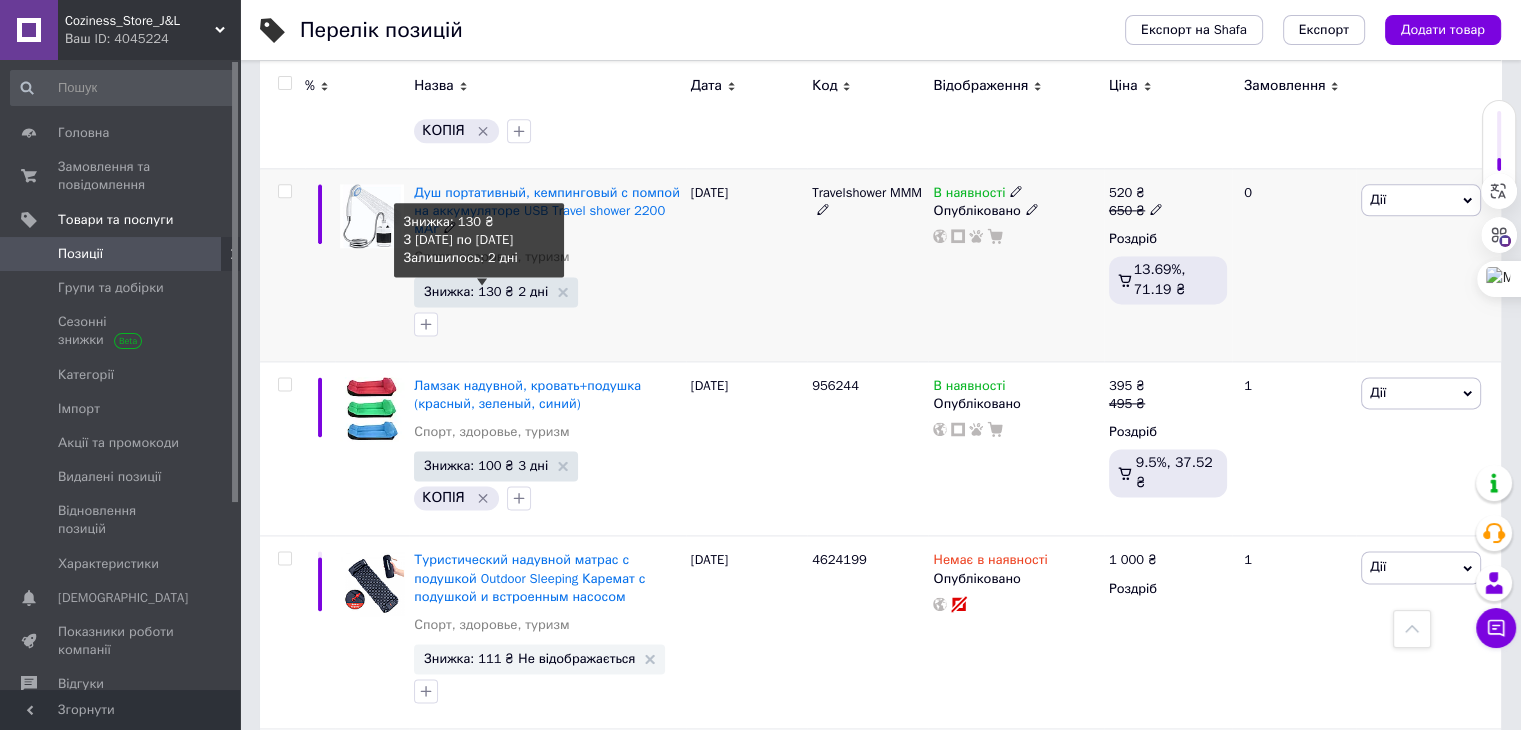 click on "Знижка: 130 ₴ 2 дні" at bounding box center (486, 291) 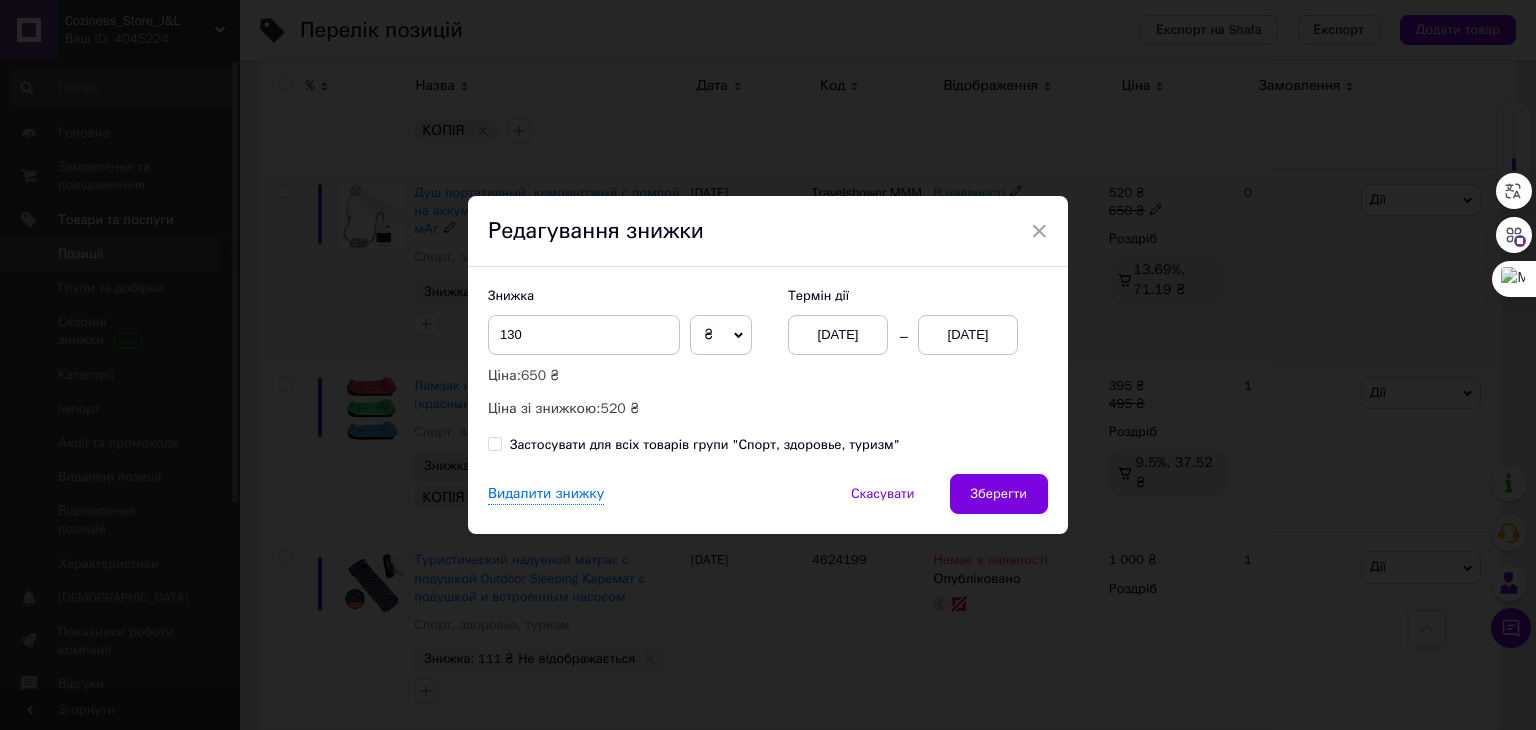 click on "[DATE]" at bounding box center [968, 335] 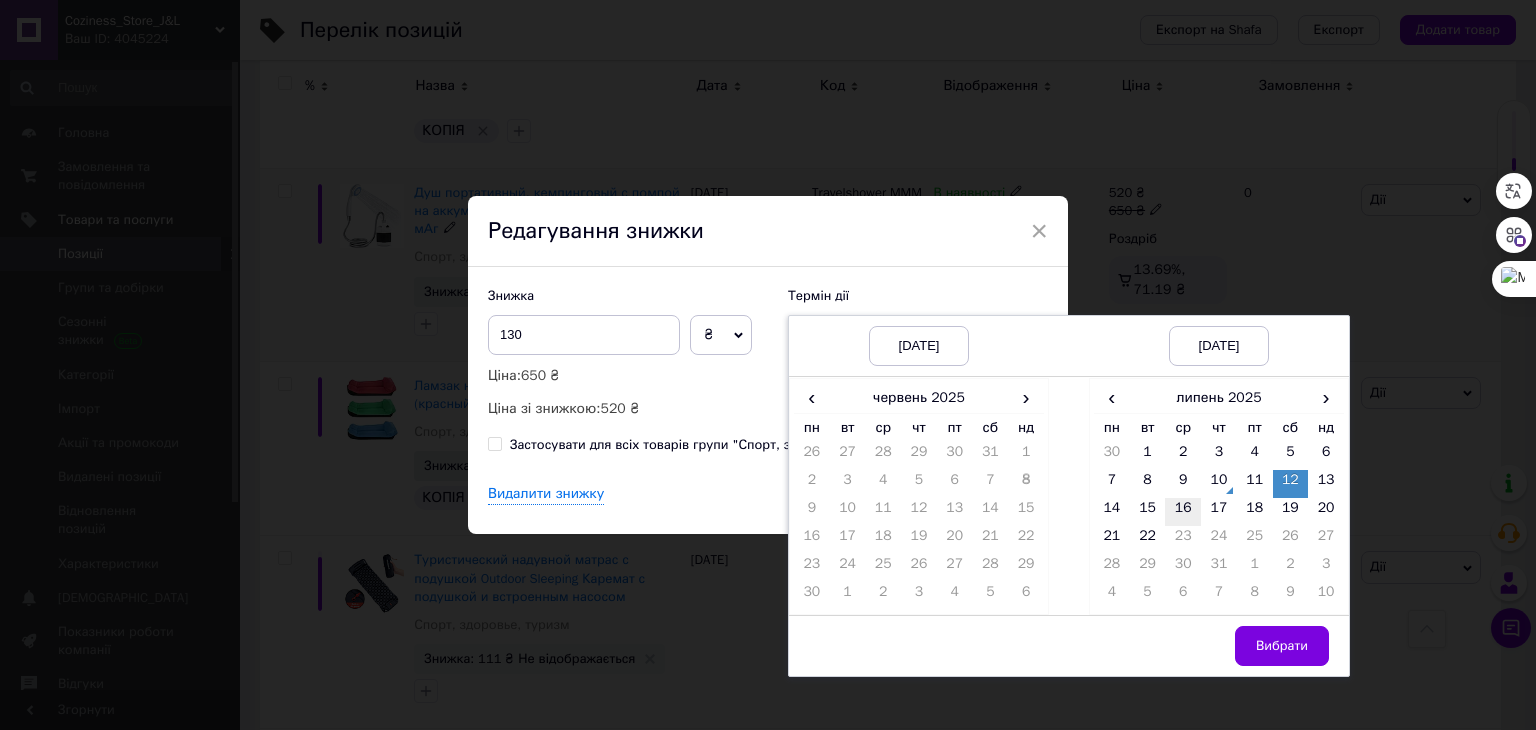 click on "16" at bounding box center [1183, 512] 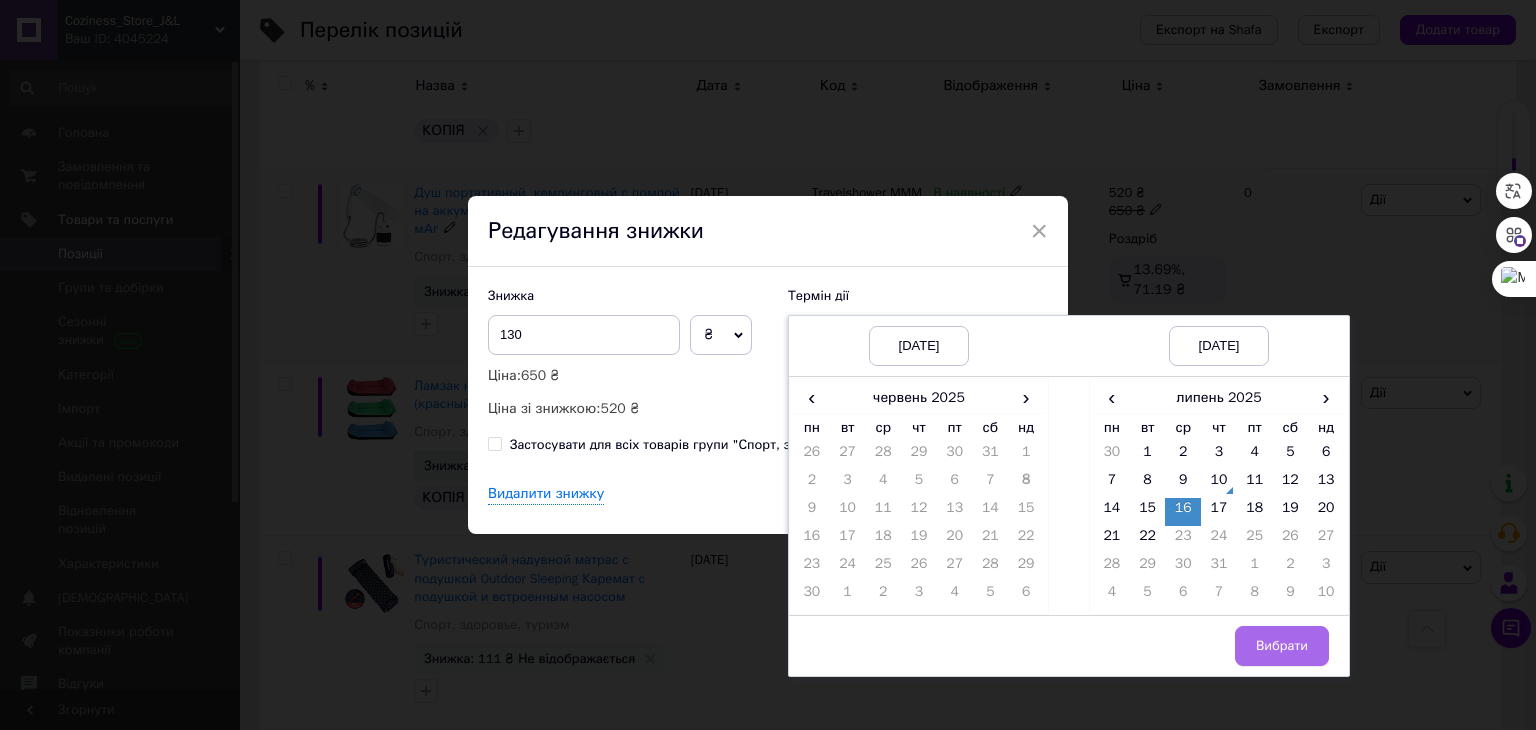 click on "Вибрати" at bounding box center [1282, 646] 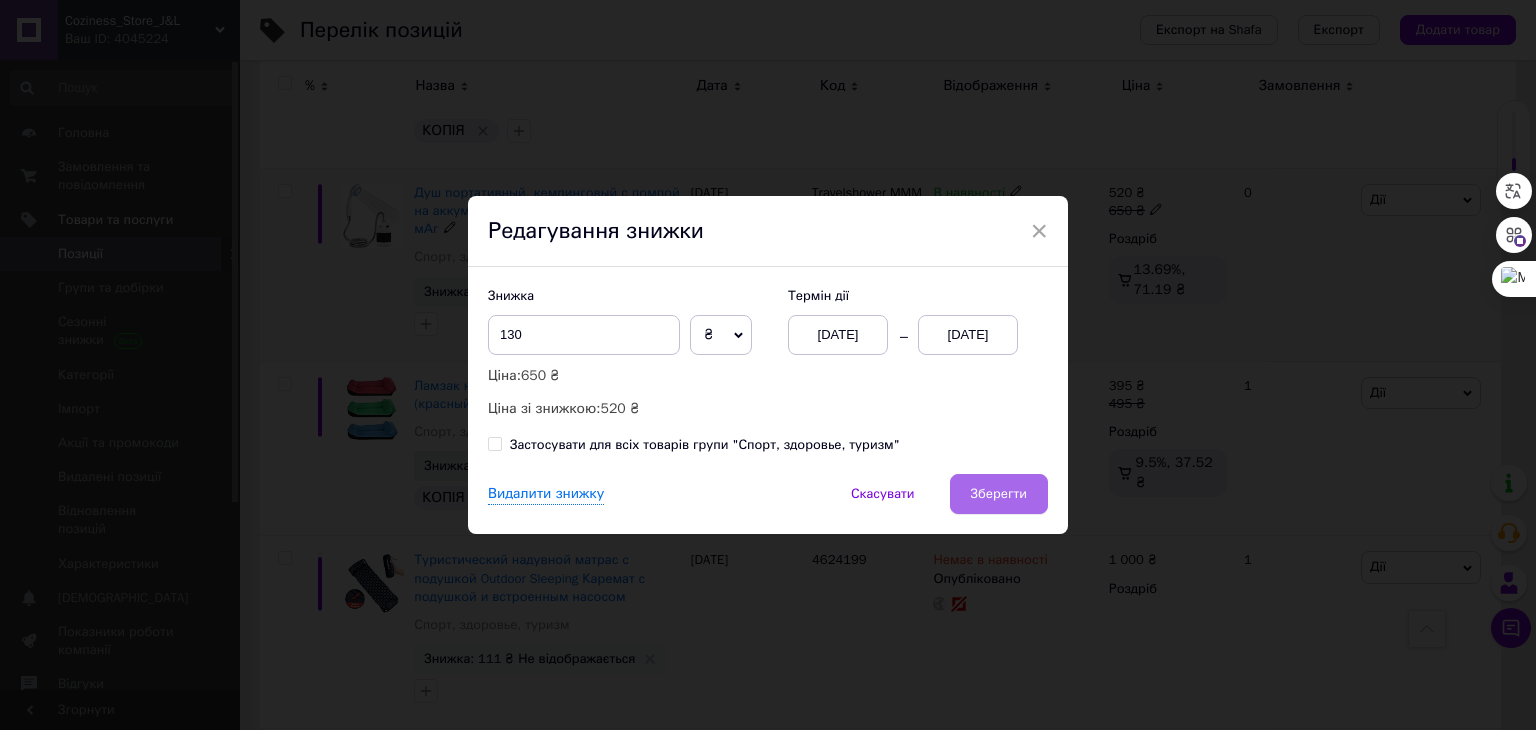 click on "Зберегти" at bounding box center (999, 494) 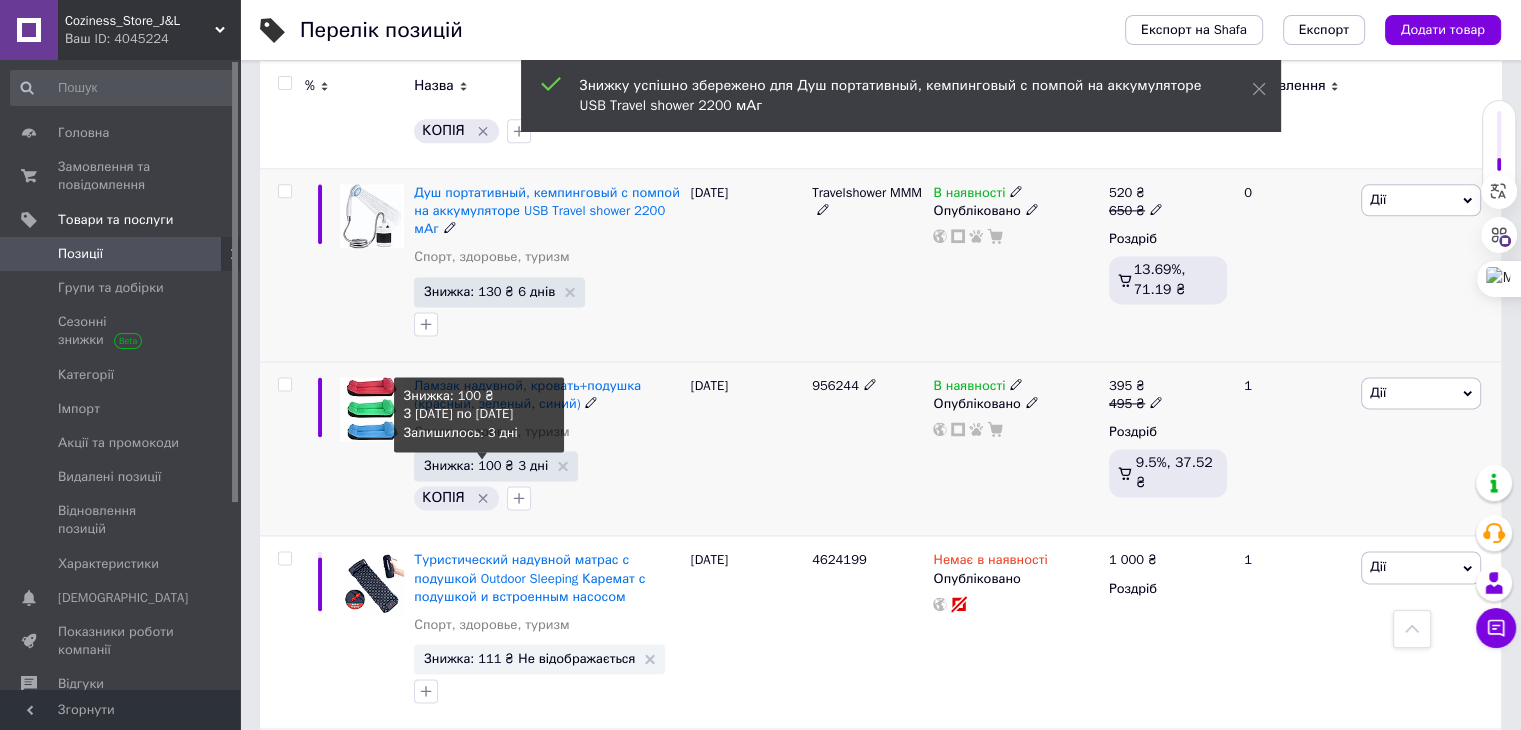 click on "Знижка: 100 ₴ 3 дні" at bounding box center (486, 465) 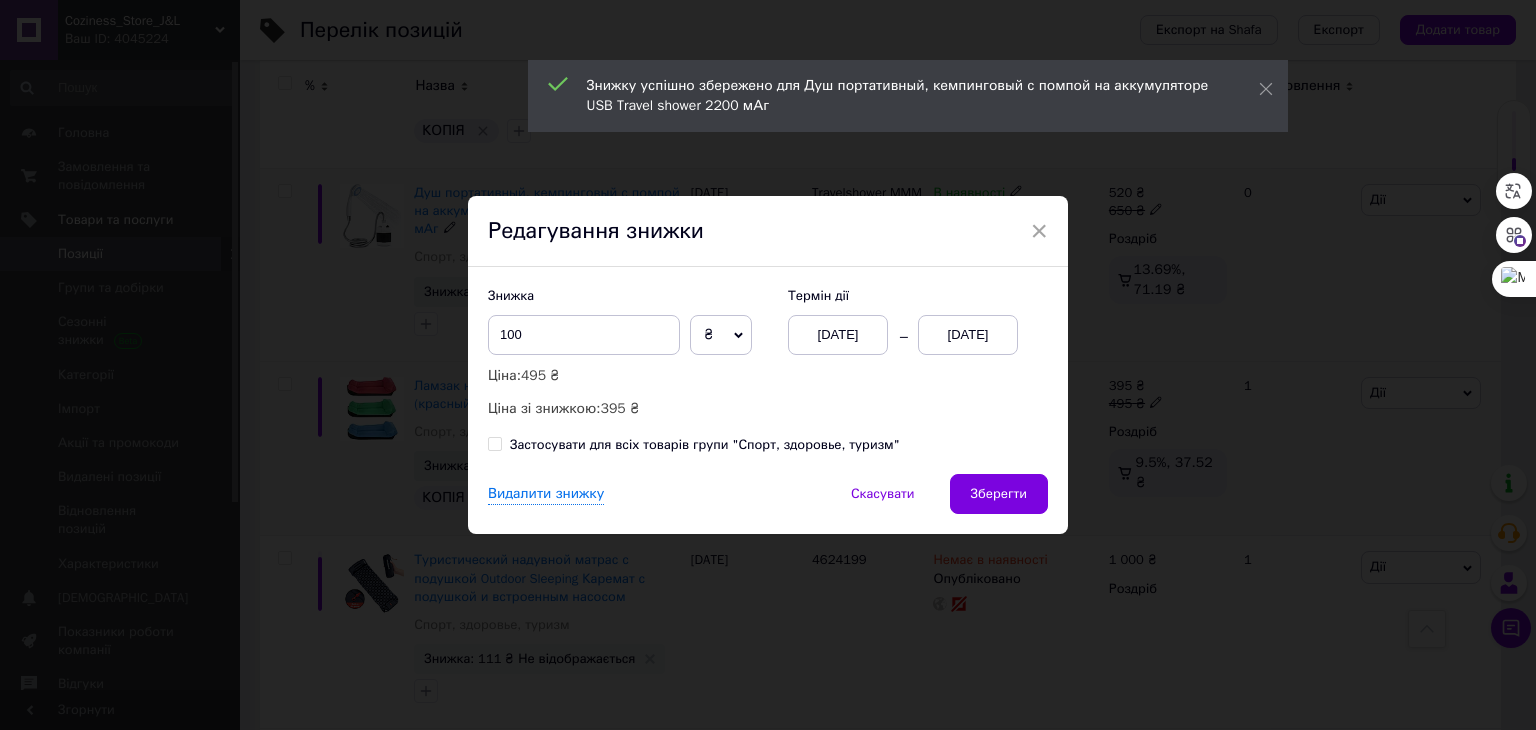 click on "[DATE]" at bounding box center (968, 335) 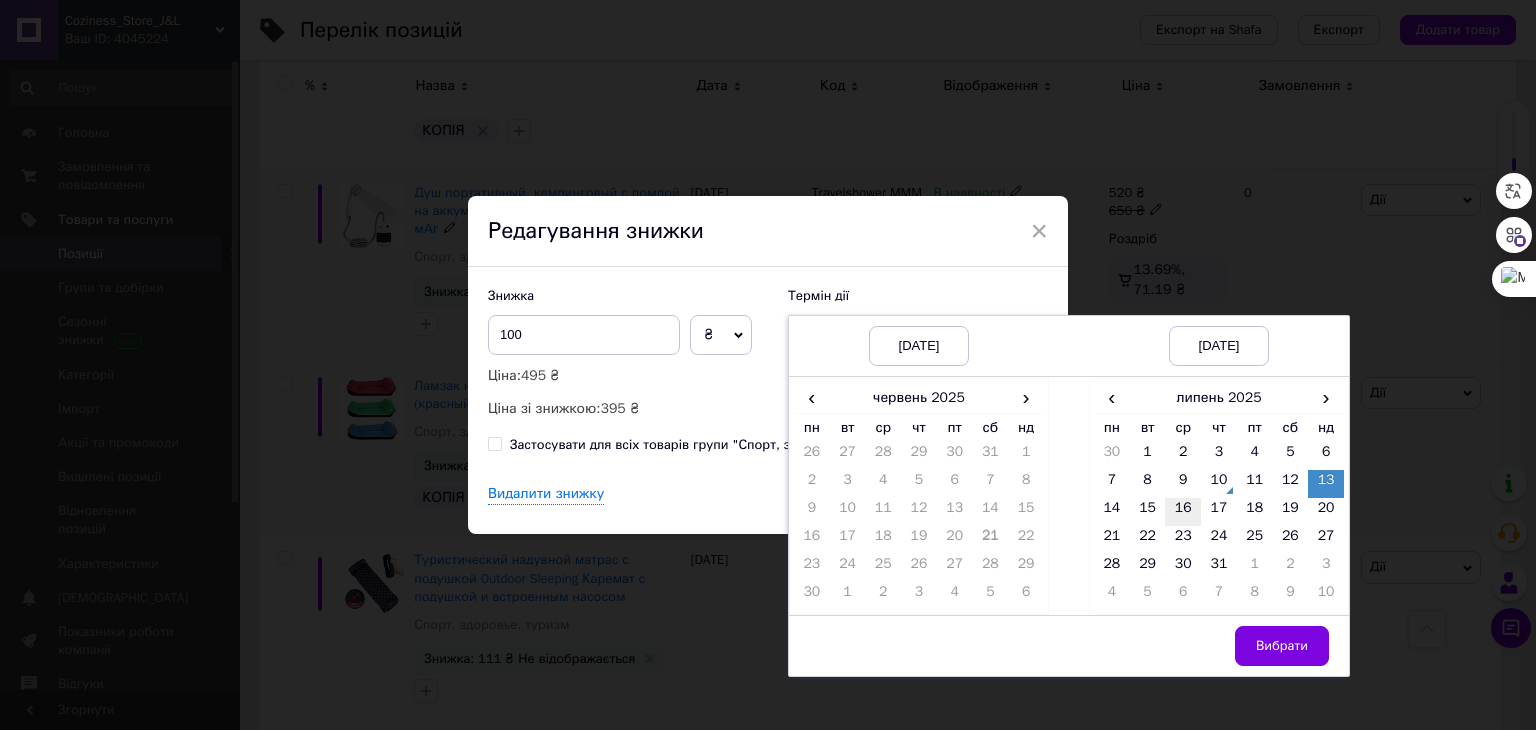 click on "16" at bounding box center (1183, 512) 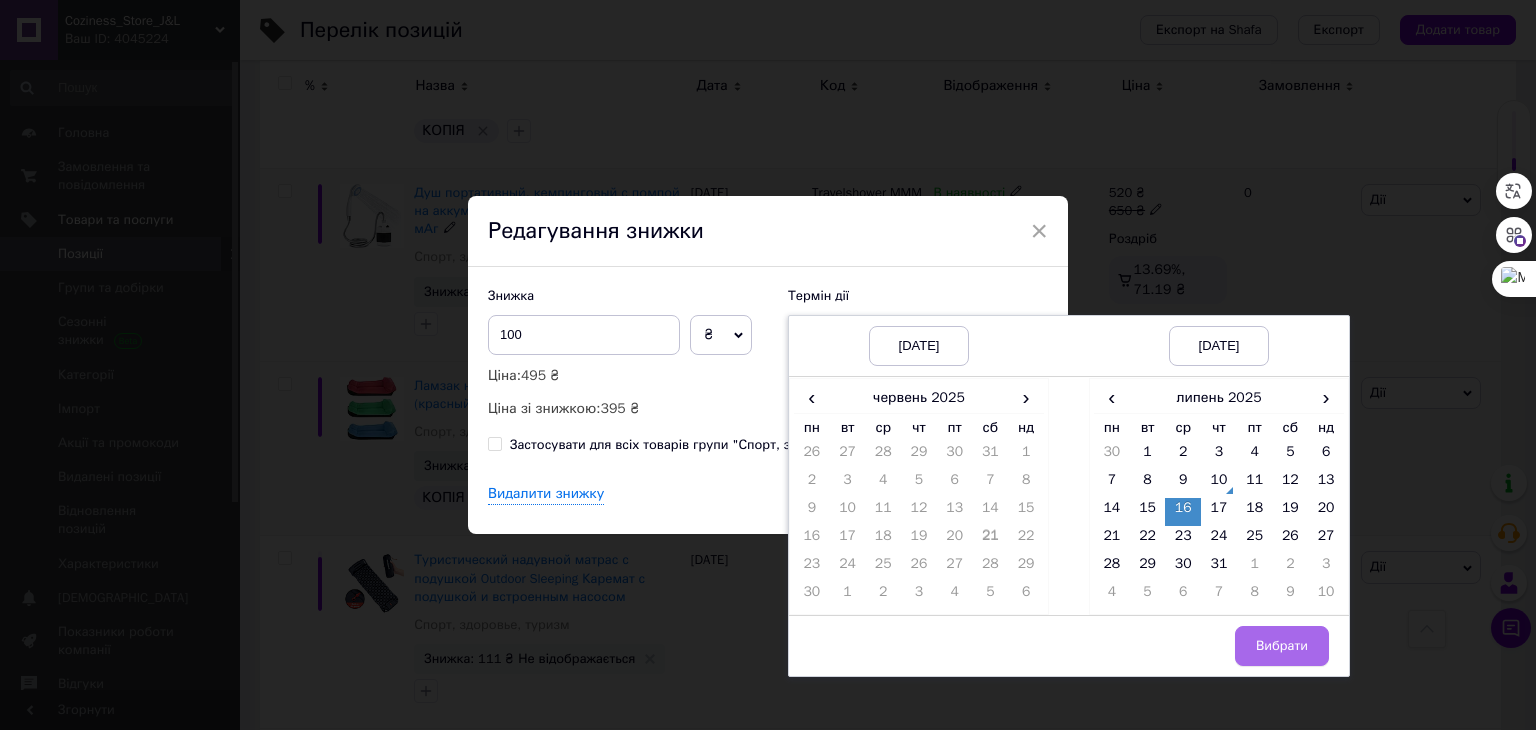 click on "Вибрати" at bounding box center (1282, 646) 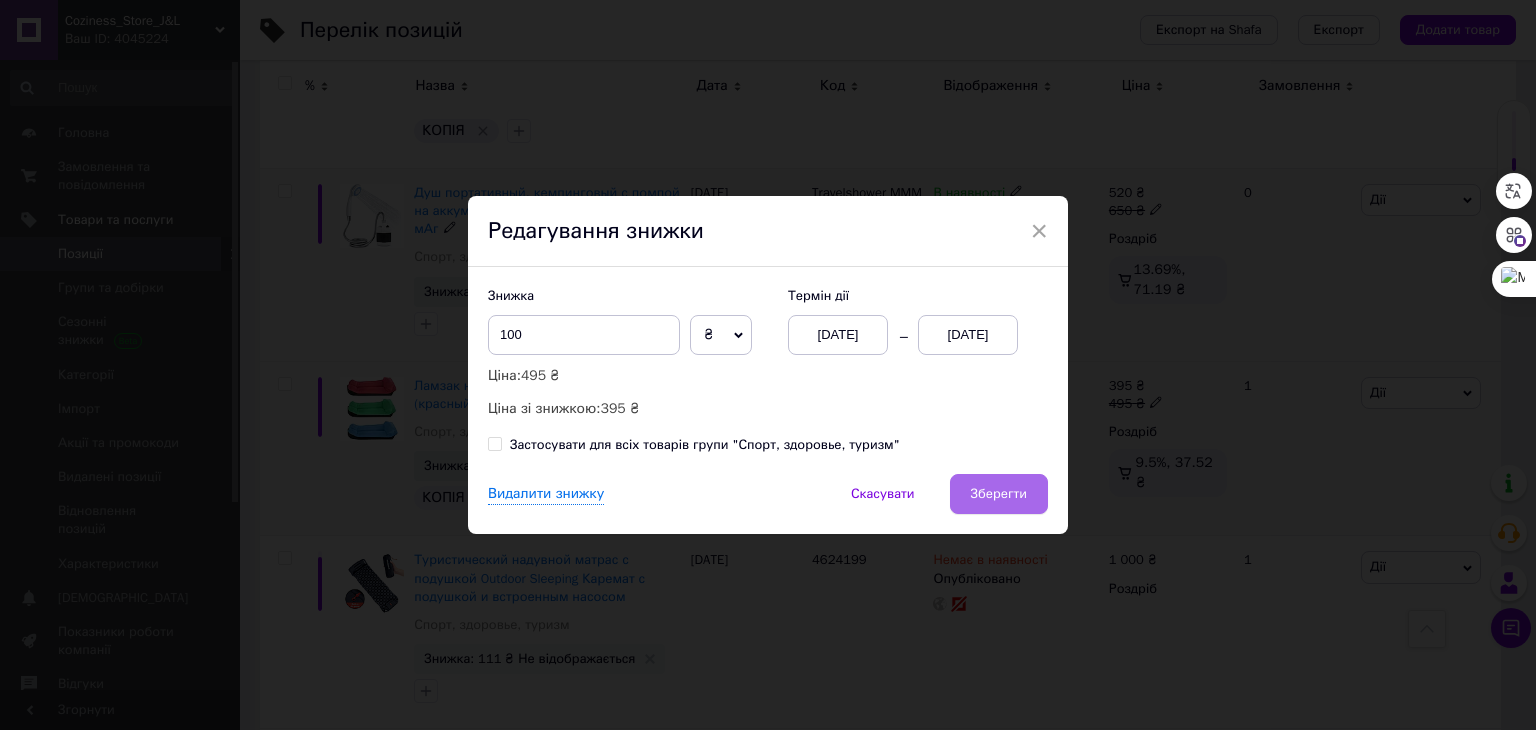 click on "Зберегти" at bounding box center (999, 494) 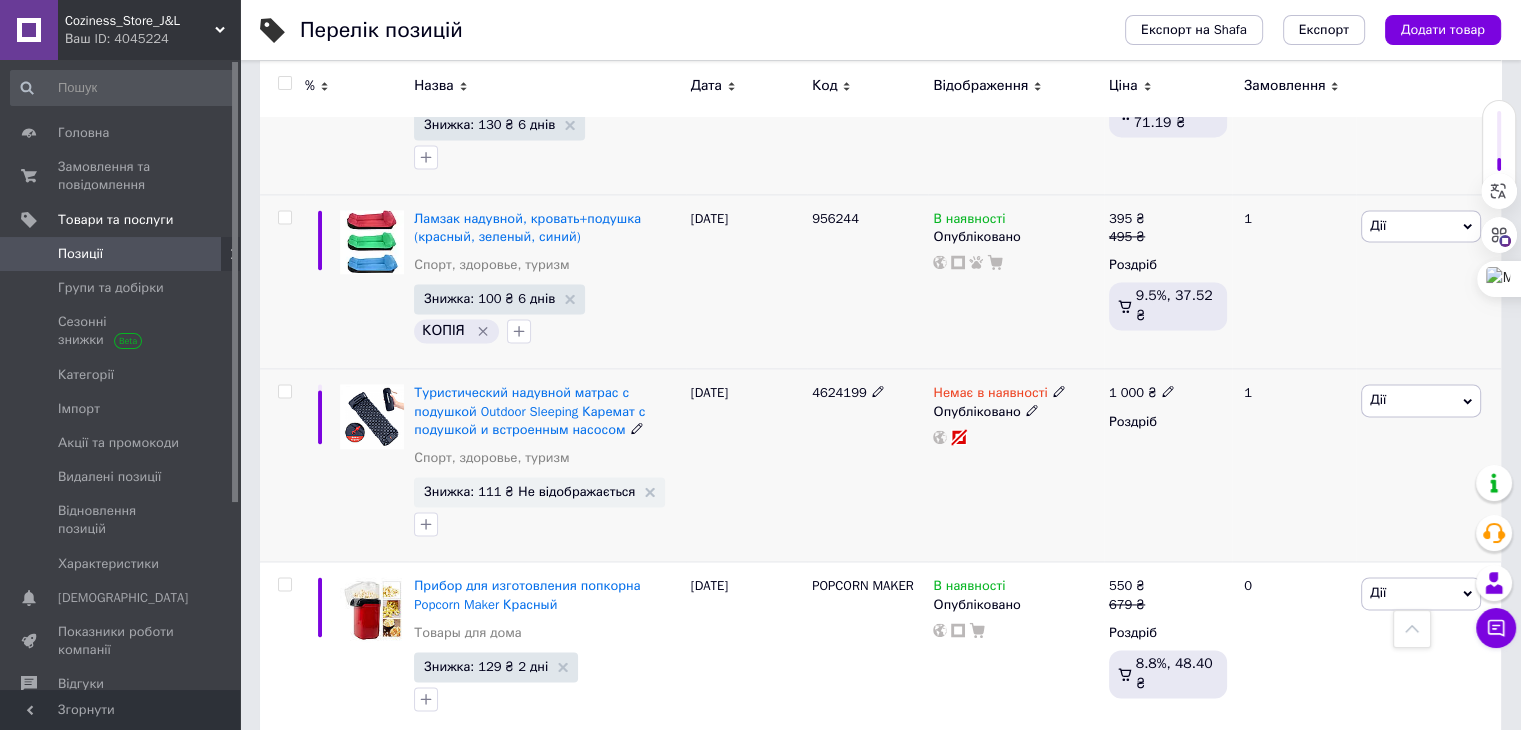 scroll, scrollTop: 3000, scrollLeft: 0, axis: vertical 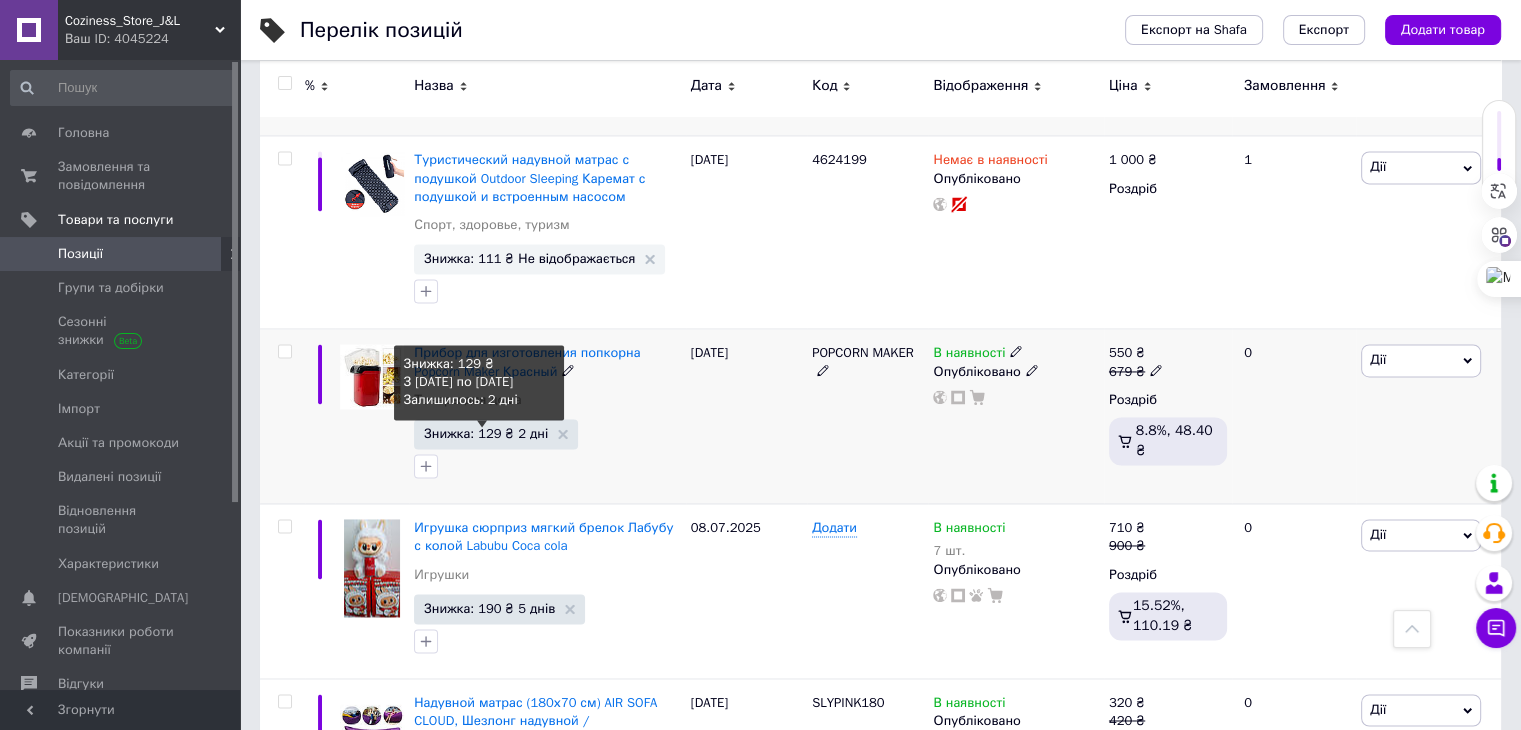 click on "Знижка: 129 ₴ 2 дні" at bounding box center (486, 433) 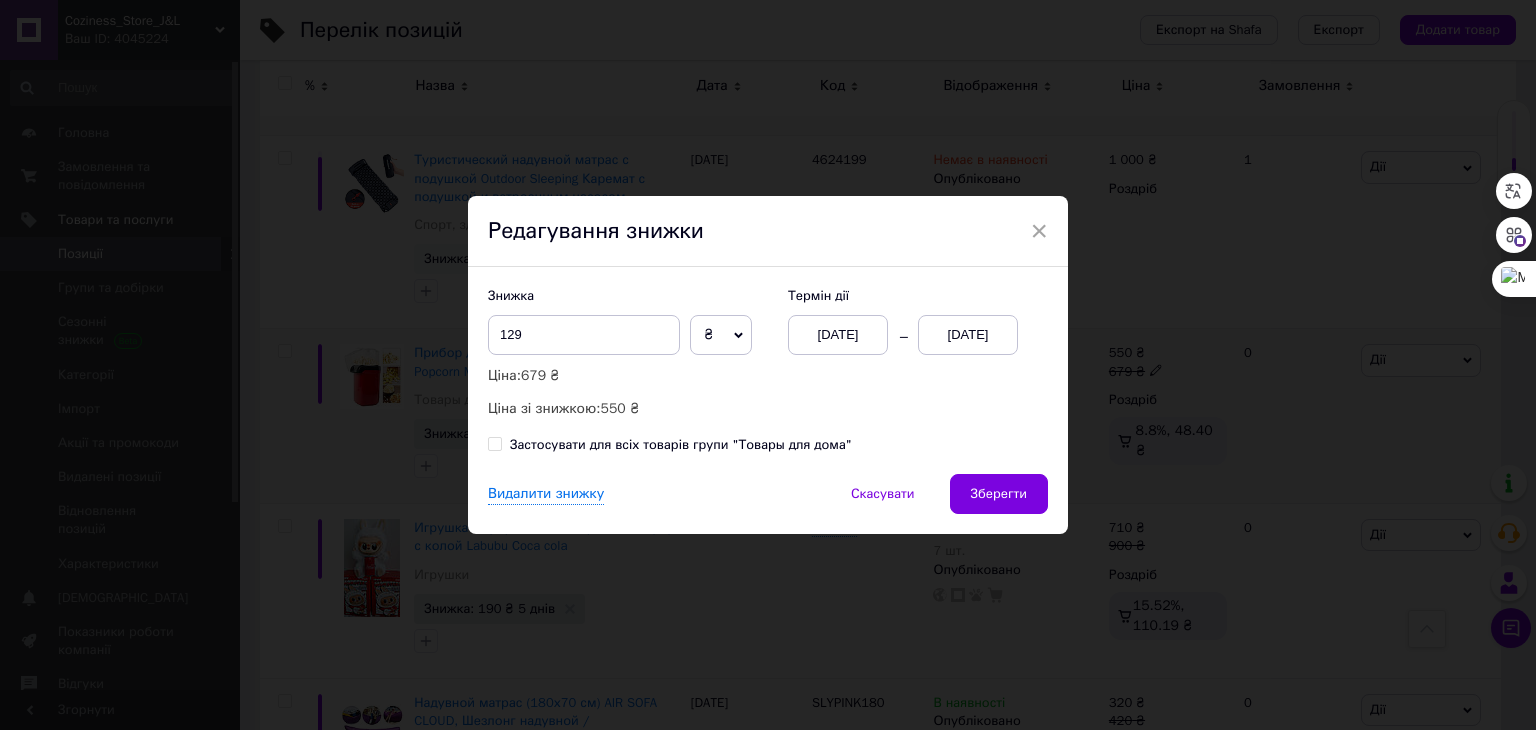 click on "[DATE]" at bounding box center (968, 335) 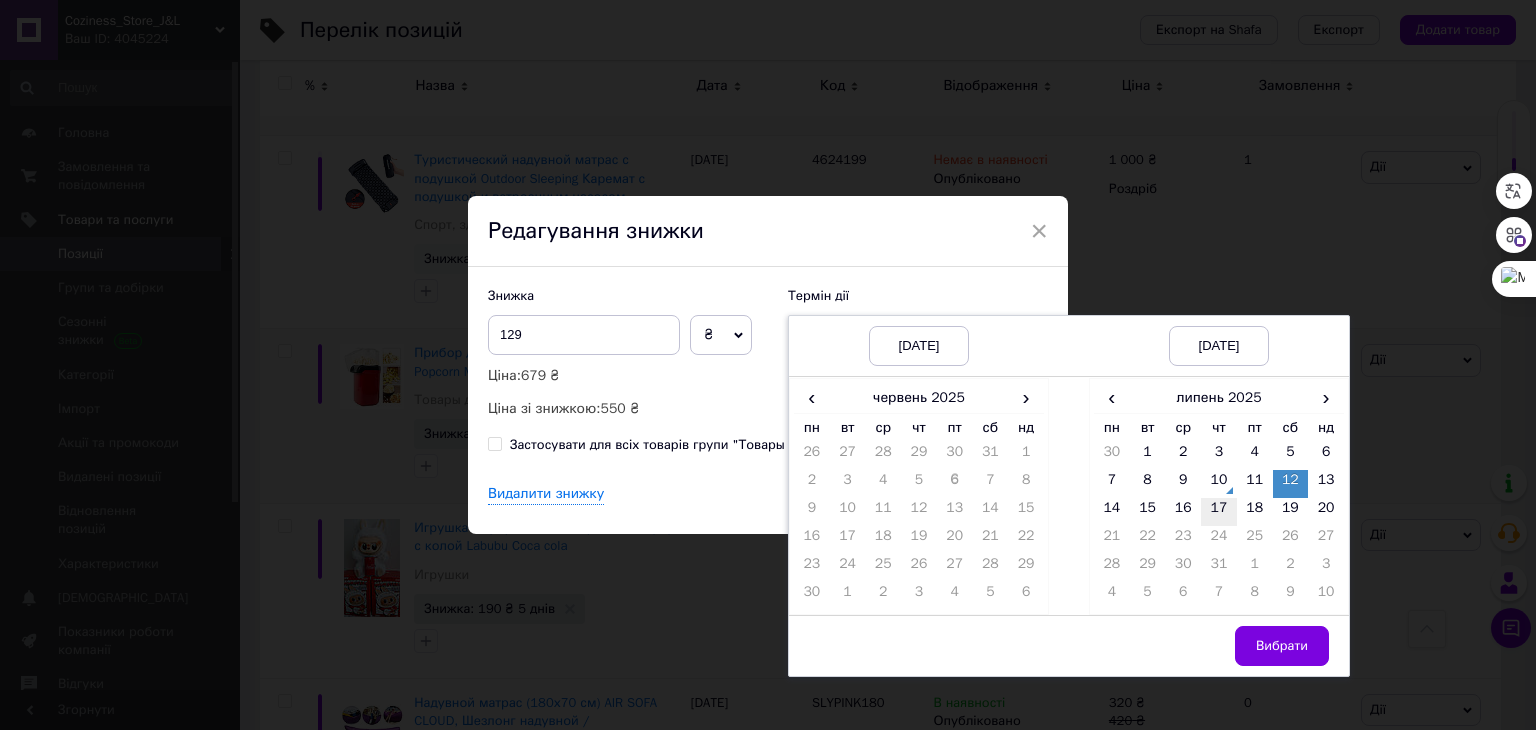 click on "17" at bounding box center (1219, 512) 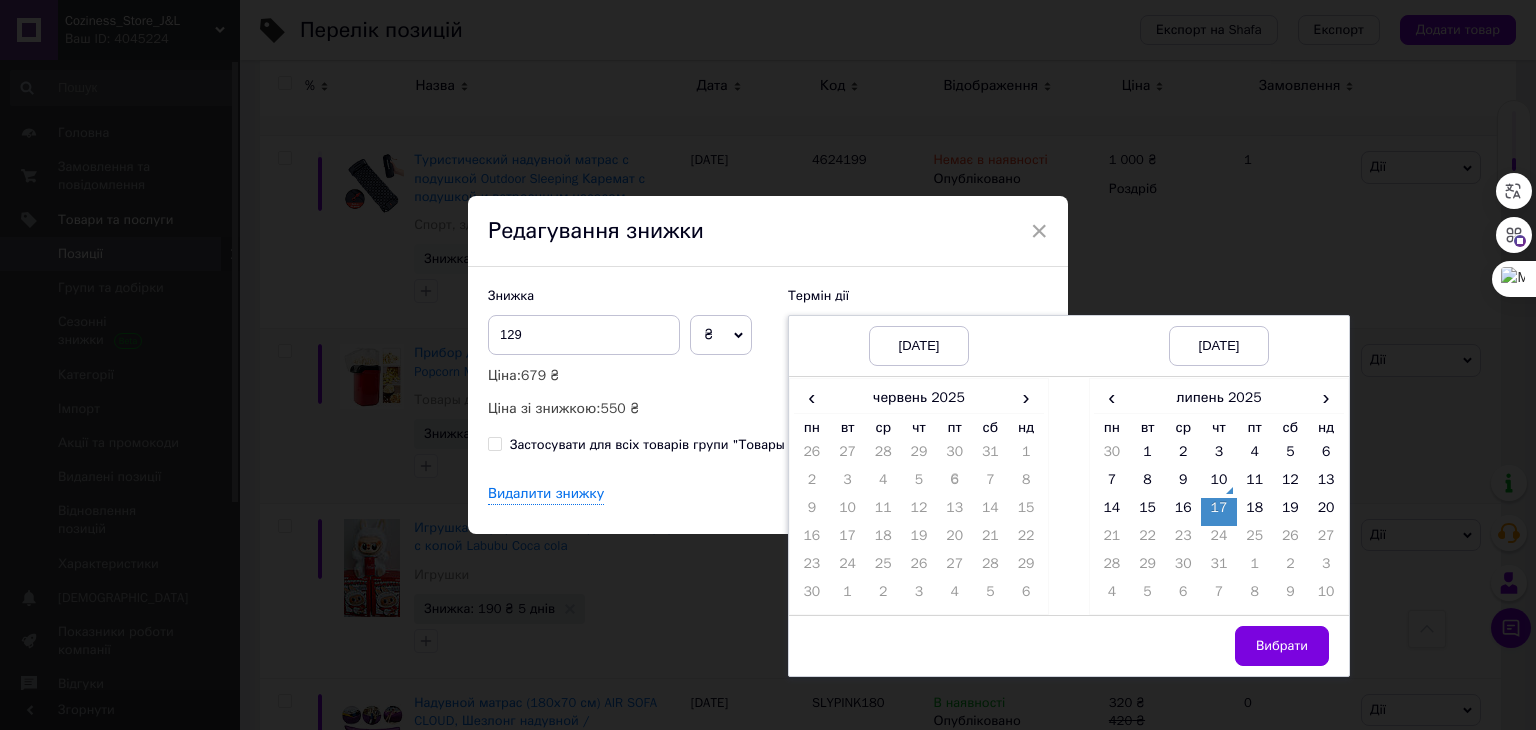 click on "Вибрати" at bounding box center (1282, 646) 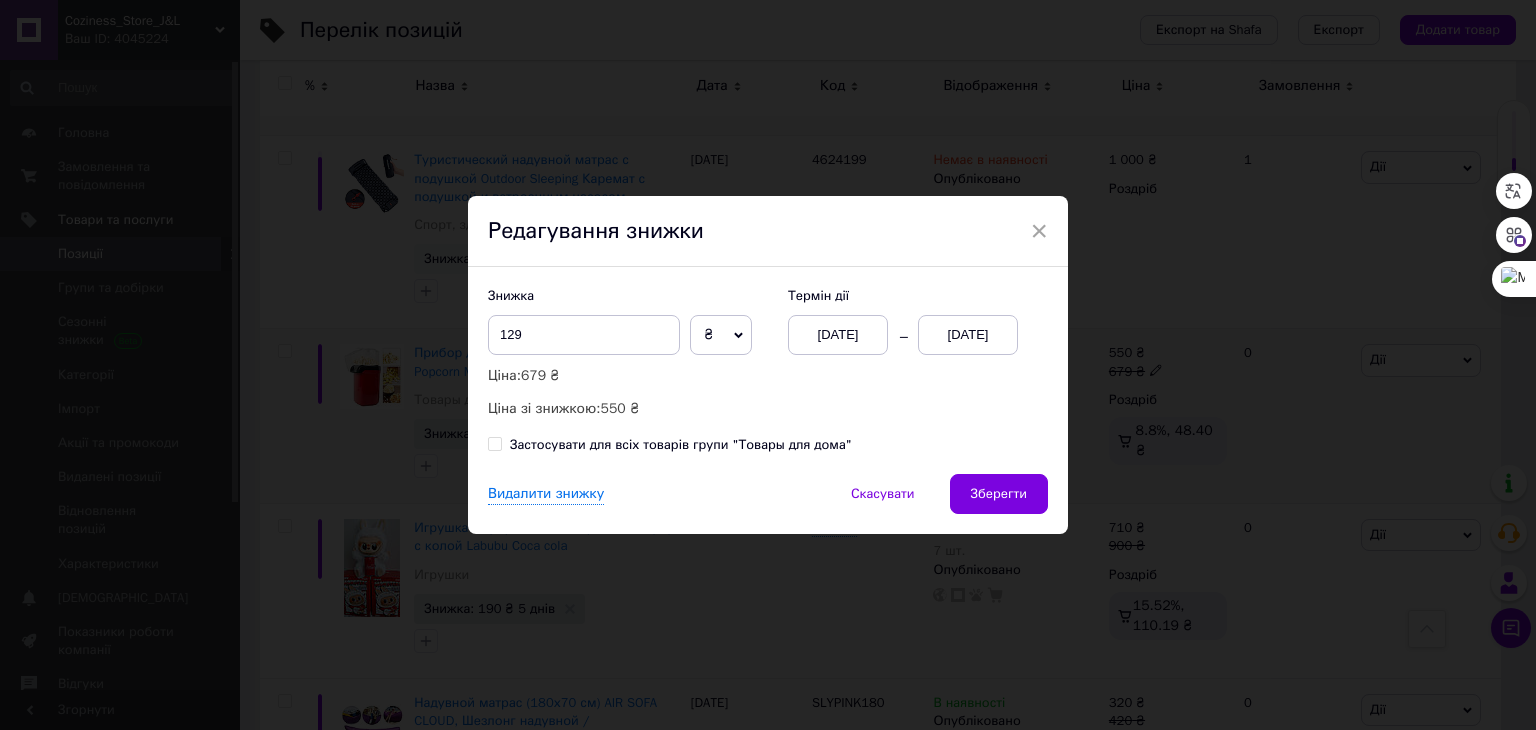 click on "Зберегти" at bounding box center (999, 494) 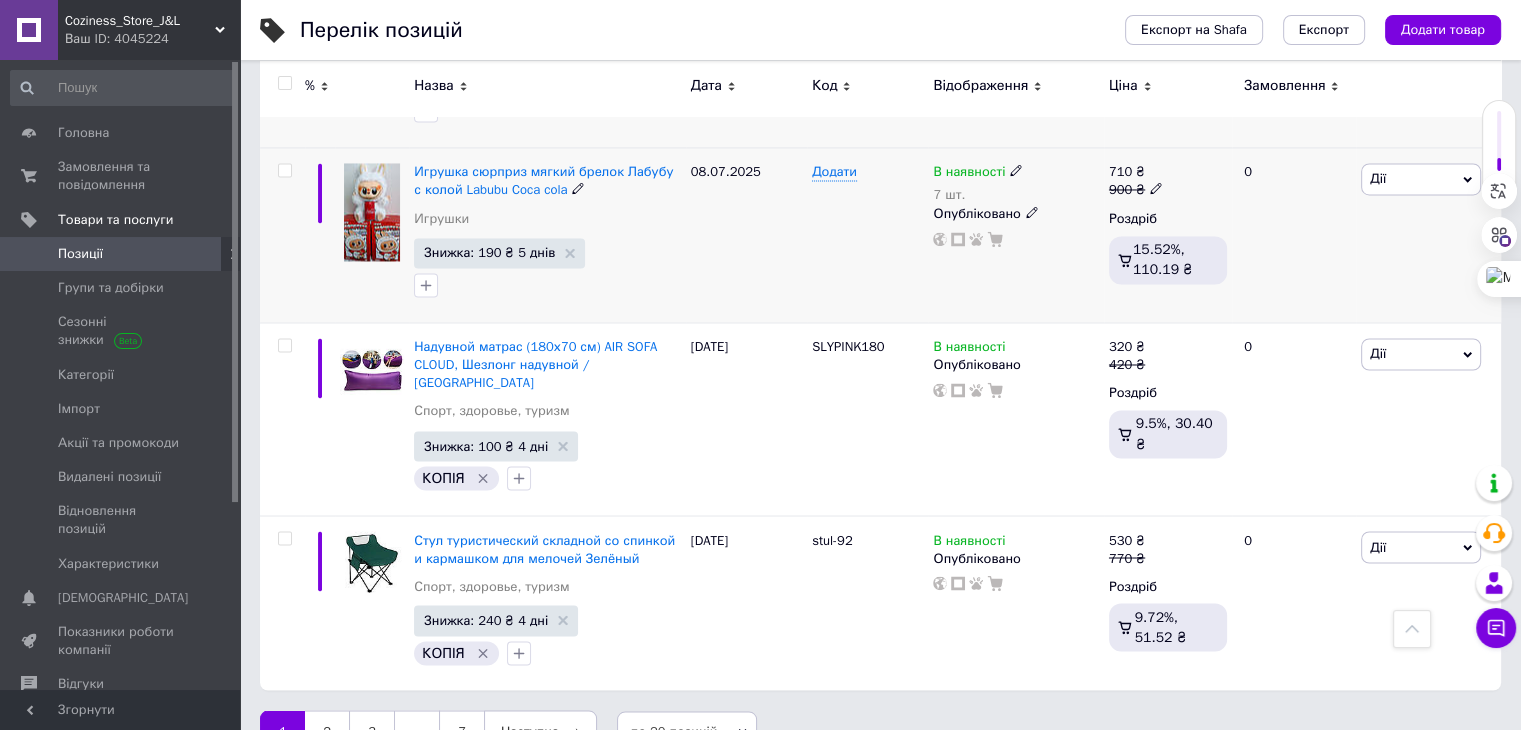 scroll, scrollTop: 3358, scrollLeft: 0, axis: vertical 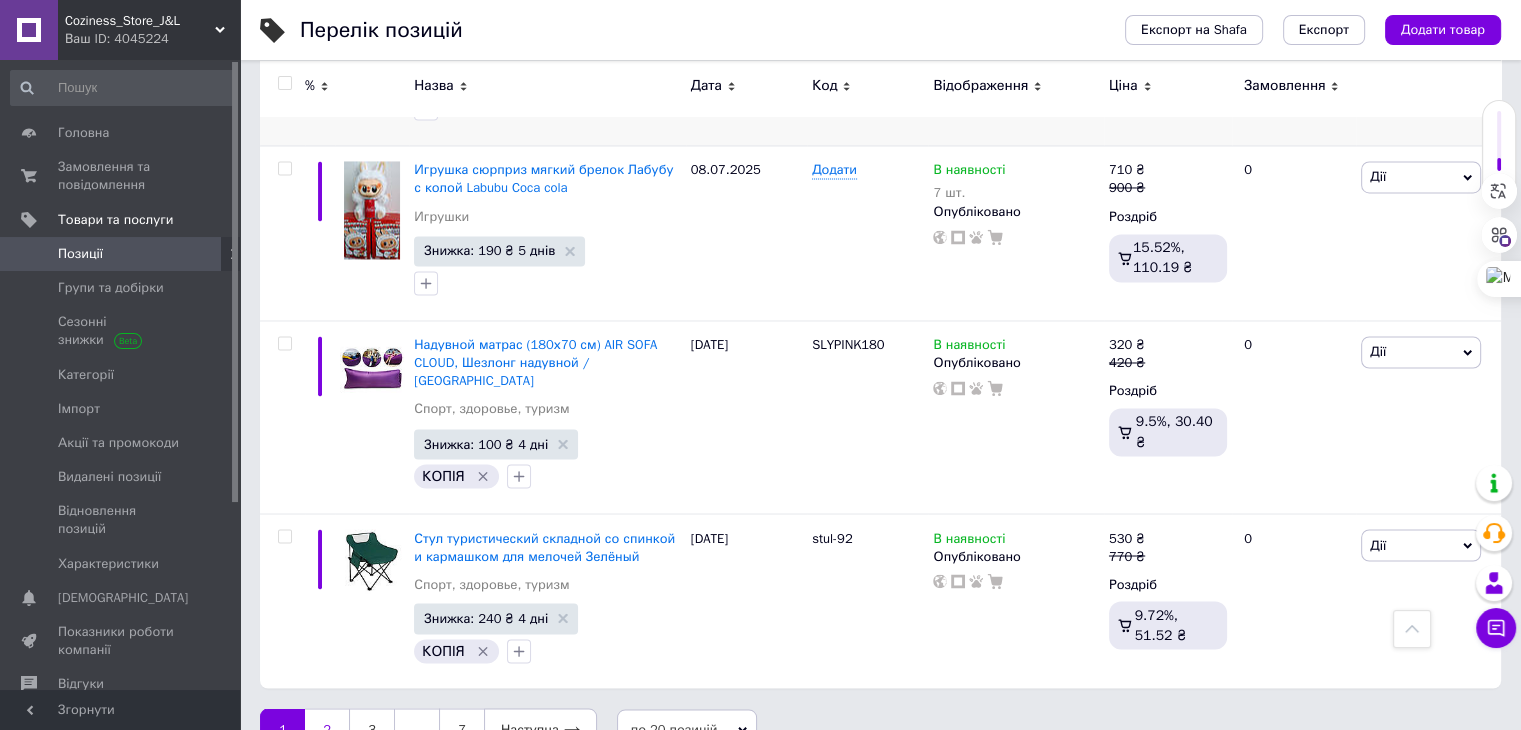 click on "2" at bounding box center (327, 729) 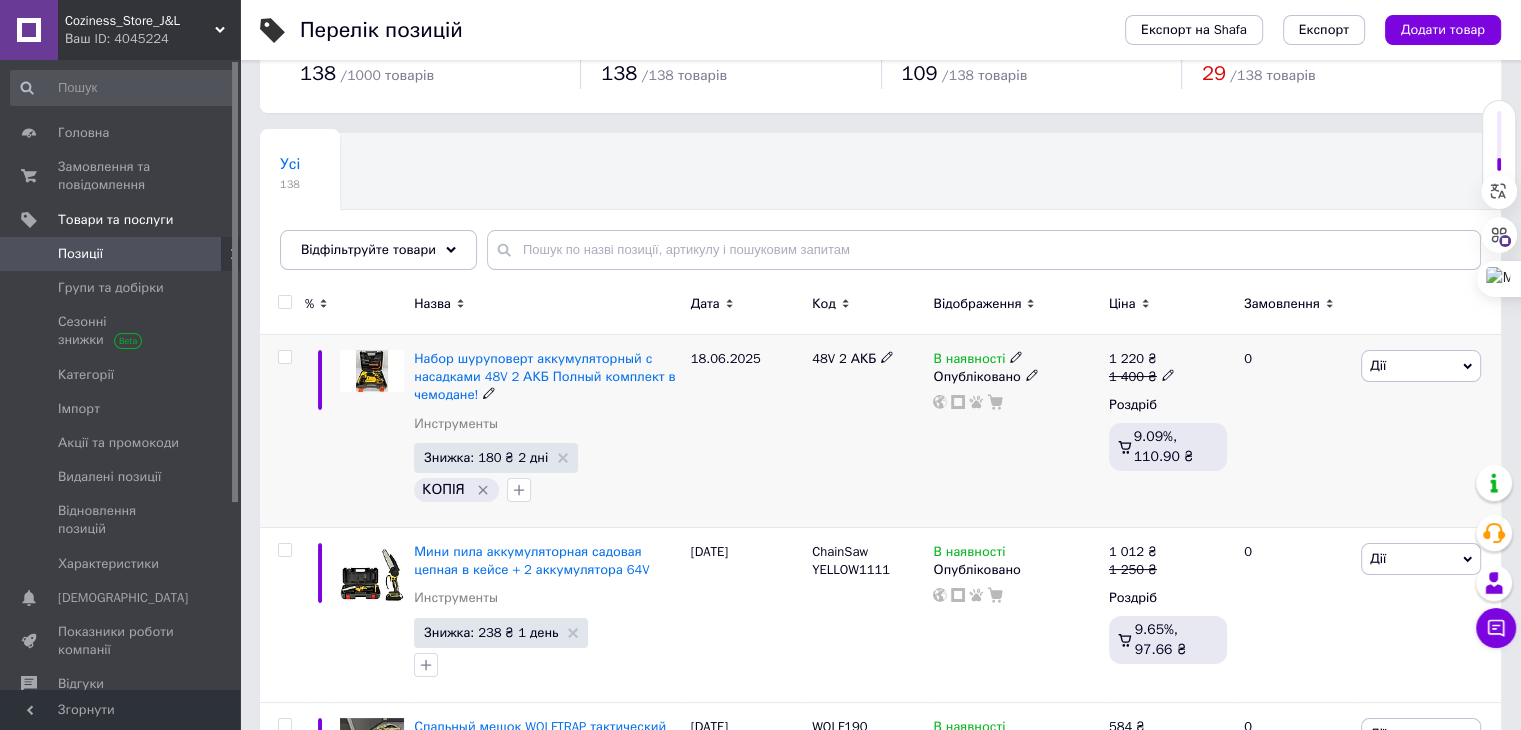 scroll, scrollTop: 100, scrollLeft: 0, axis: vertical 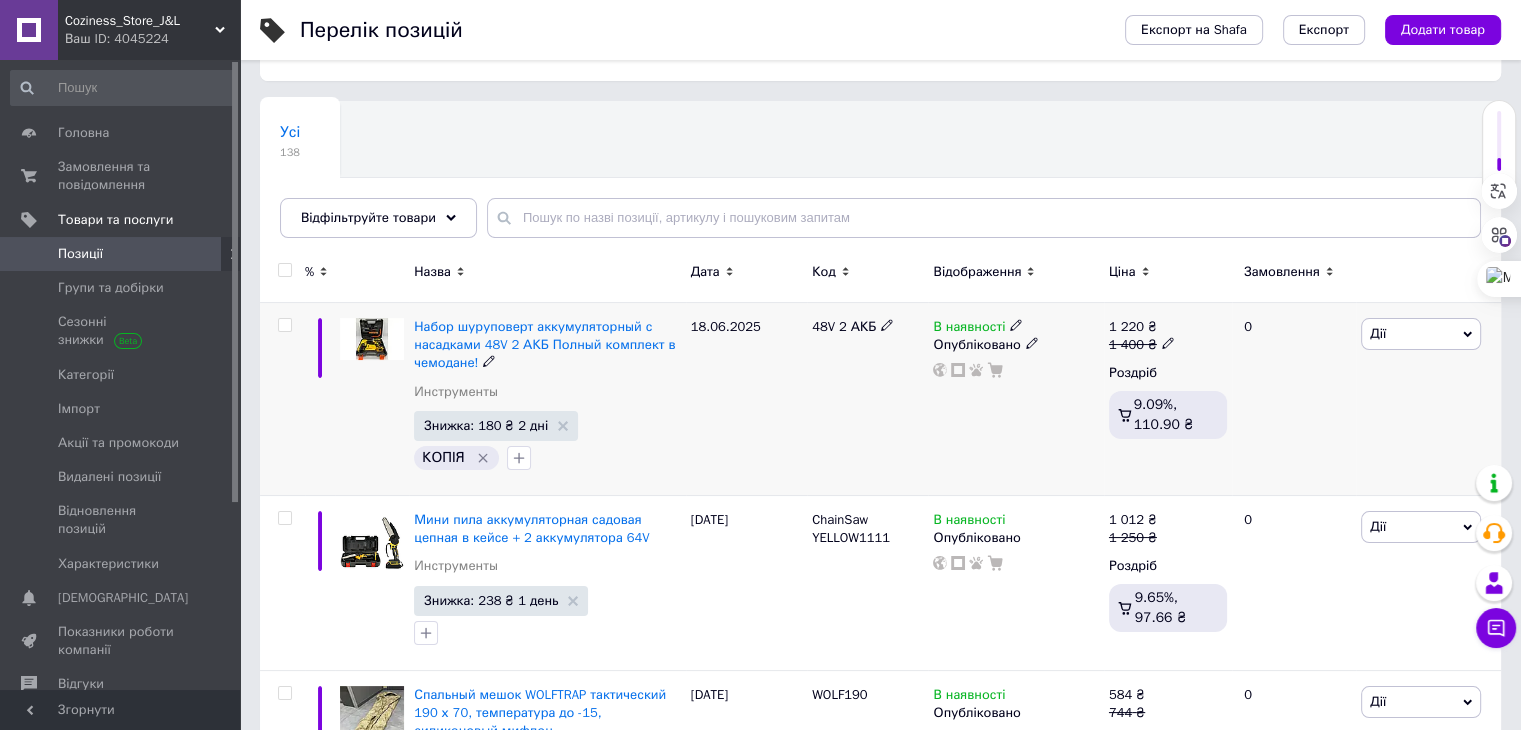 click on "Знижка: 180 ₴ 2 дні" at bounding box center [496, 426] 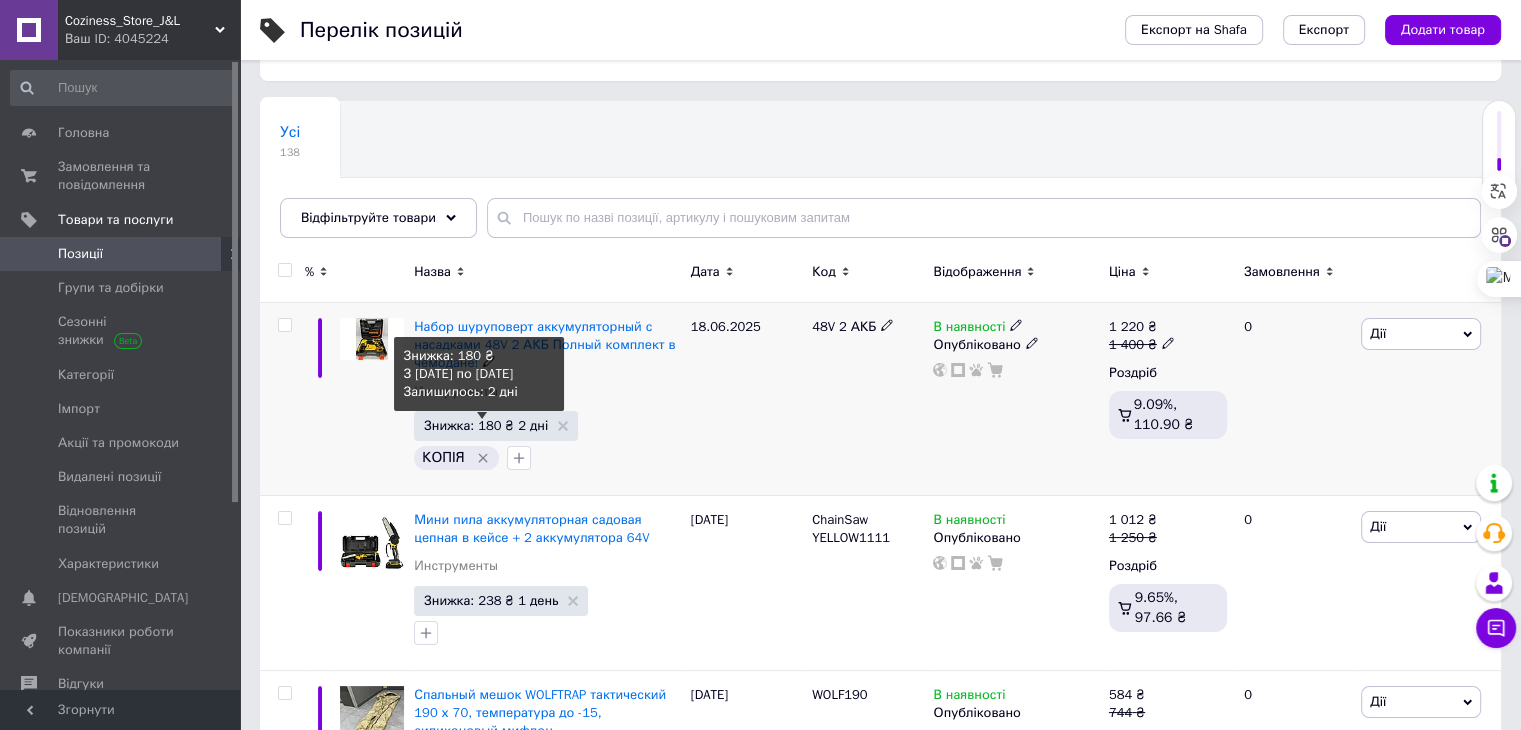 click on "Знижка: 180 ₴ 2 дні" at bounding box center [486, 425] 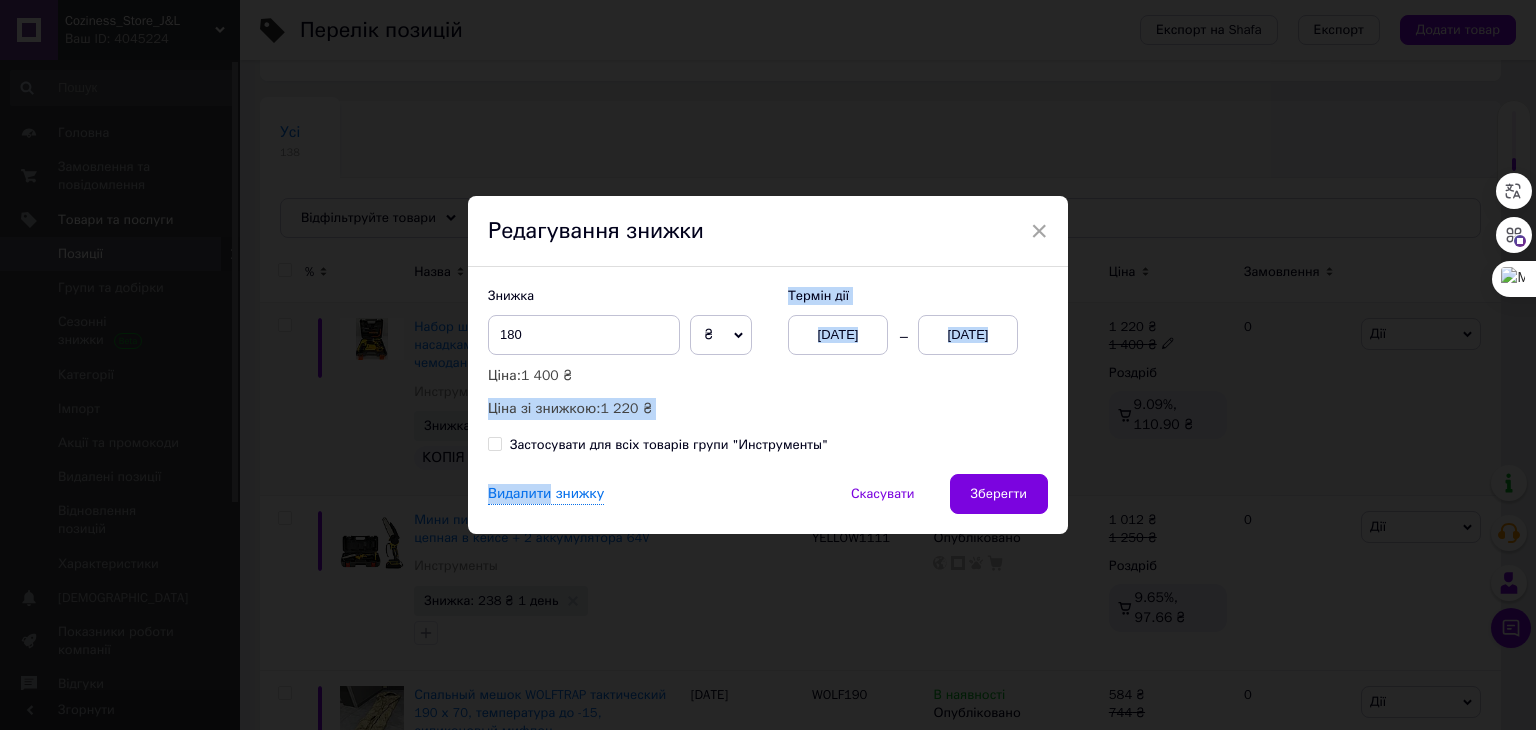 click on "Знижка 180 ₴ % Ціна:  1 400   ₴ Ціна зі знижкою:  1 220   ₴ Термін дії [DATE] [DATE] Застосувати для всіх товарів групи "Инструменты"" at bounding box center [768, 370] 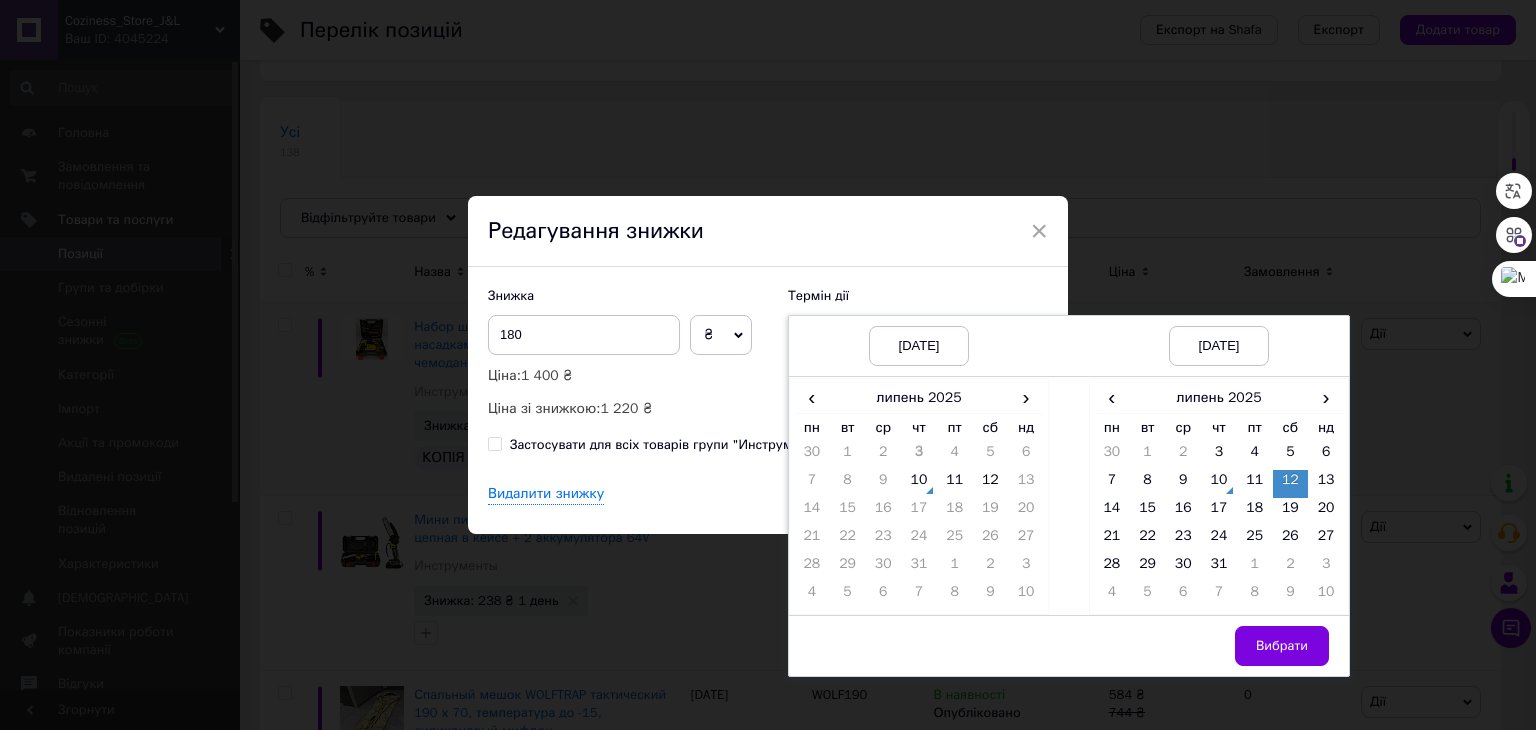 click on "Редагування знижки" at bounding box center (768, 232) 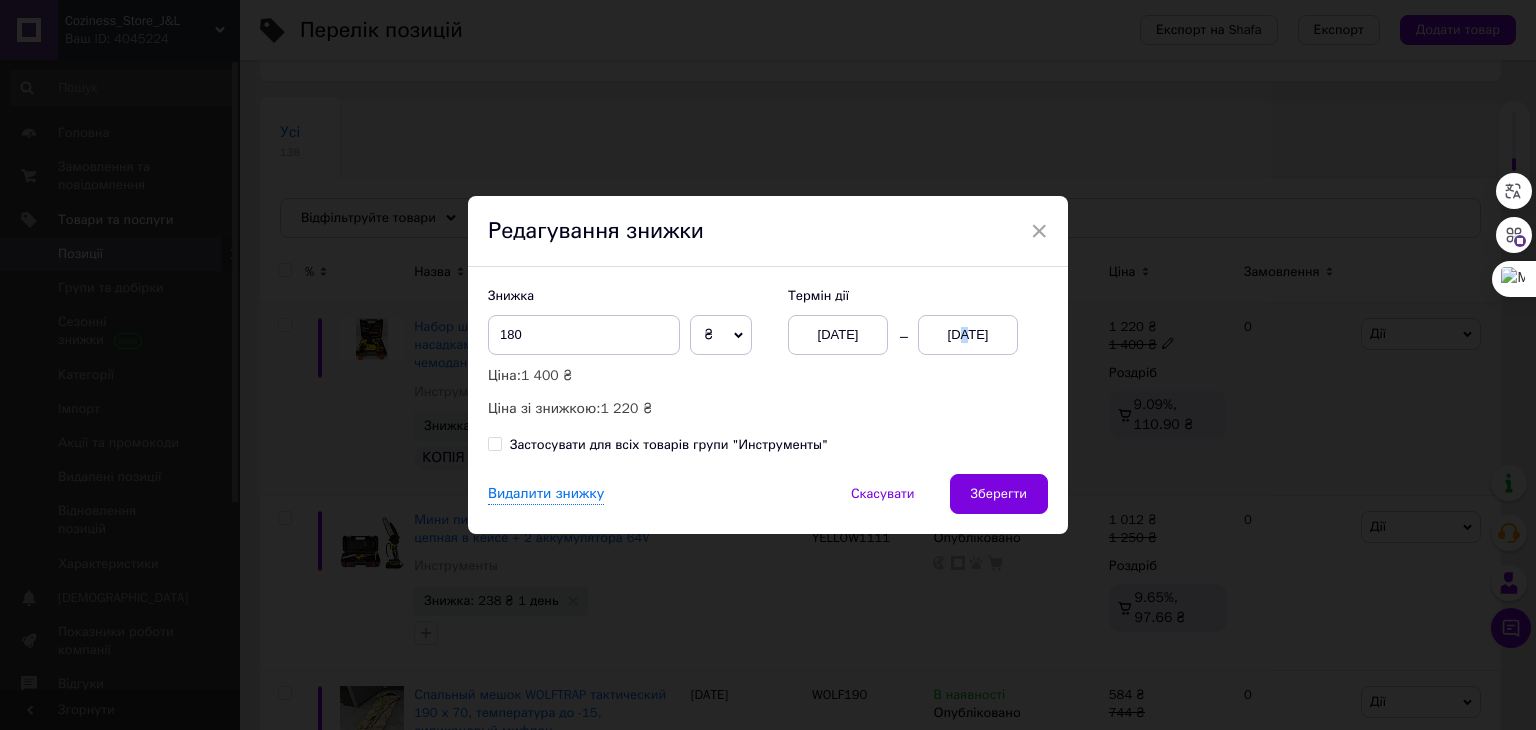 click on "[DATE]" at bounding box center [968, 335] 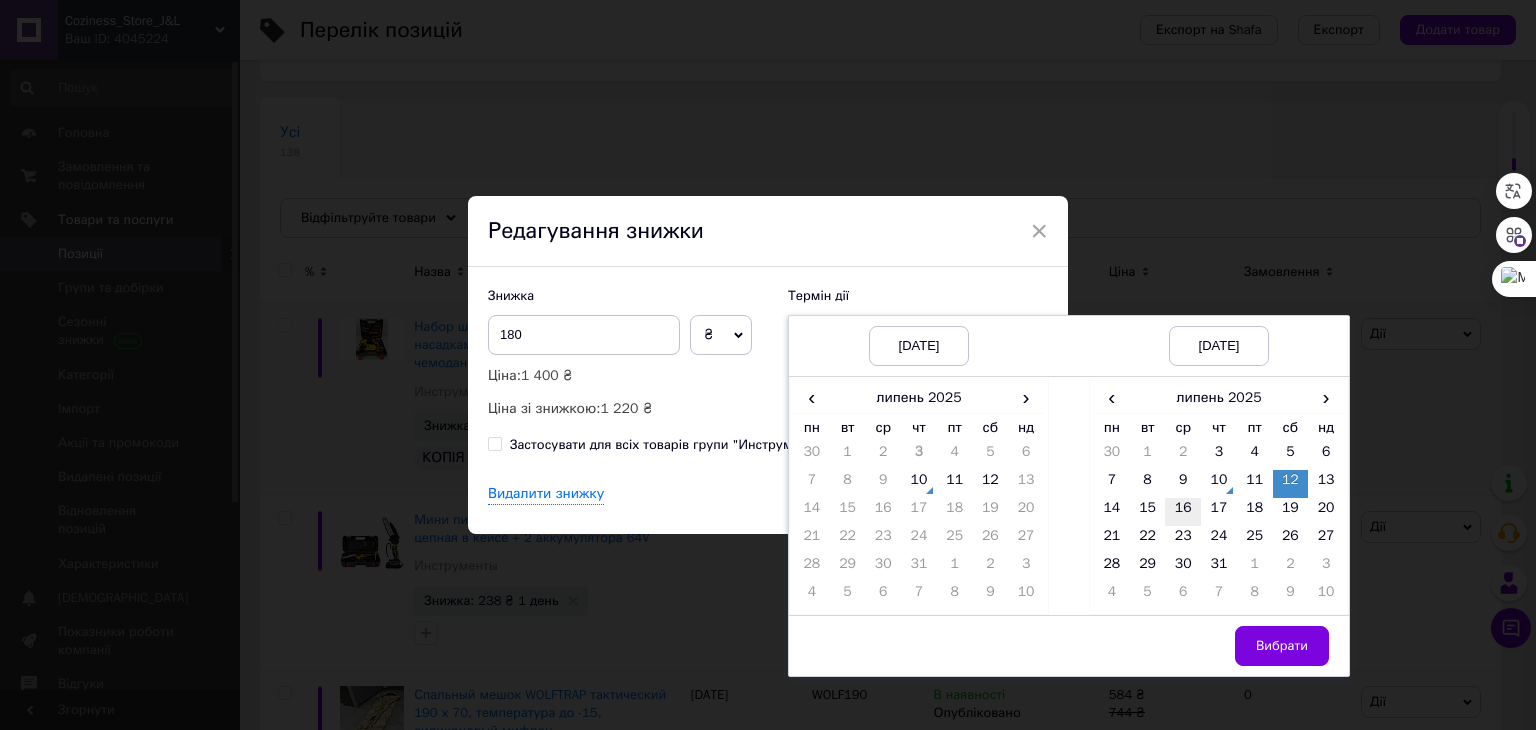 click on "16" at bounding box center [1183, 512] 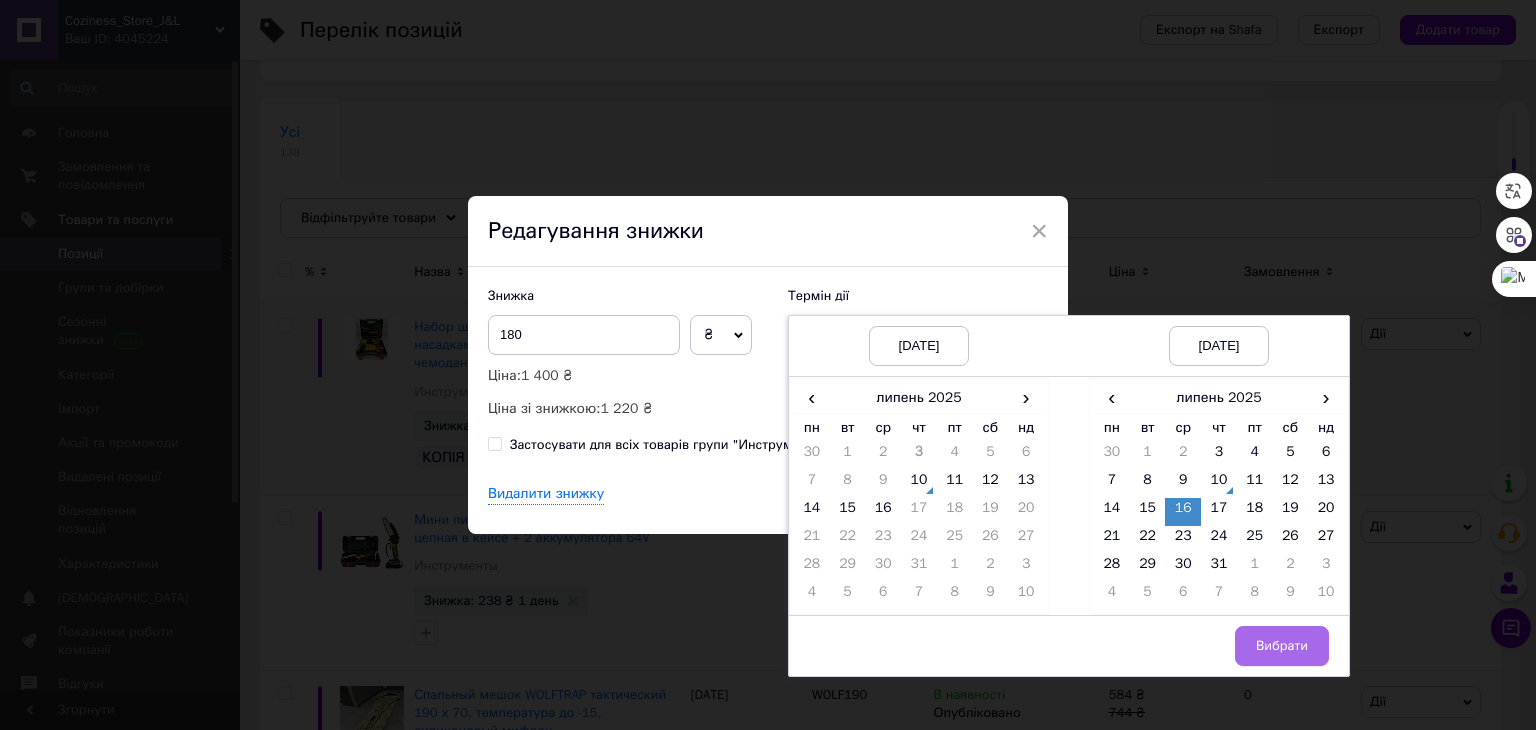 click on "Вибрати" at bounding box center [1282, 646] 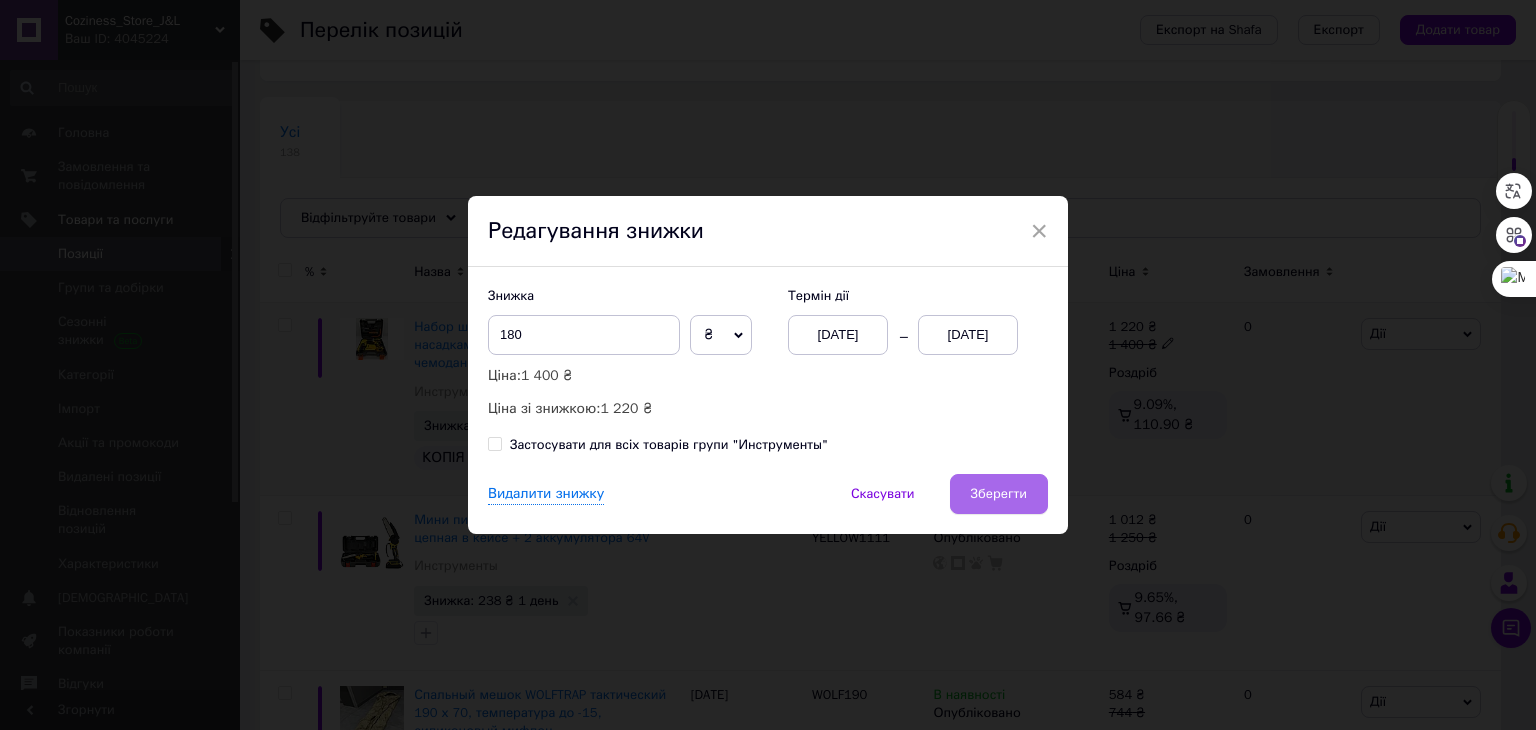 click on "Зберегти" at bounding box center [999, 494] 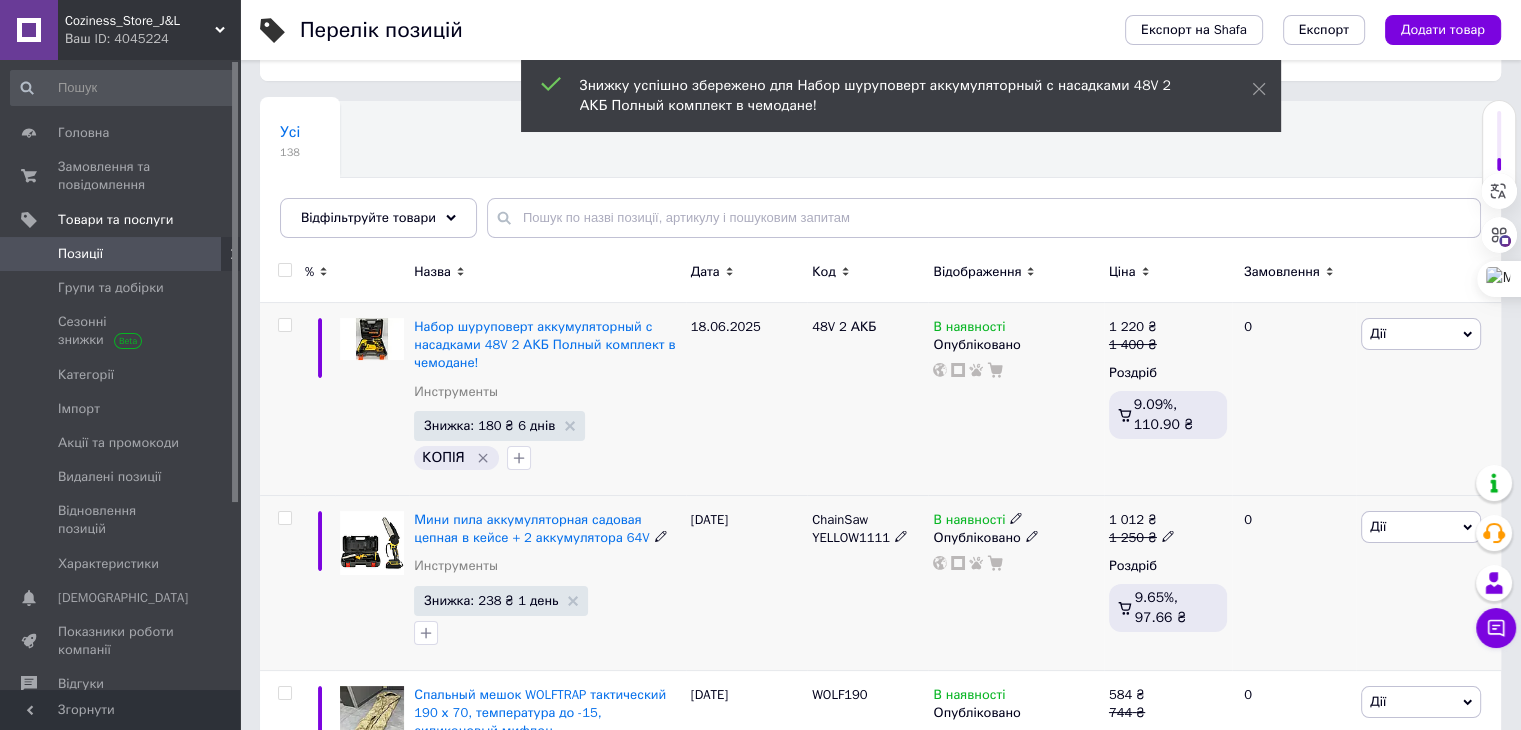 scroll, scrollTop: 200, scrollLeft: 0, axis: vertical 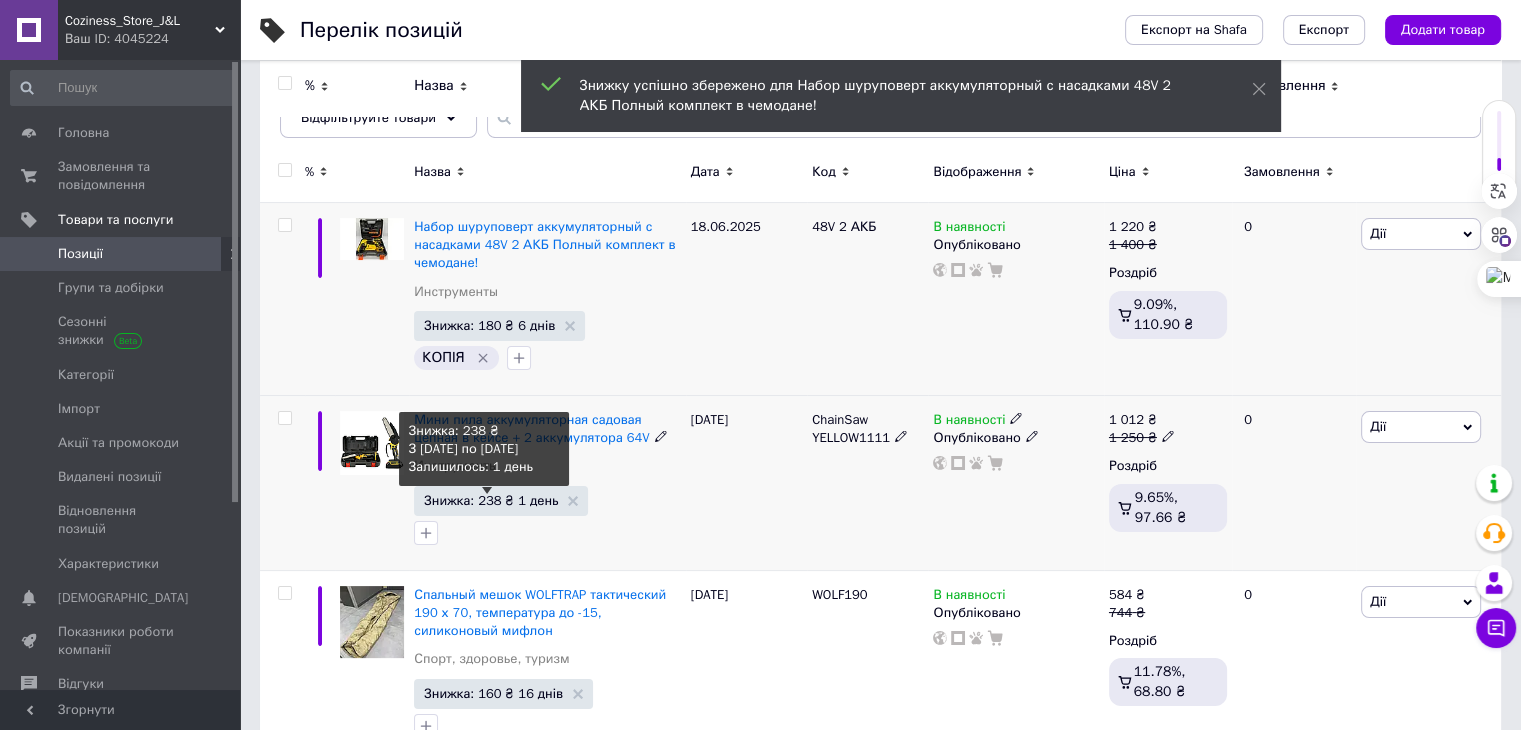 click on "Знижка: 238 ₴ 1 день" at bounding box center [491, 500] 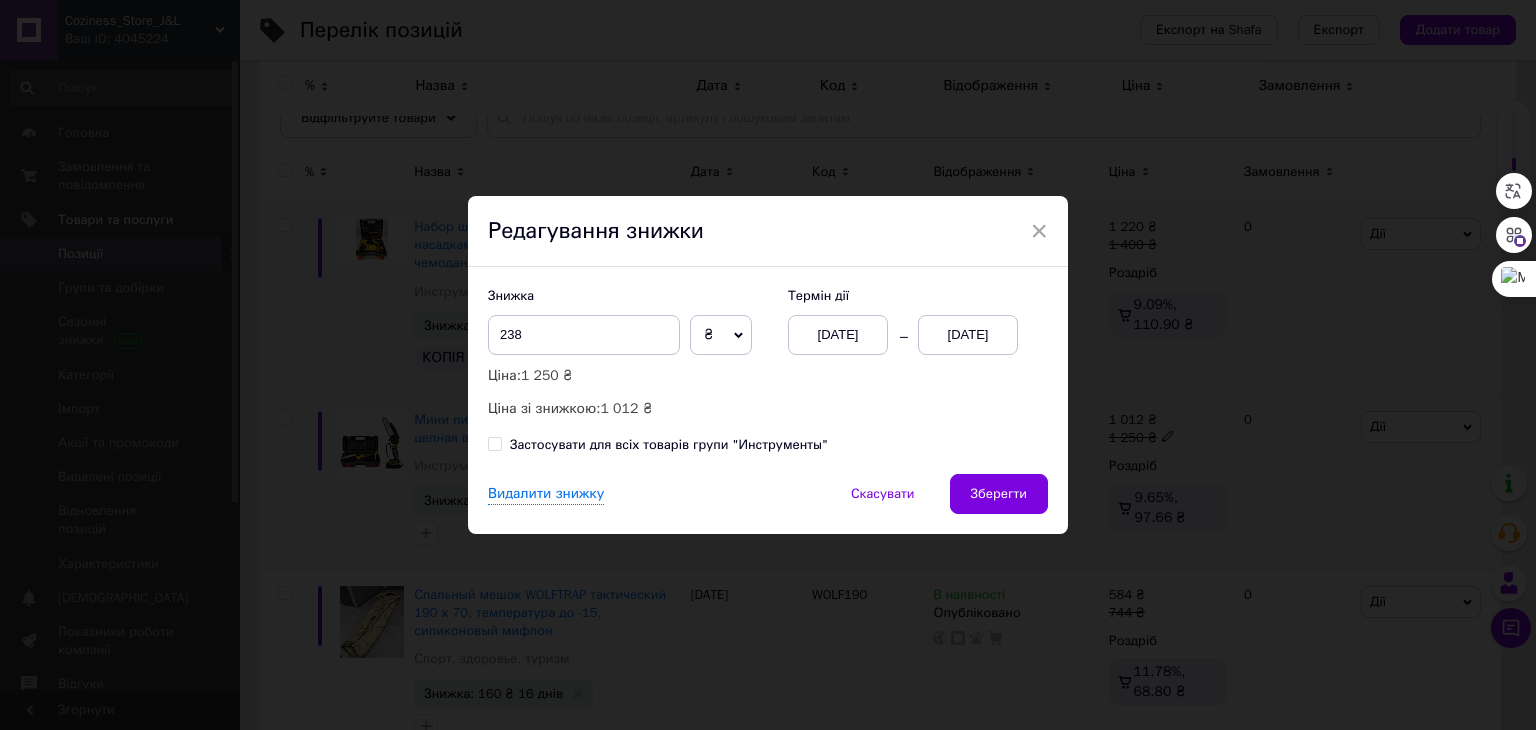 click on "[DATE]" at bounding box center [968, 335] 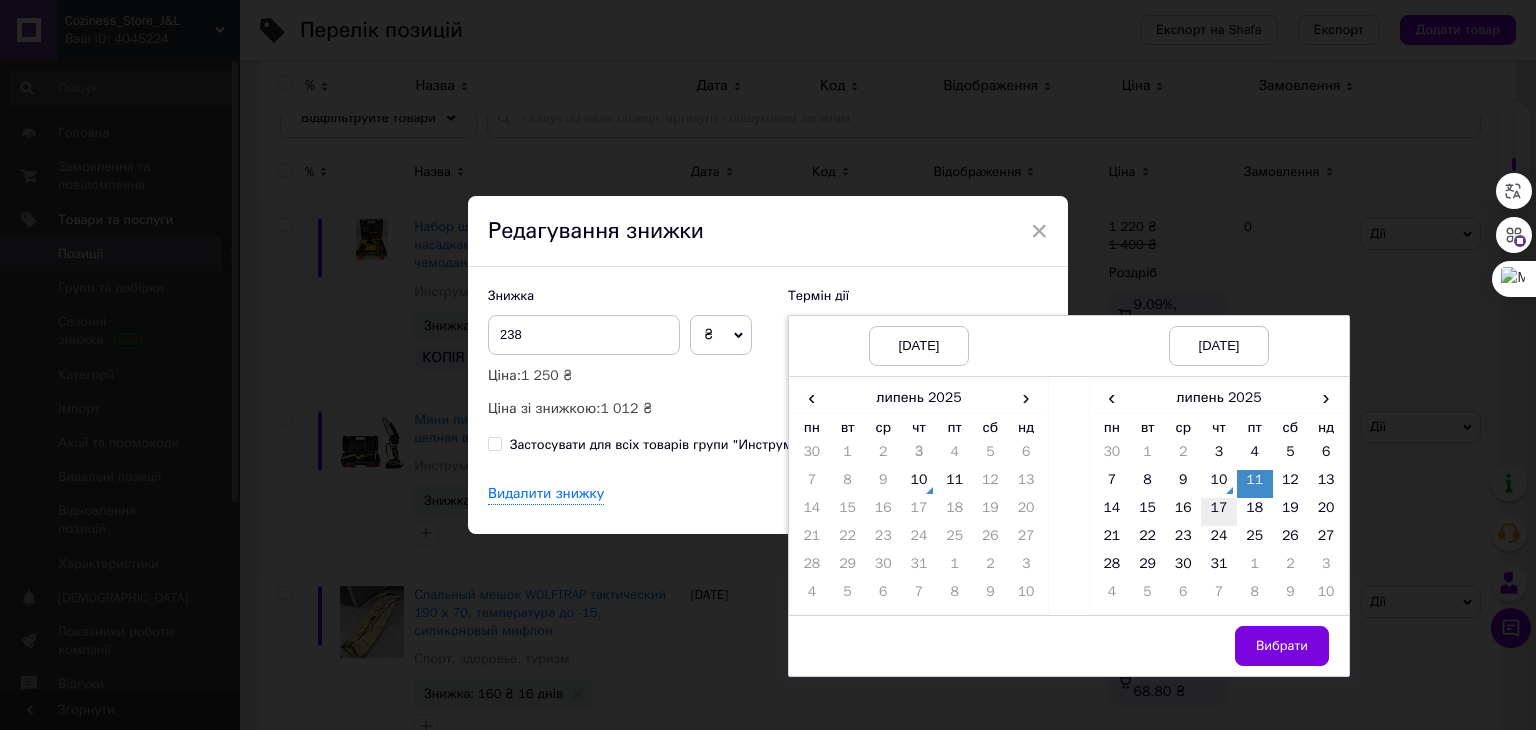 click on "17" at bounding box center [1219, 512] 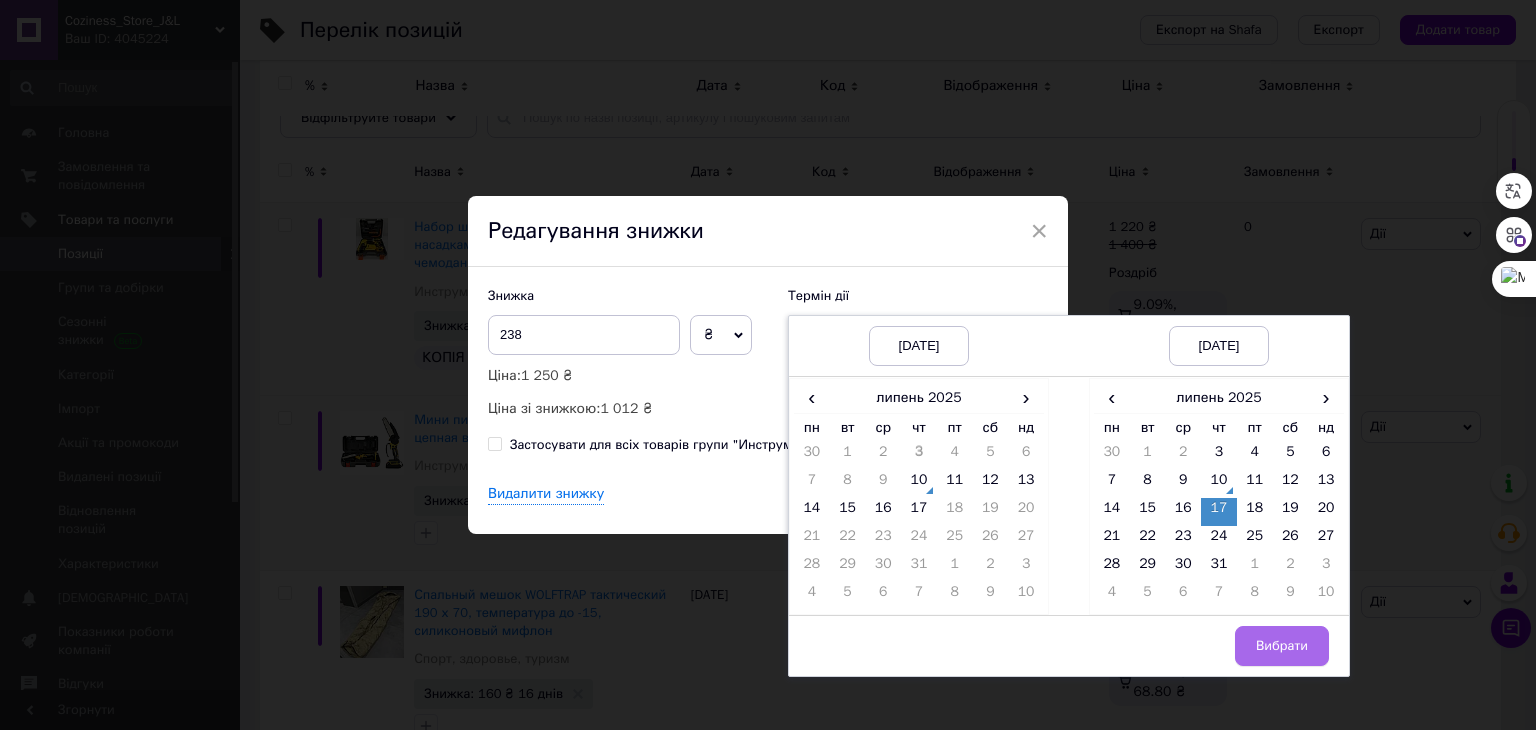 click on "Вибрати" at bounding box center (1282, 646) 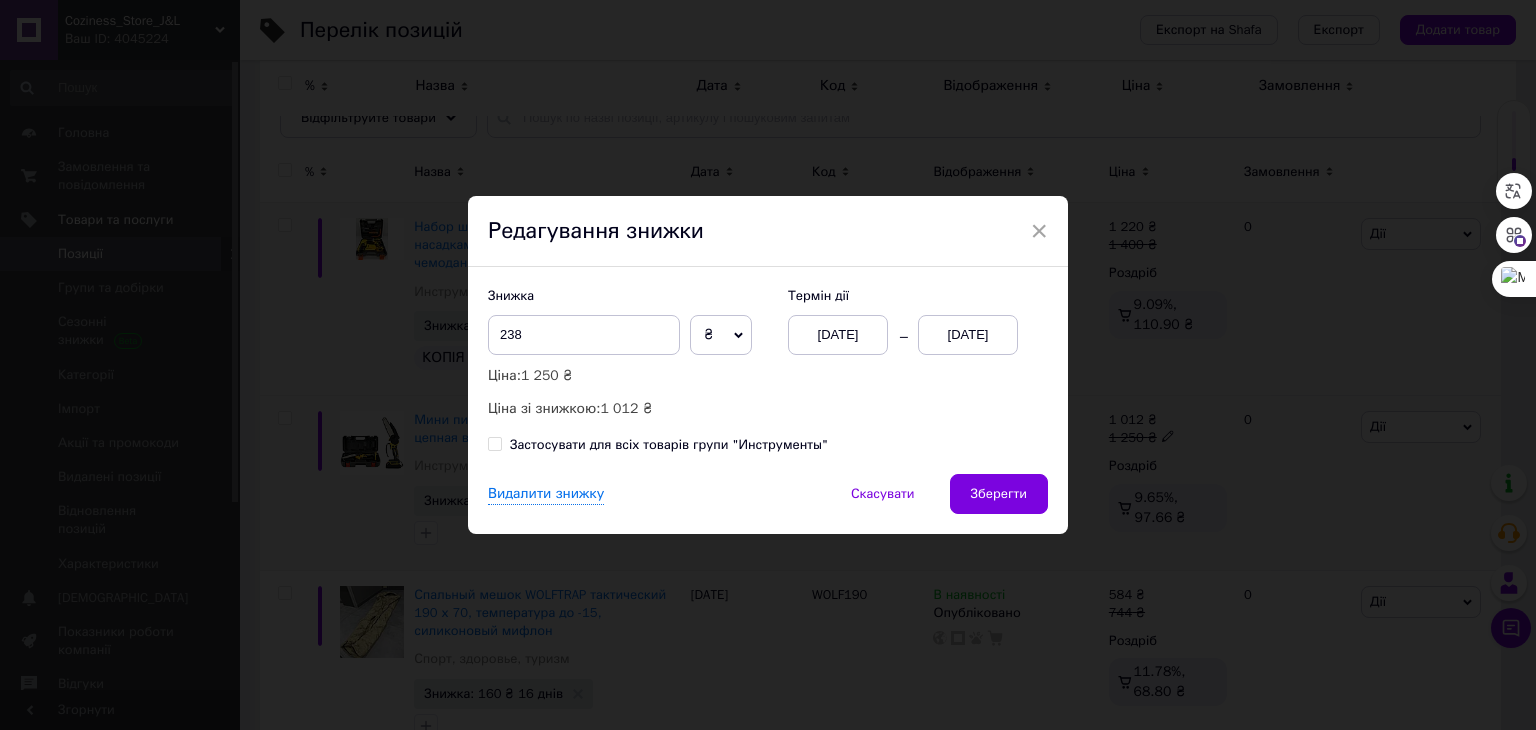 click on "Зберегти" at bounding box center (999, 494) 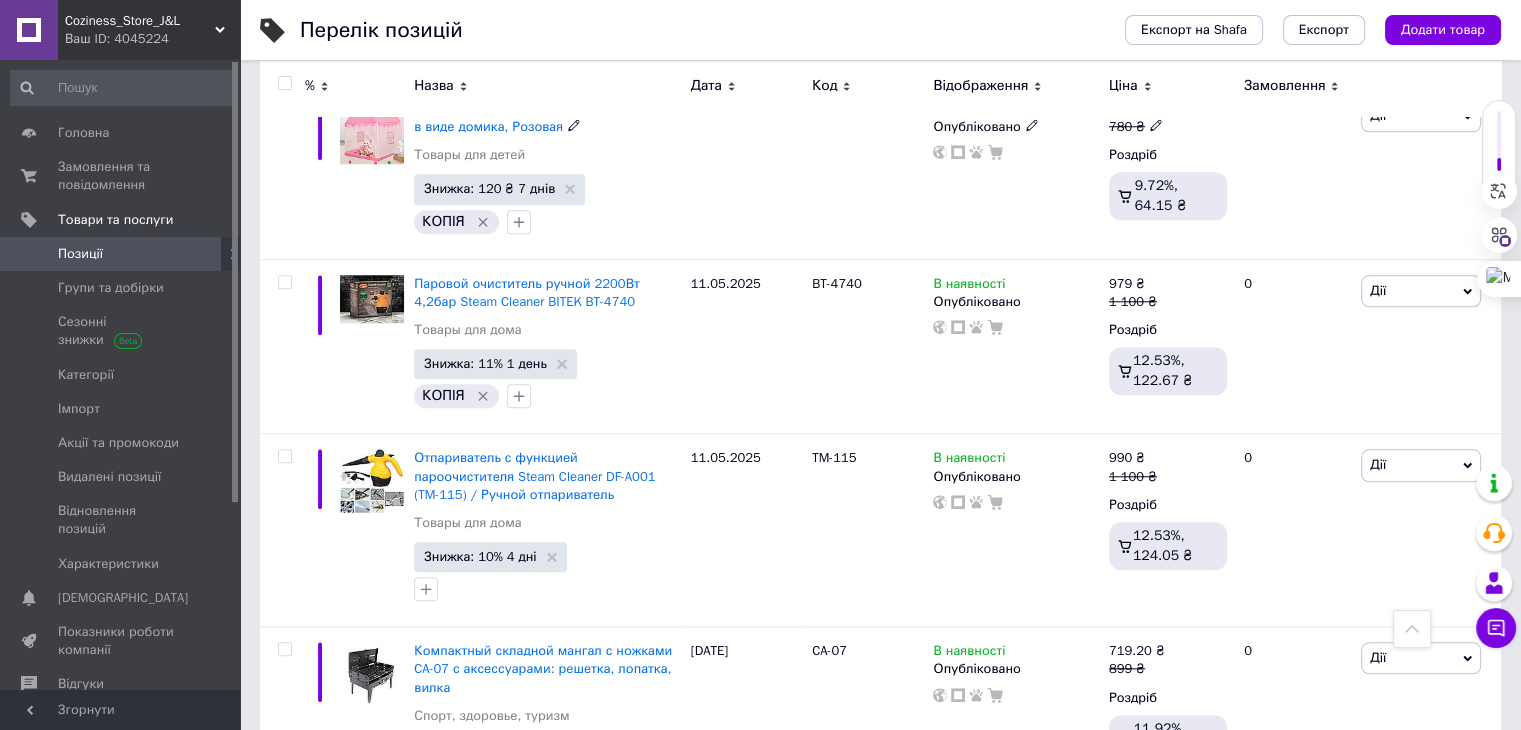 scroll, scrollTop: 1800, scrollLeft: 0, axis: vertical 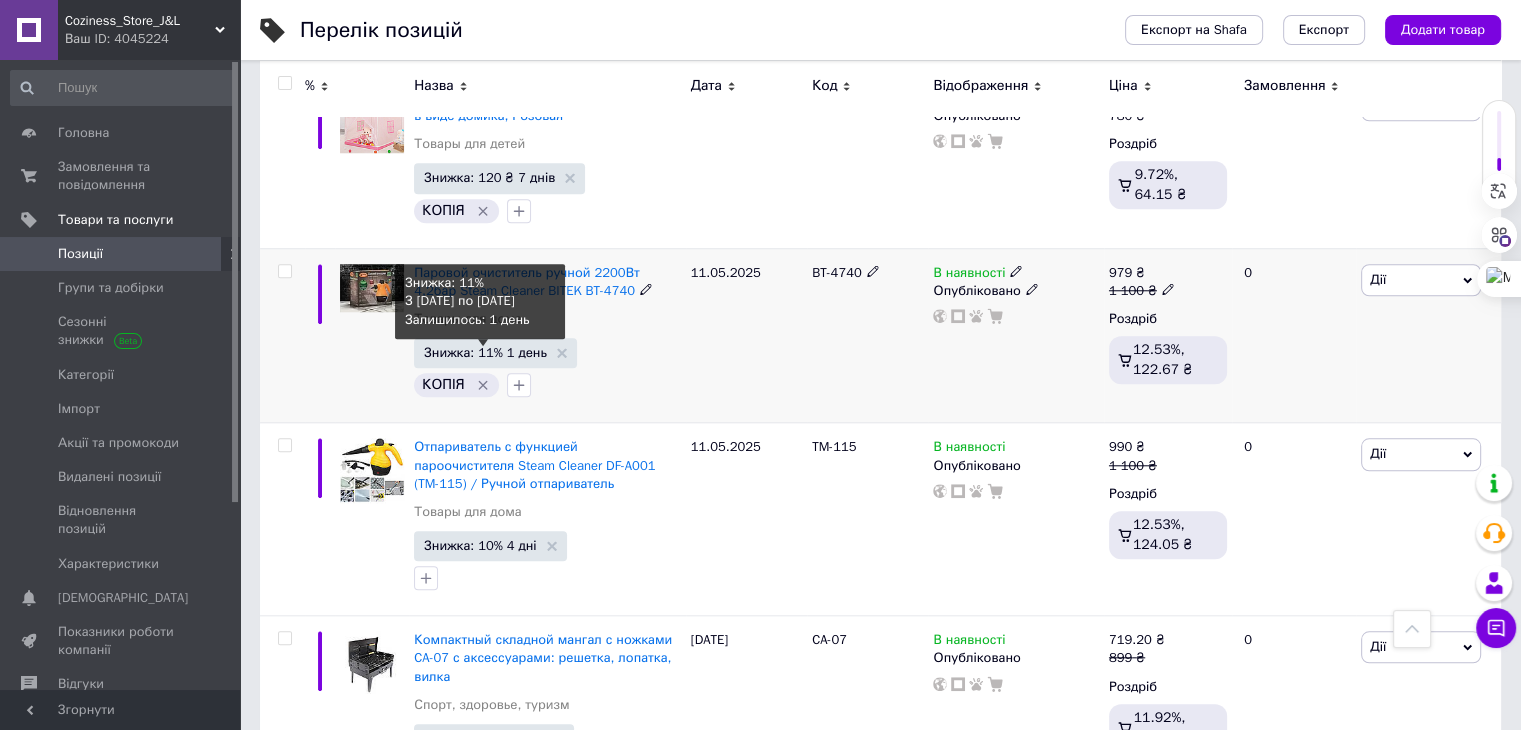 click on "Знижка: 11% 1 день Знижка: 11%   З [DATE] по [DATE] Залишилось: 1 день" at bounding box center (495, 353) 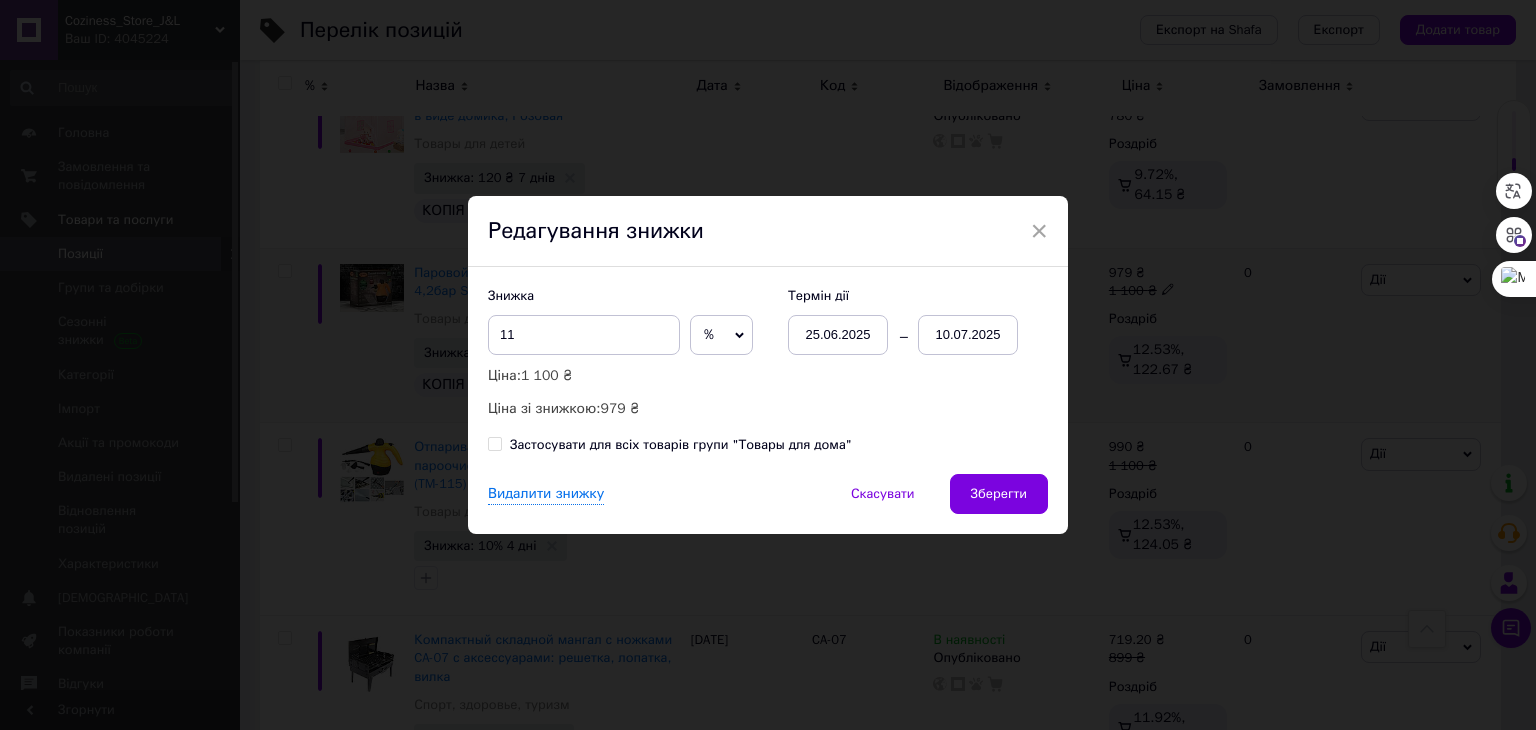 click on "10.07.2025" at bounding box center [968, 335] 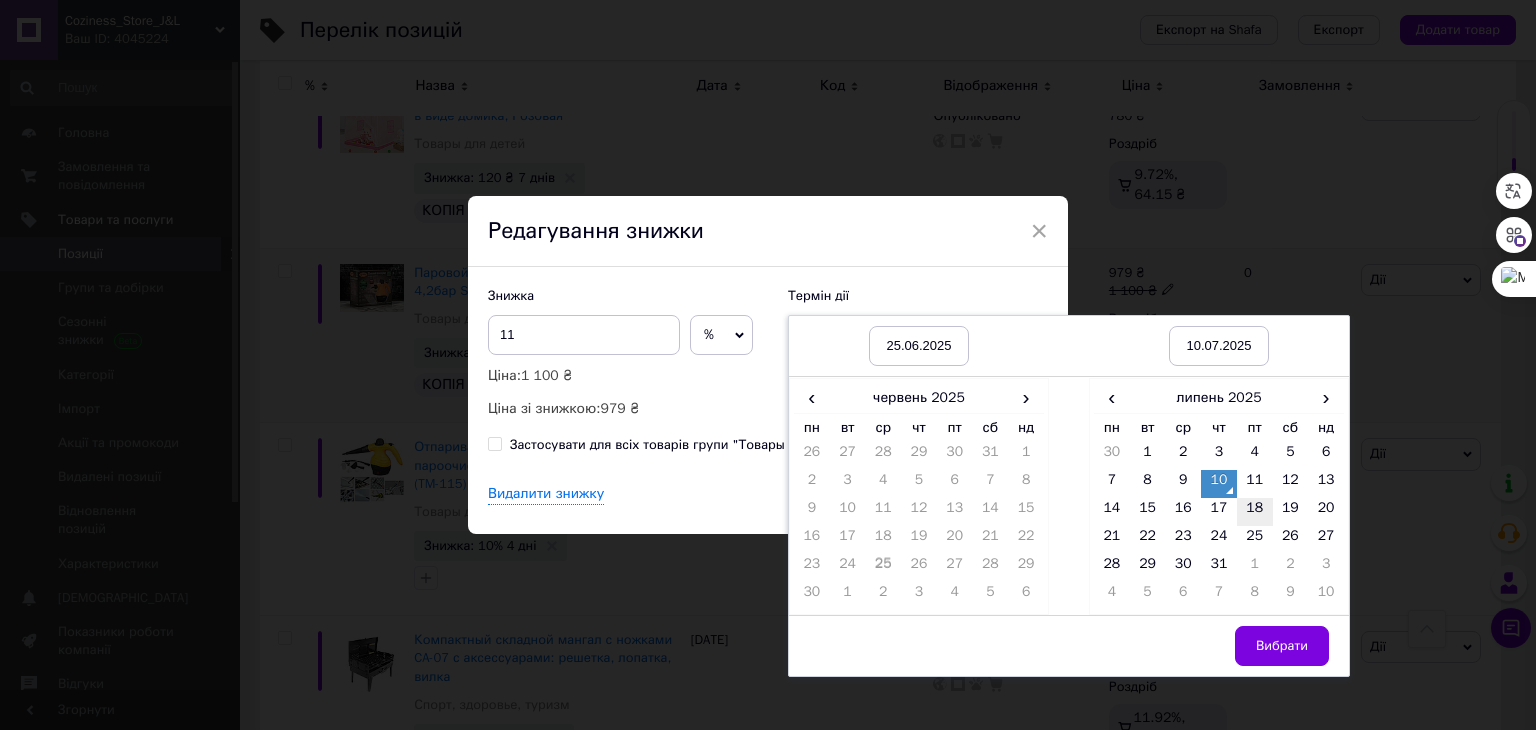 click on "18" at bounding box center [1255, 512] 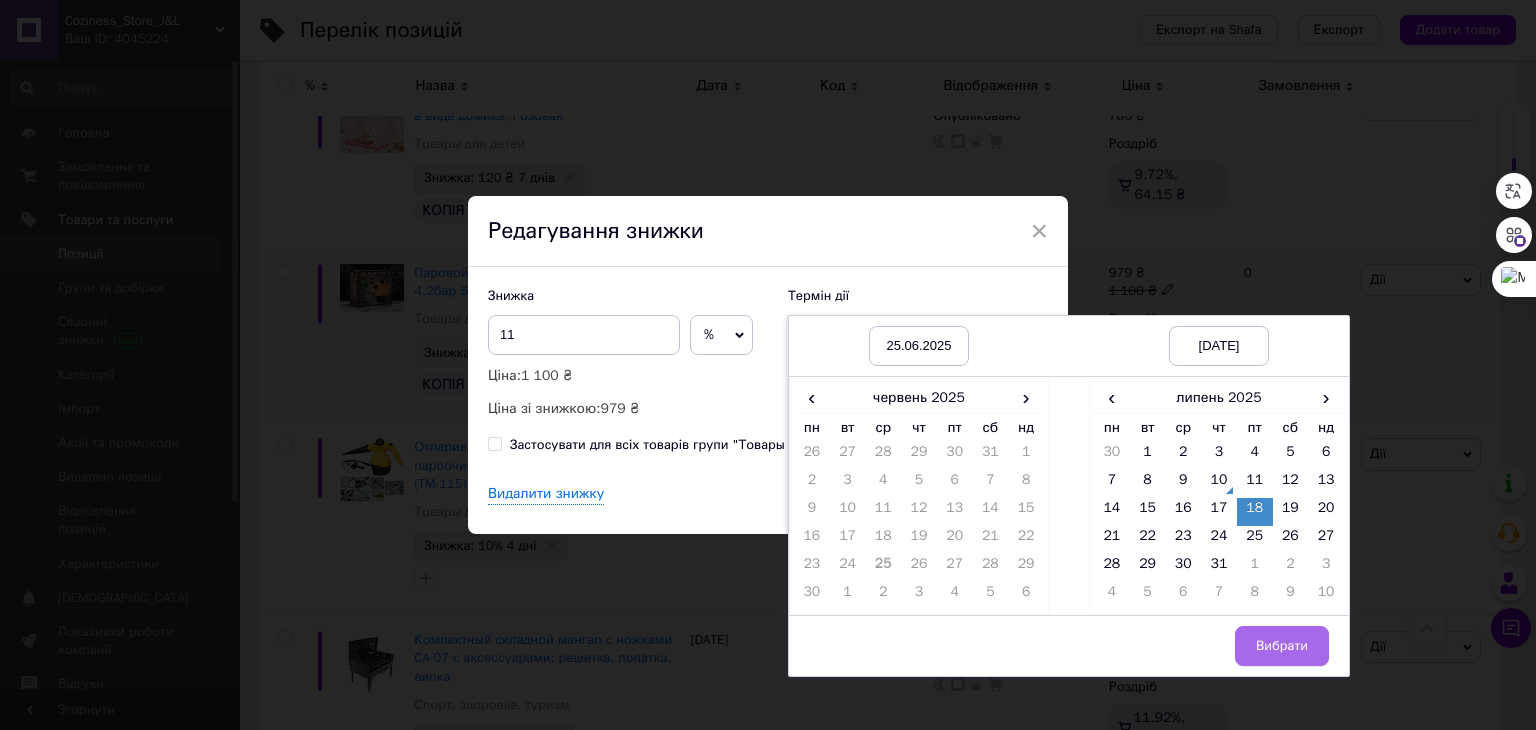 click on "Вибрати" at bounding box center [1282, 646] 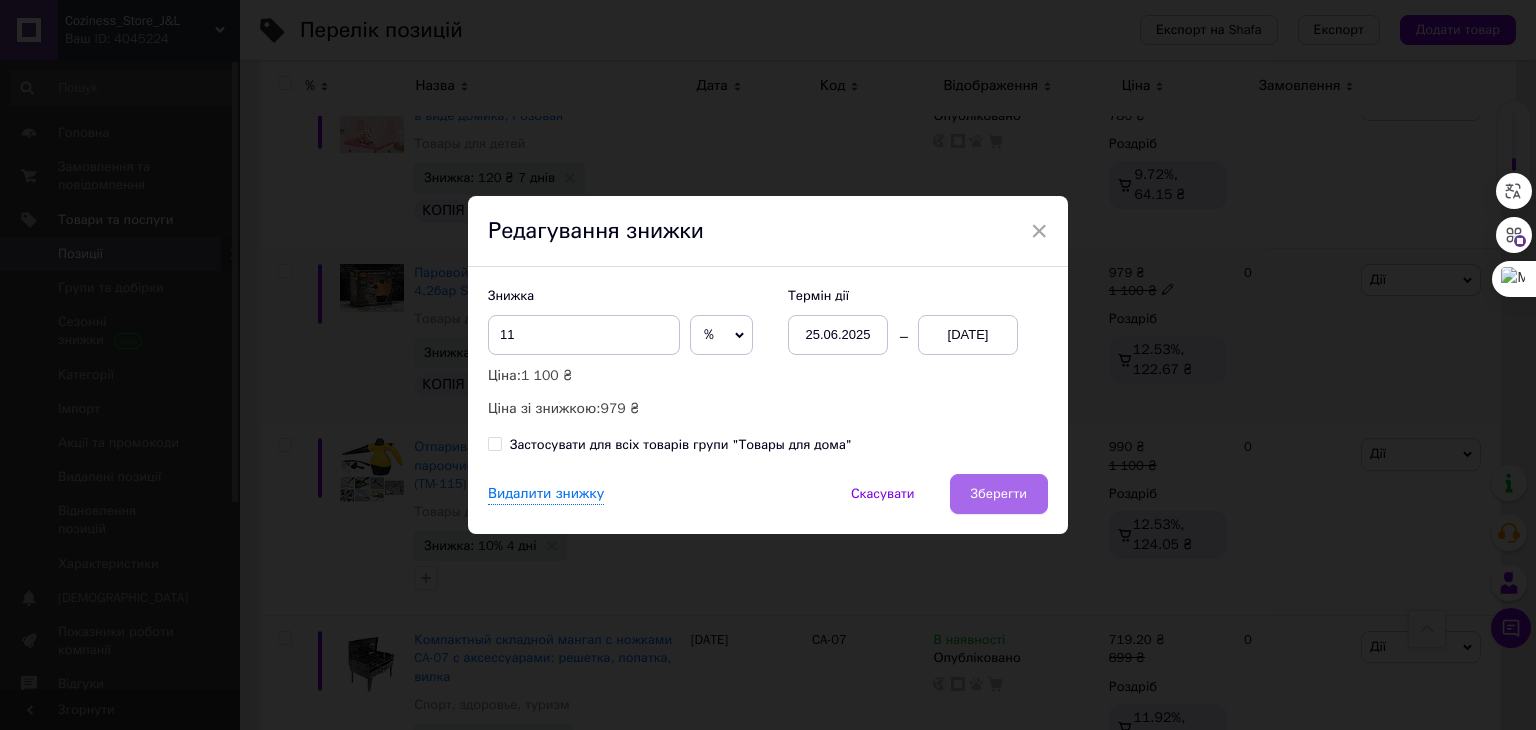 click on "Зберегти" at bounding box center [999, 494] 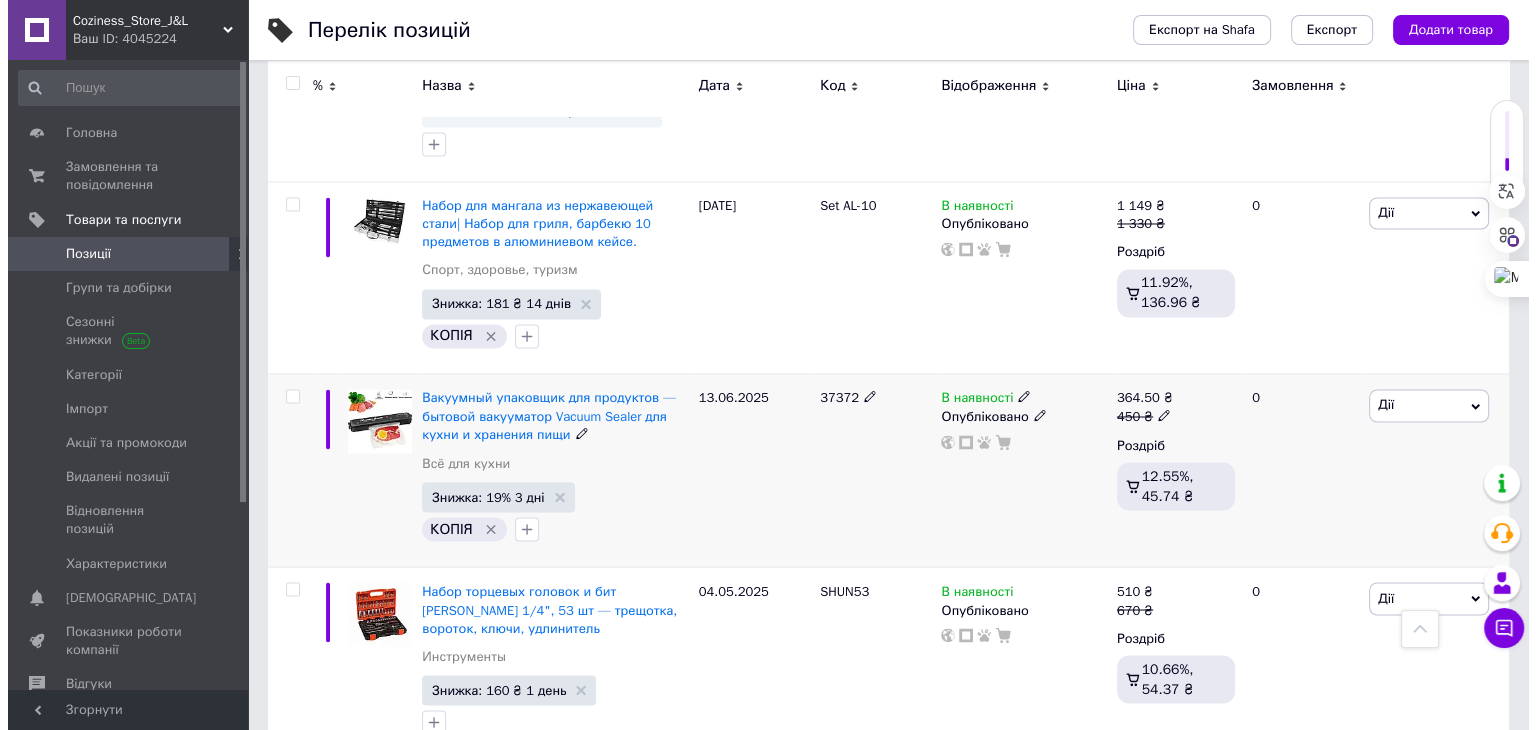 scroll, scrollTop: 3446, scrollLeft: 0, axis: vertical 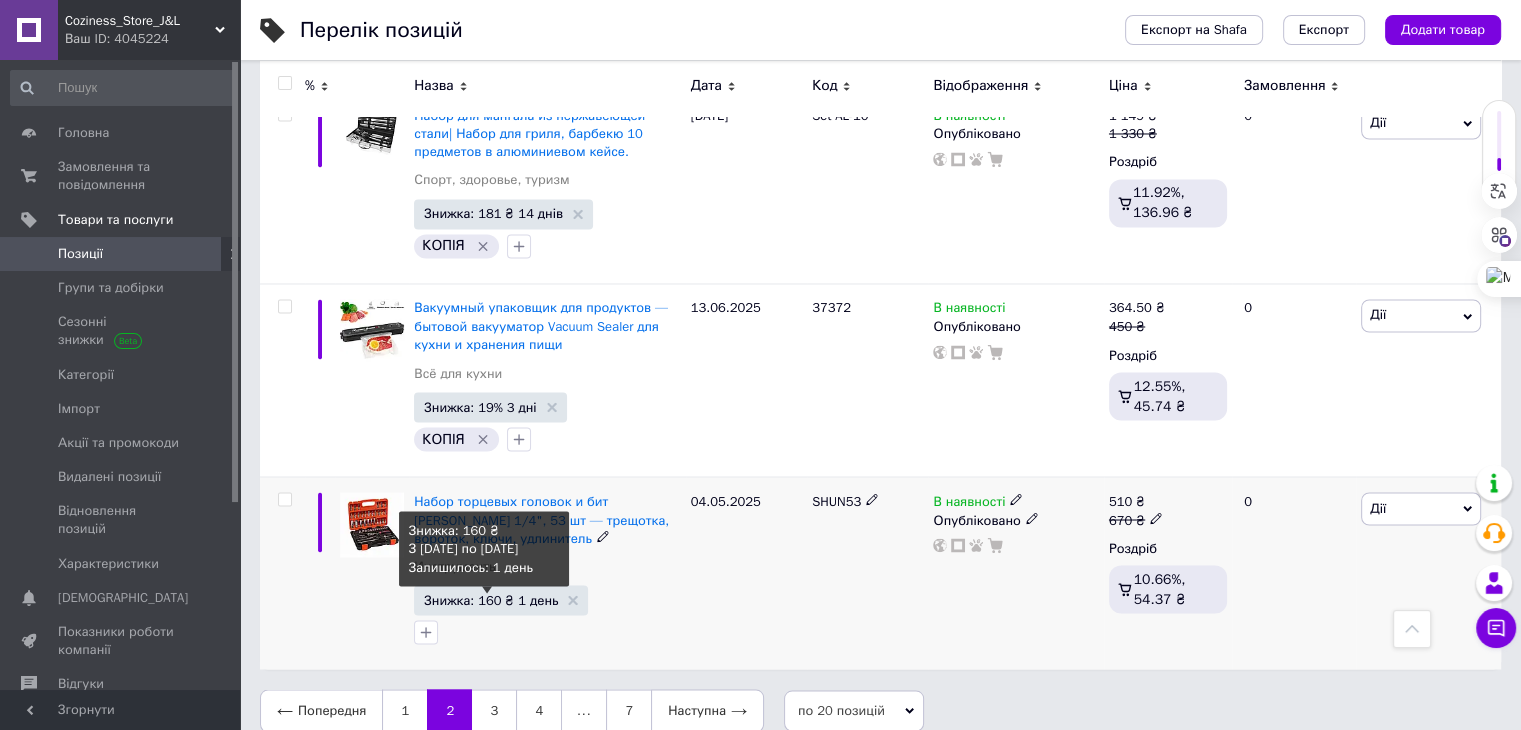 click on "Знижка: 160 ₴ 1 день" at bounding box center [491, 599] 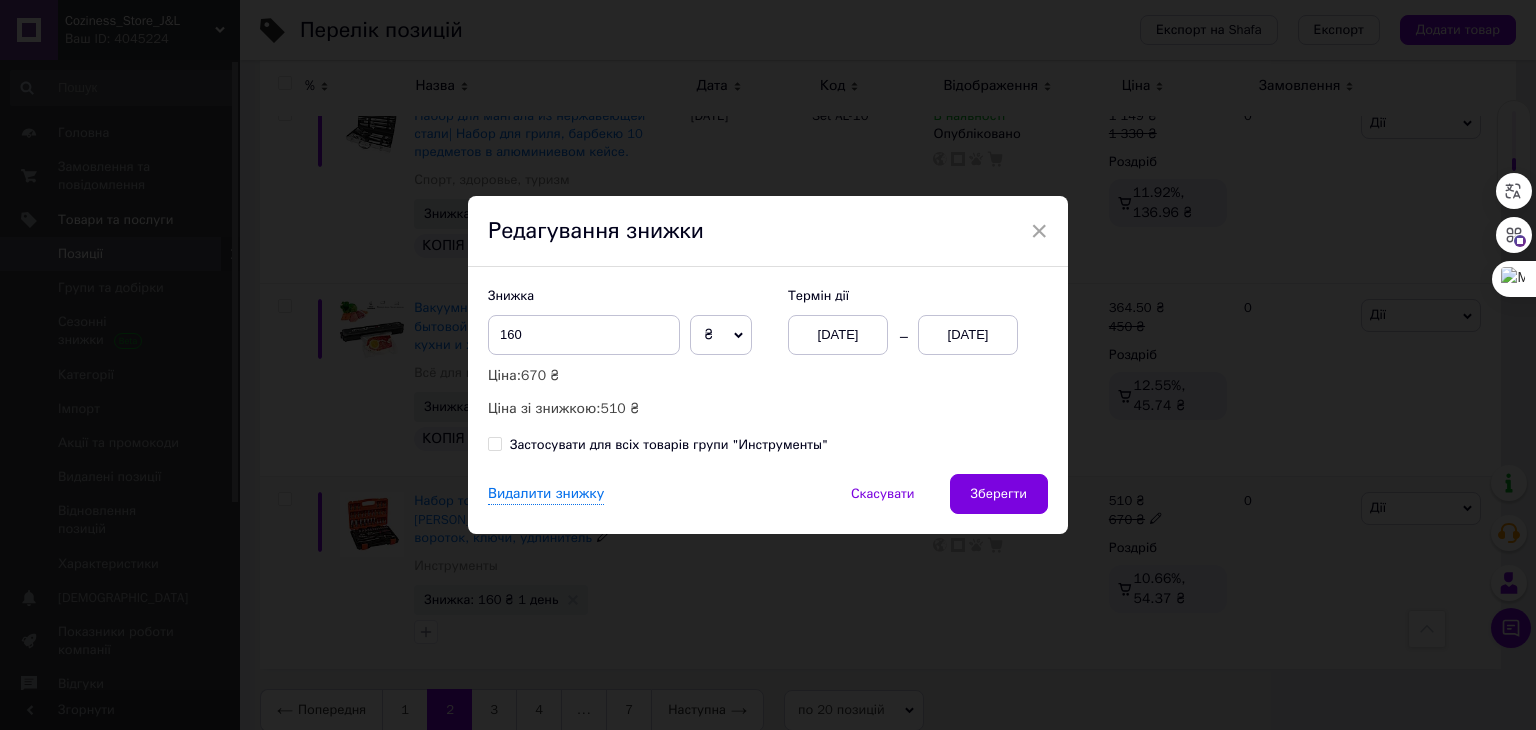 click on "[DATE]" at bounding box center [968, 335] 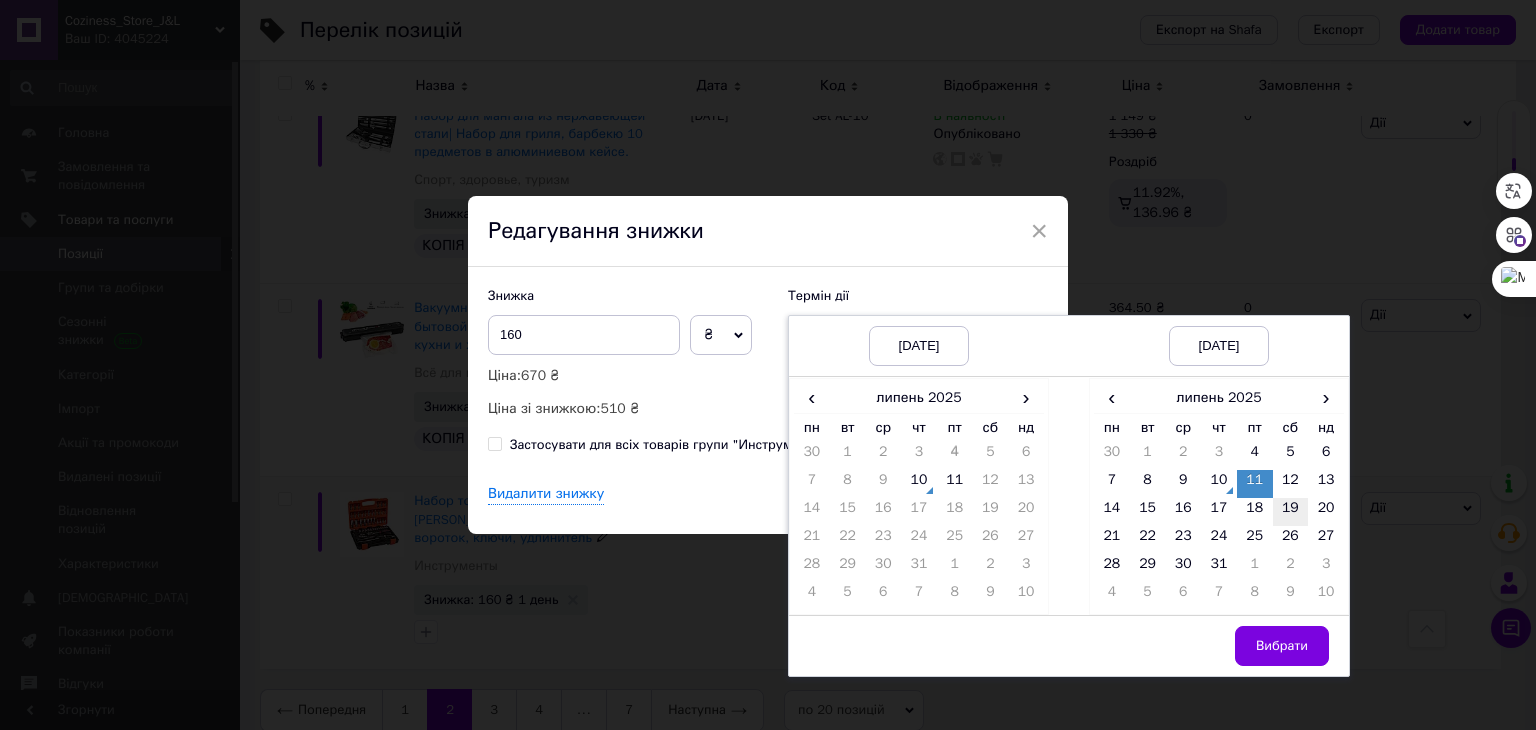 click on "19" at bounding box center (1291, 512) 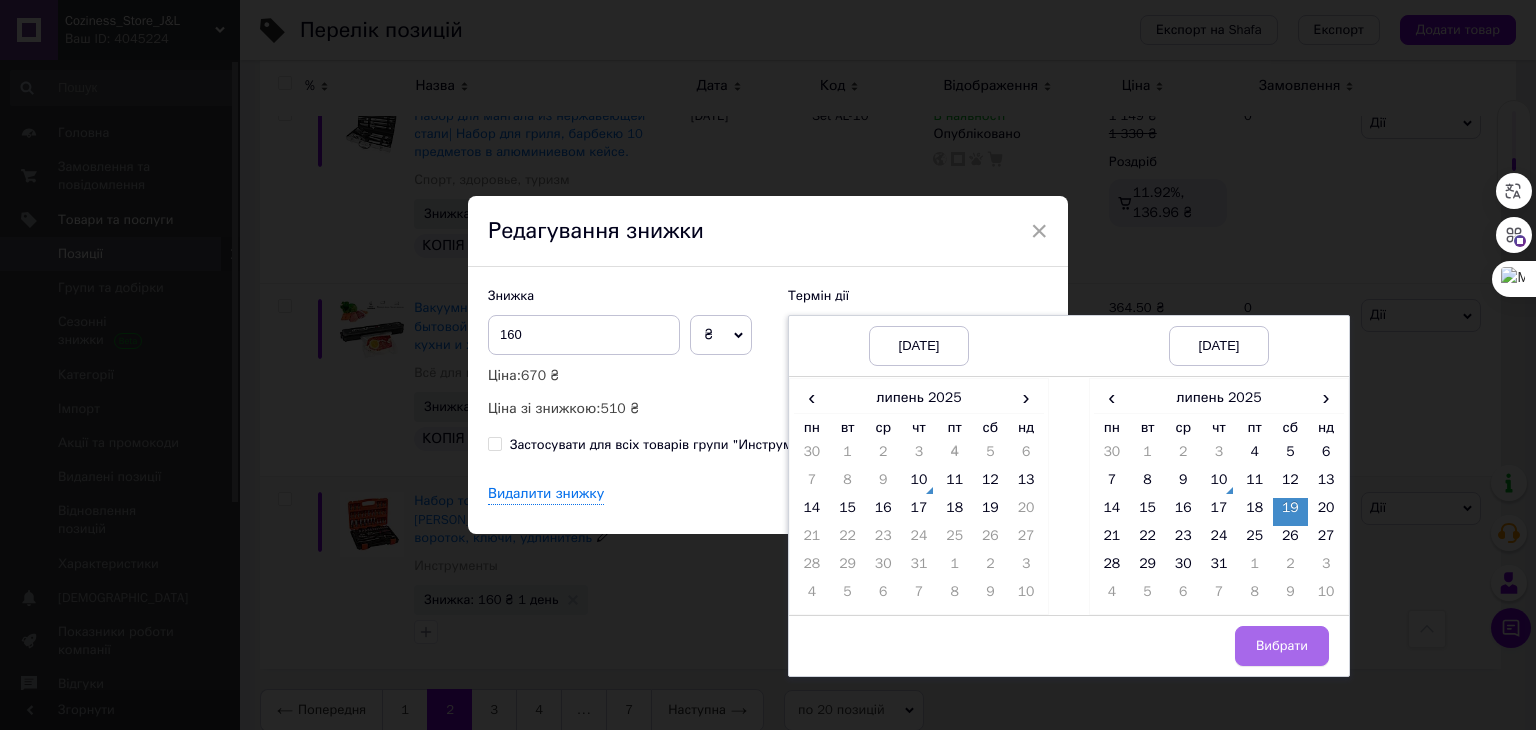 click on "Вибрати" at bounding box center [1282, 646] 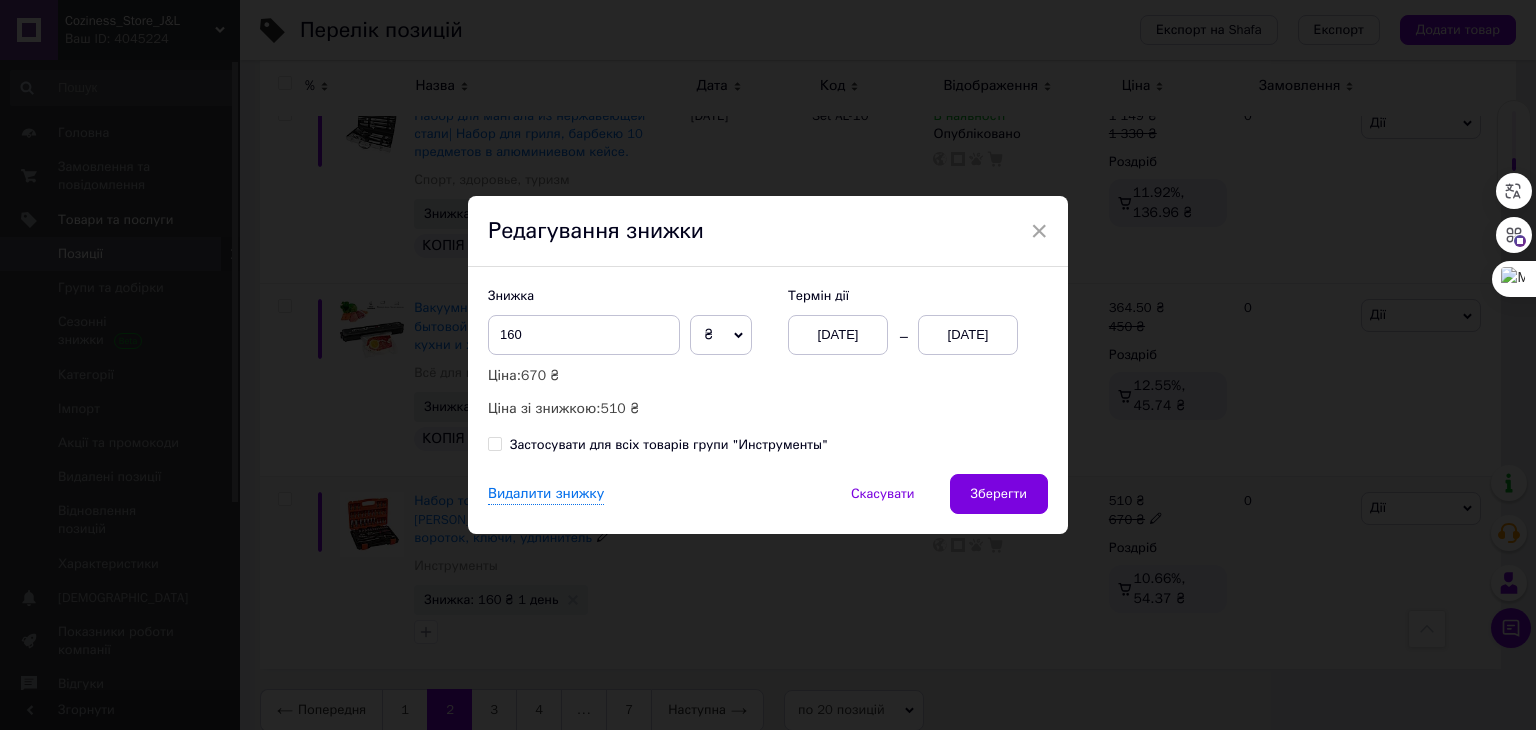 click on "Зберегти" at bounding box center [999, 494] 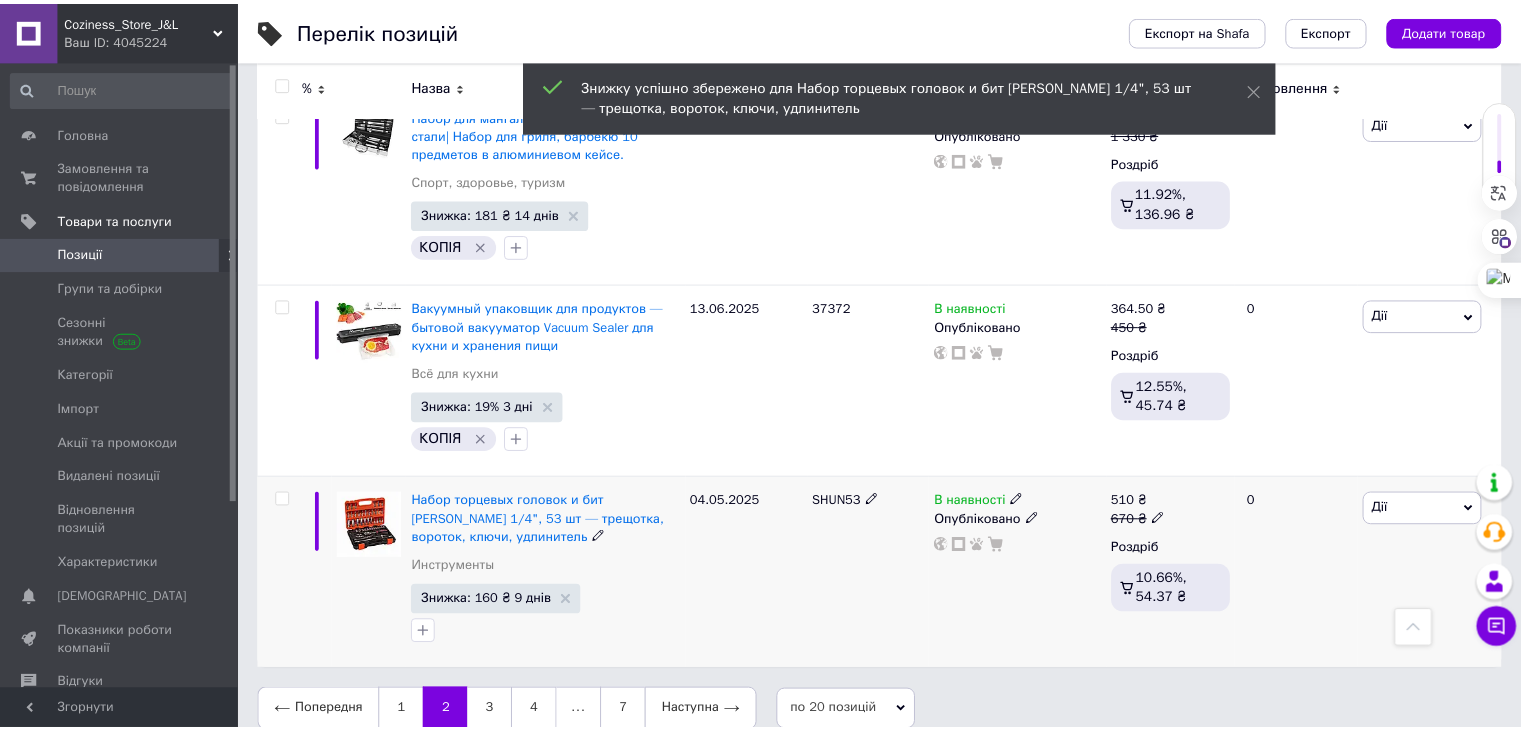 scroll, scrollTop: 3428, scrollLeft: 0, axis: vertical 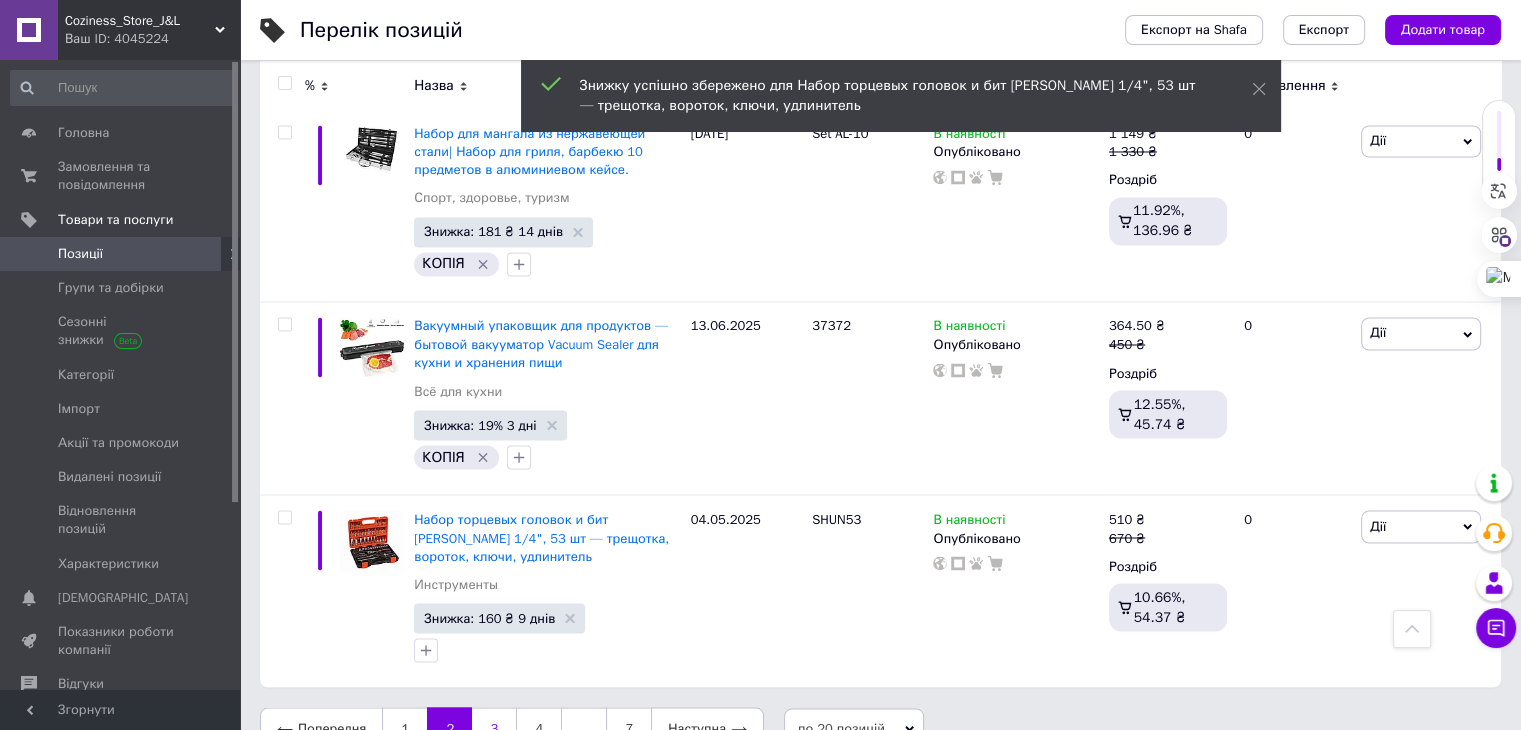 click on "3" at bounding box center (494, 728) 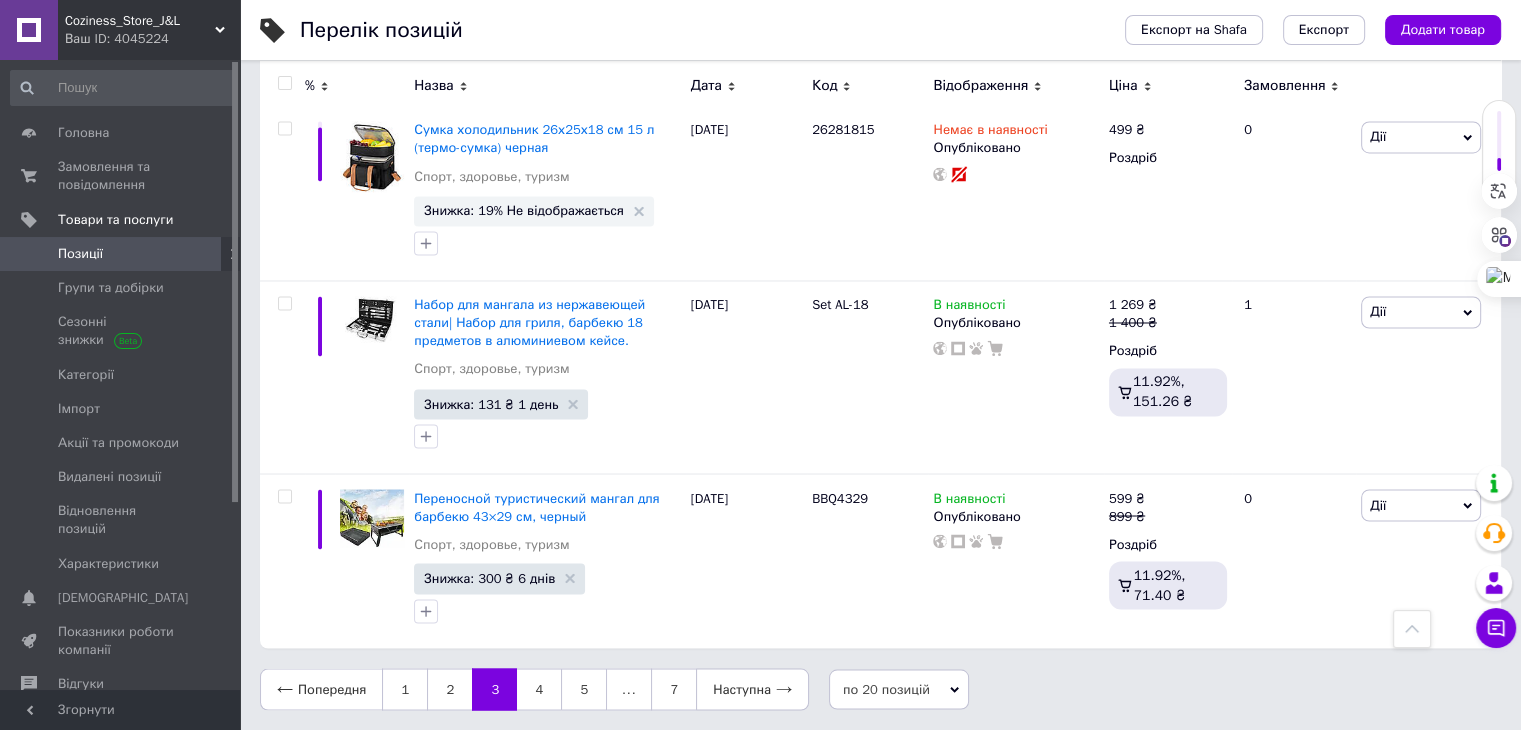 scroll, scrollTop: 3373, scrollLeft: 0, axis: vertical 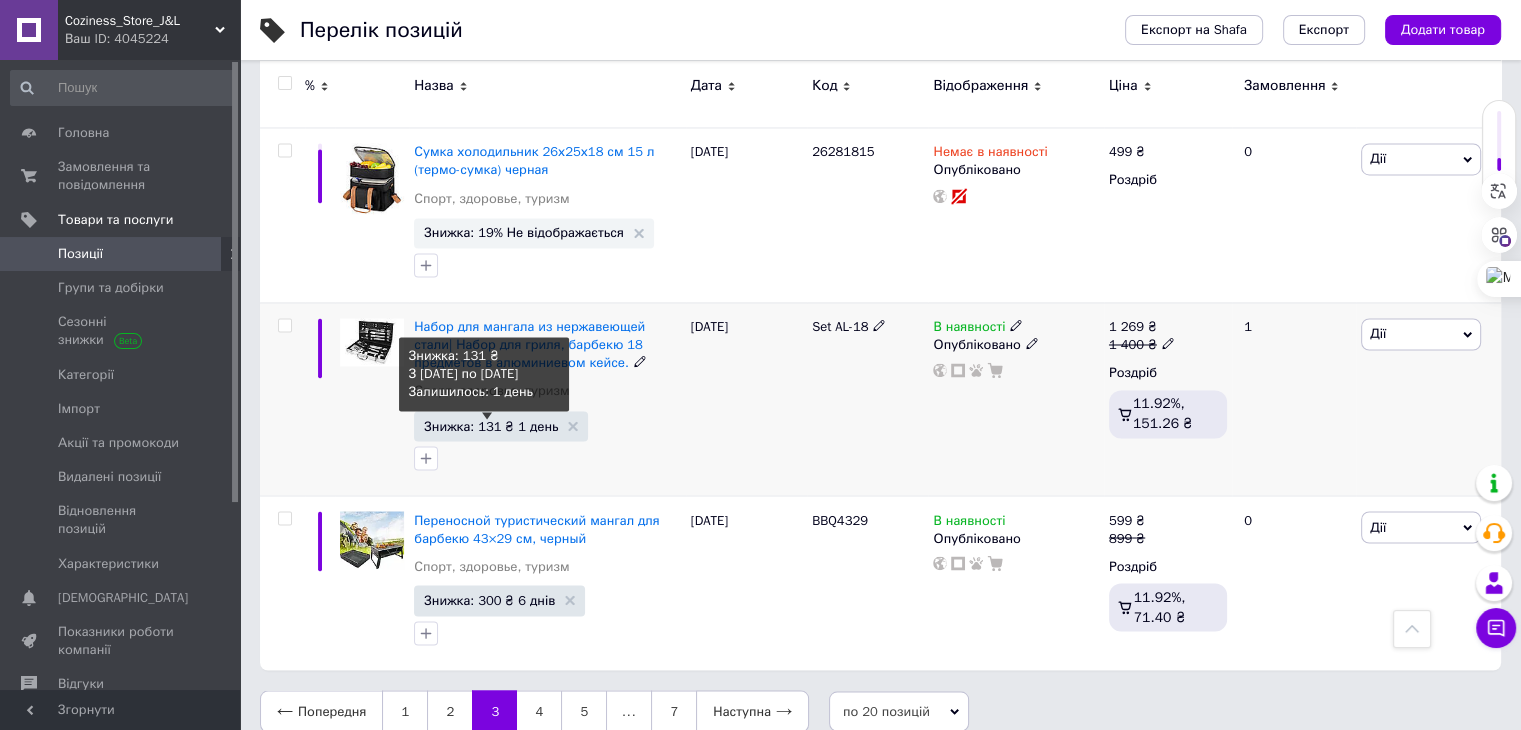 click on "Знижка: 131 ₴ 1 день" at bounding box center (491, 425) 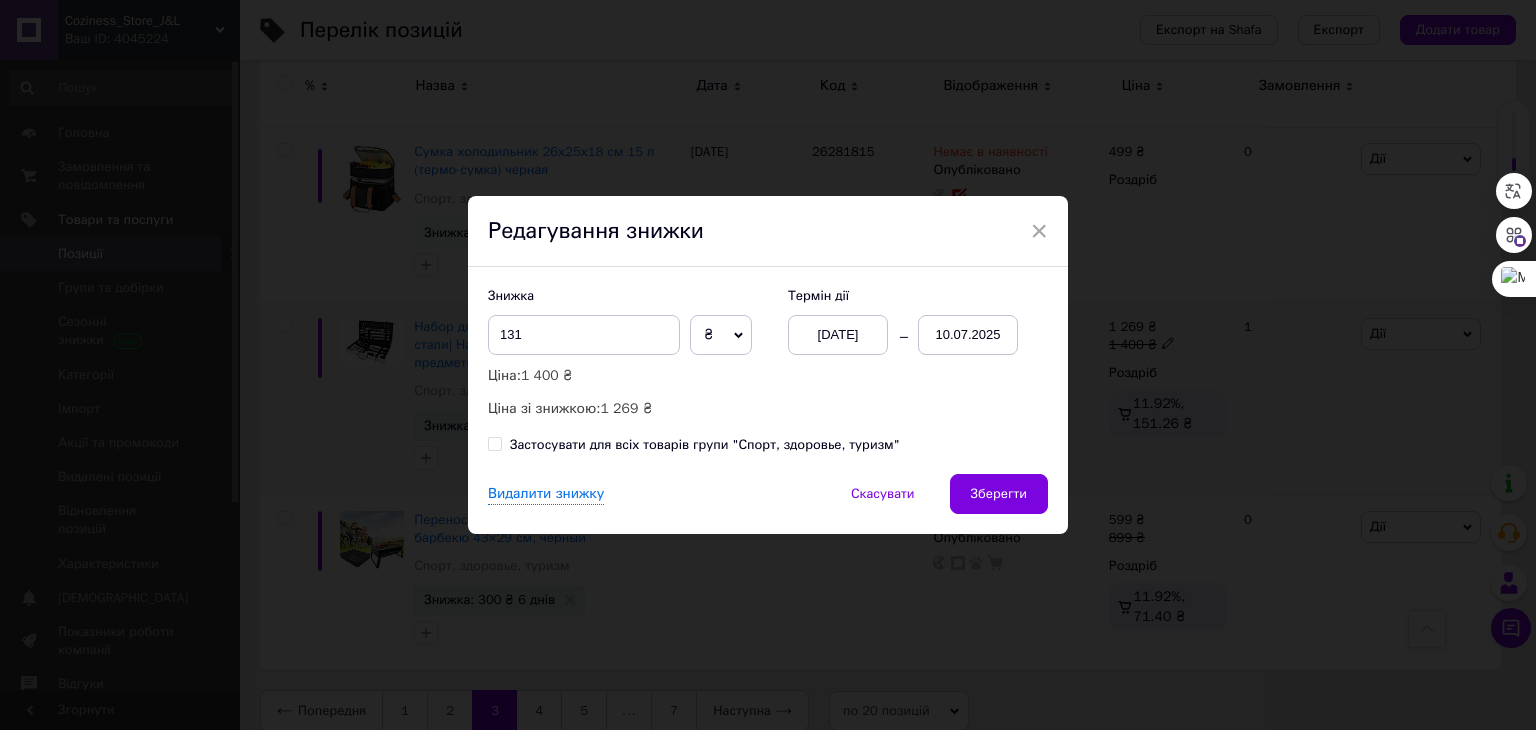 click on "10.07.2025" at bounding box center (968, 335) 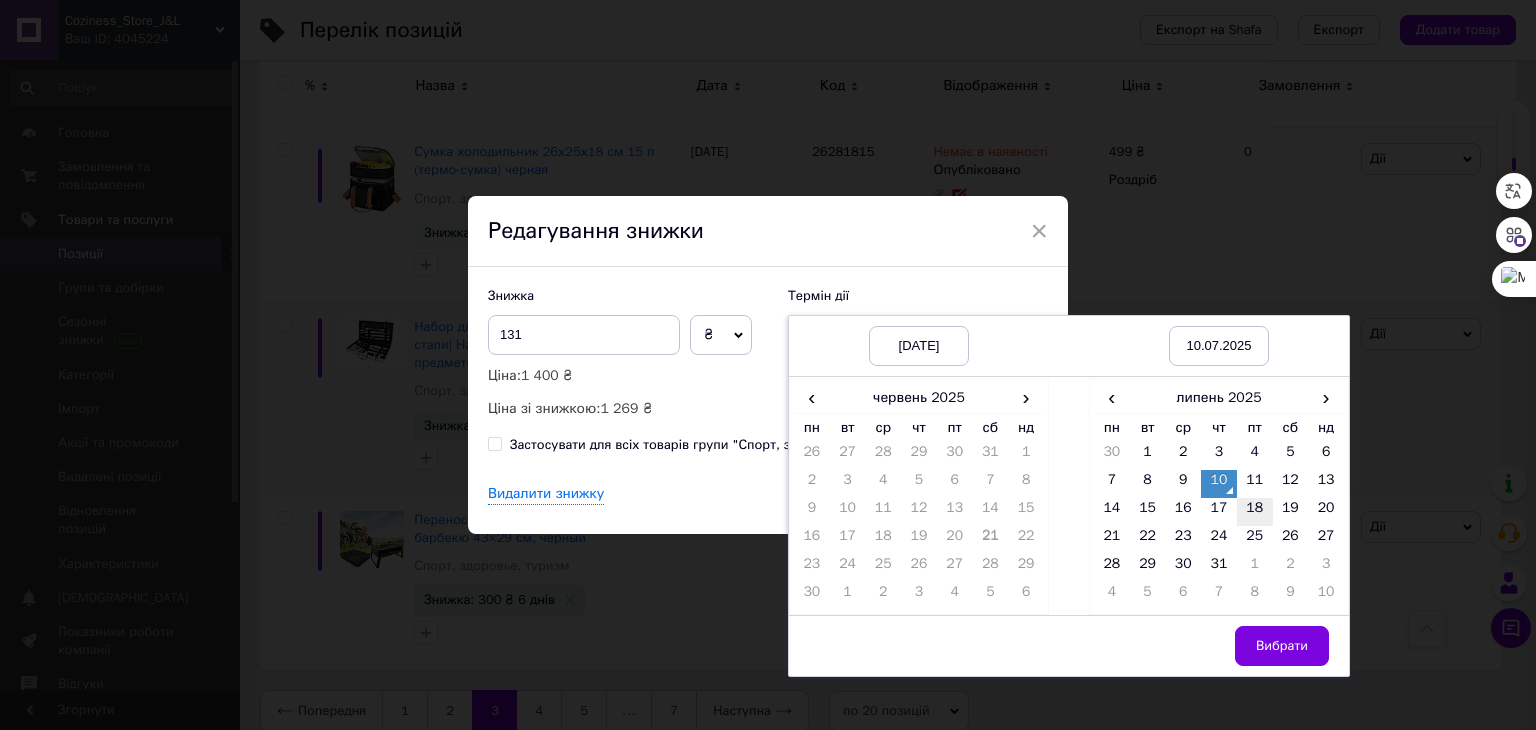 click on "18" at bounding box center [1255, 512] 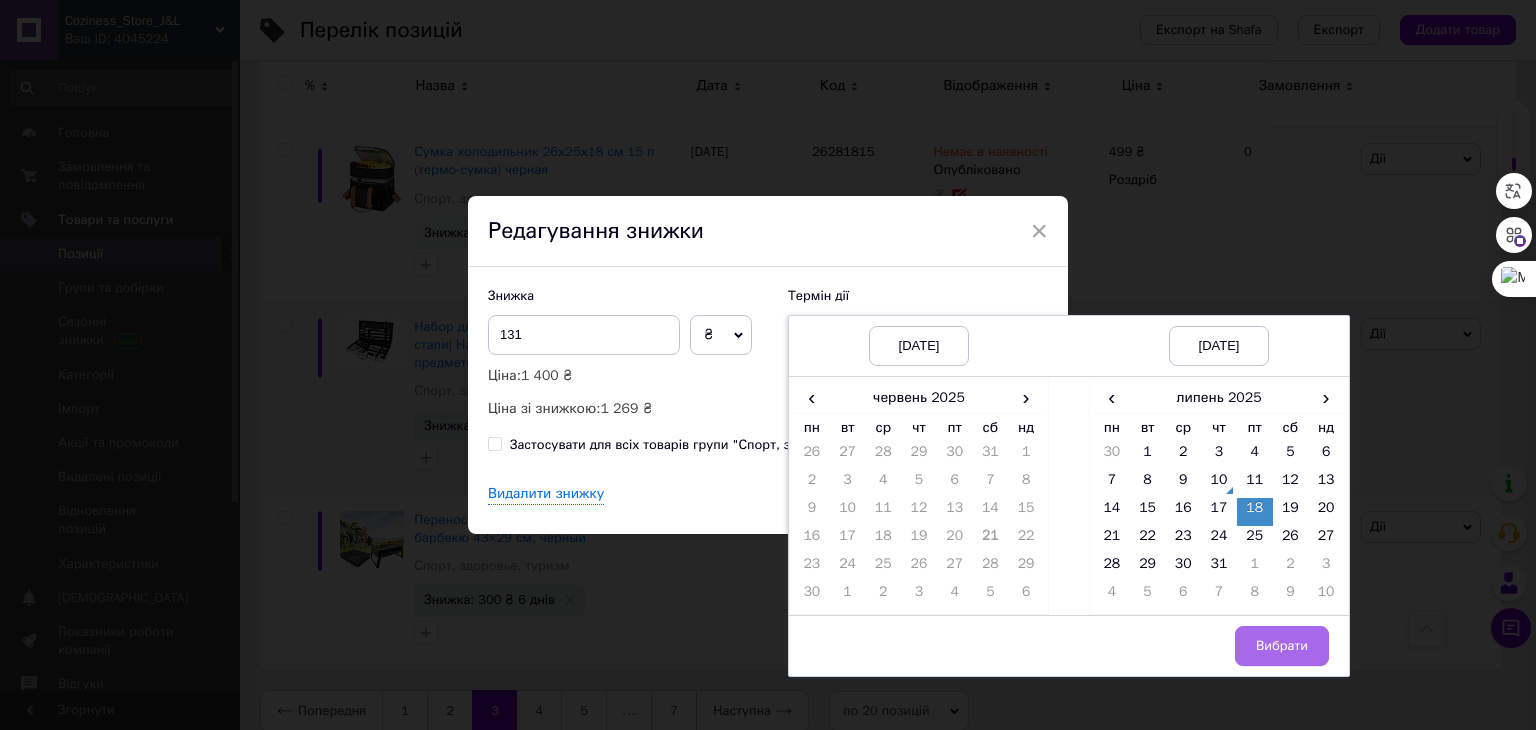 click on "Вибрати" at bounding box center (1282, 646) 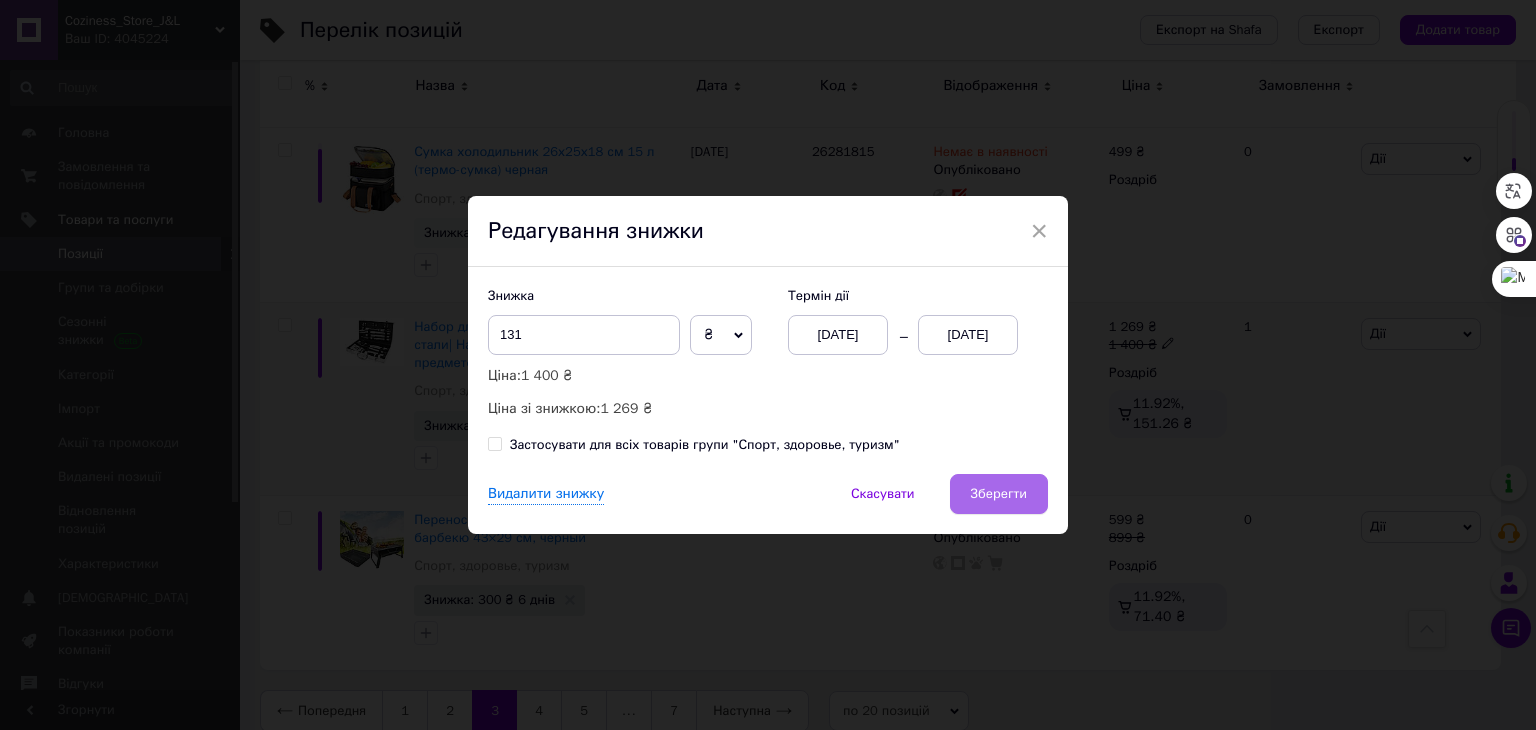 click on "Зберегти" at bounding box center (999, 494) 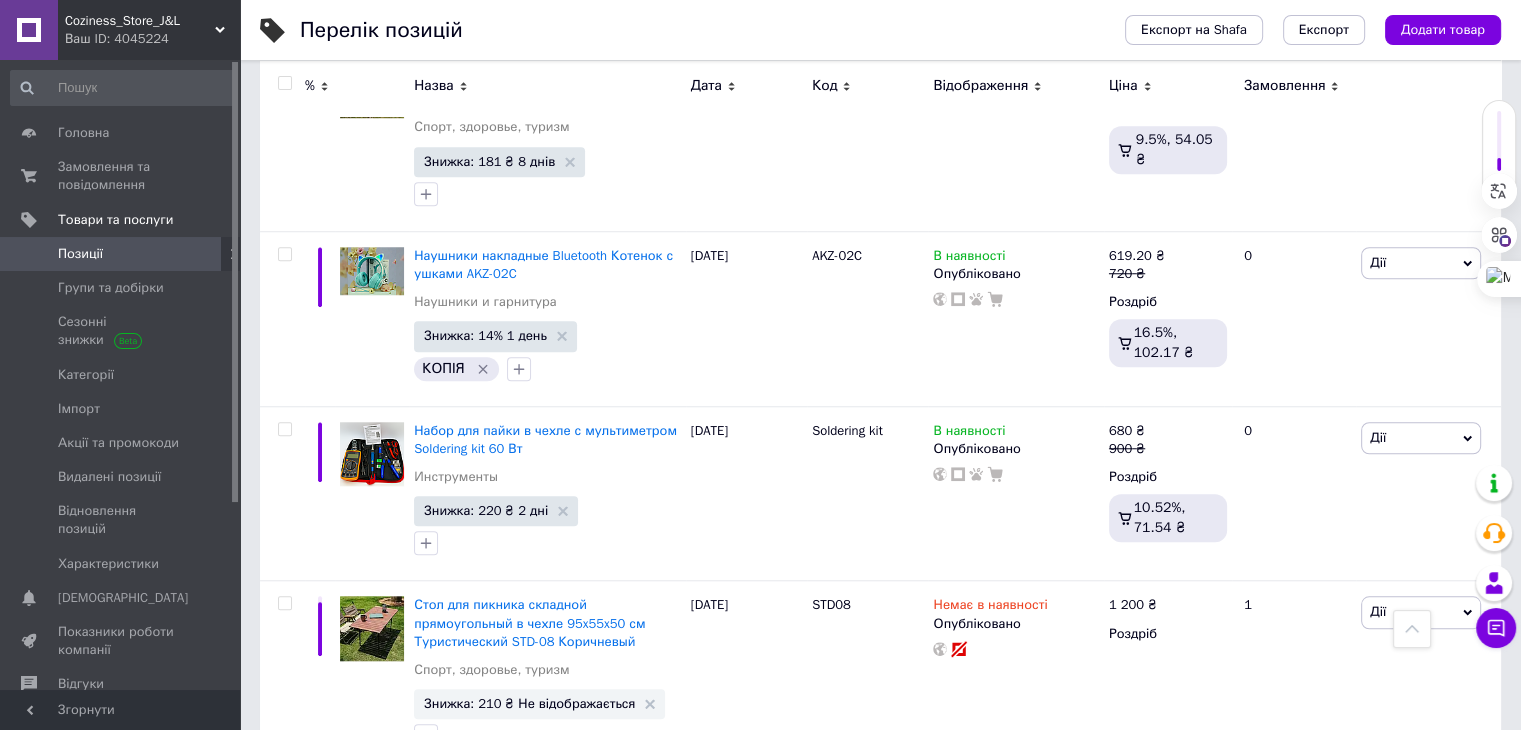 scroll, scrollTop: 1573, scrollLeft: 0, axis: vertical 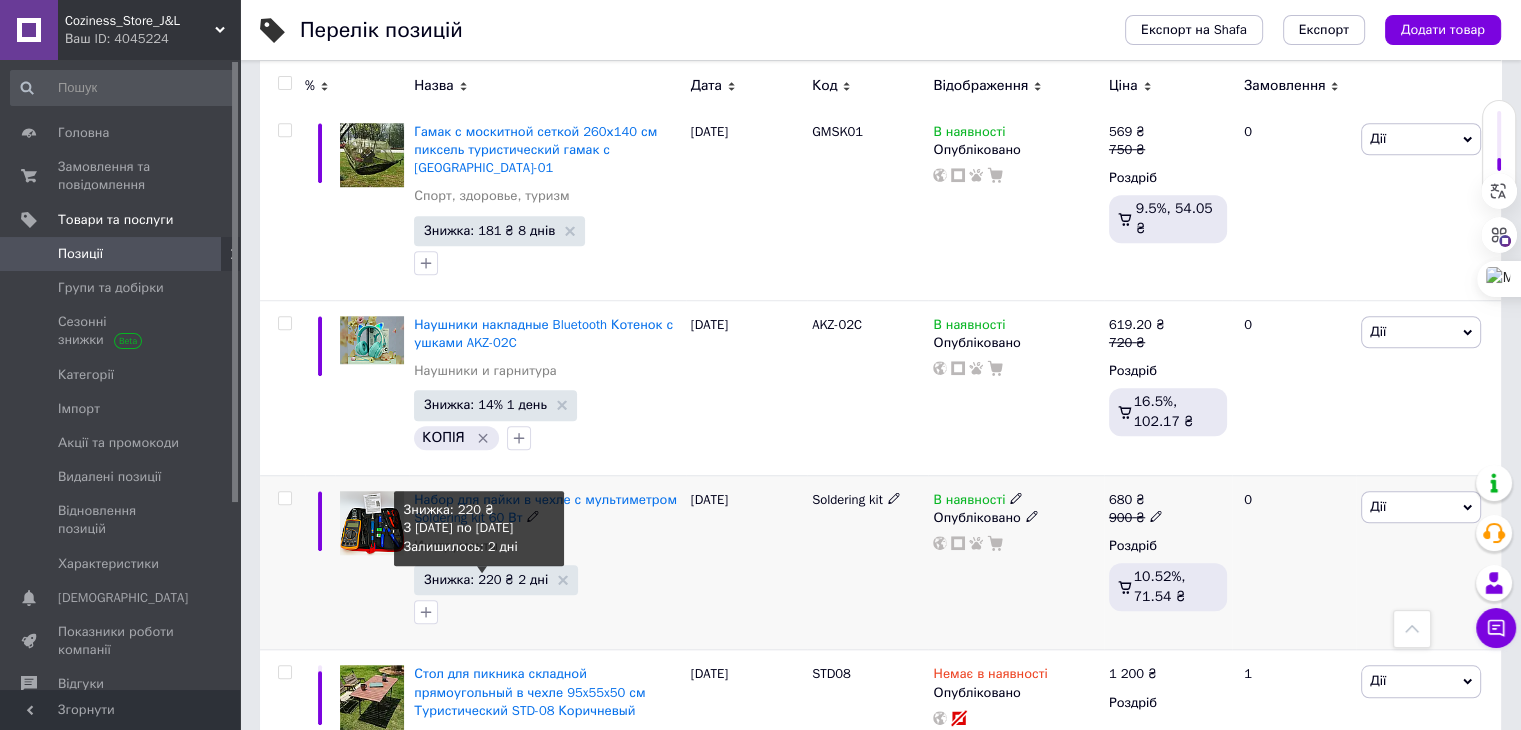 click on "Знижка: 220 ₴ 2 дні" at bounding box center (486, 579) 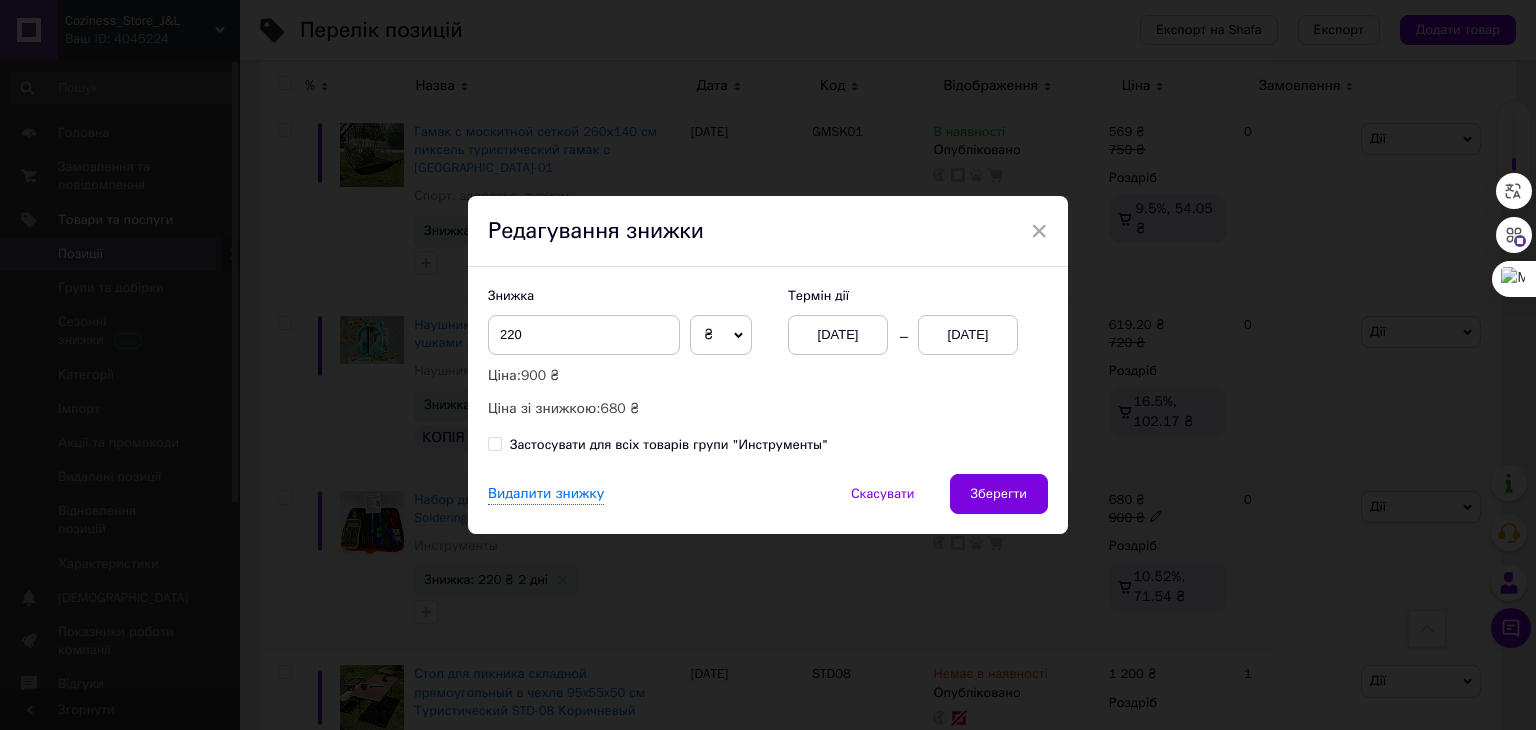 click on "[DATE]" at bounding box center [968, 335] 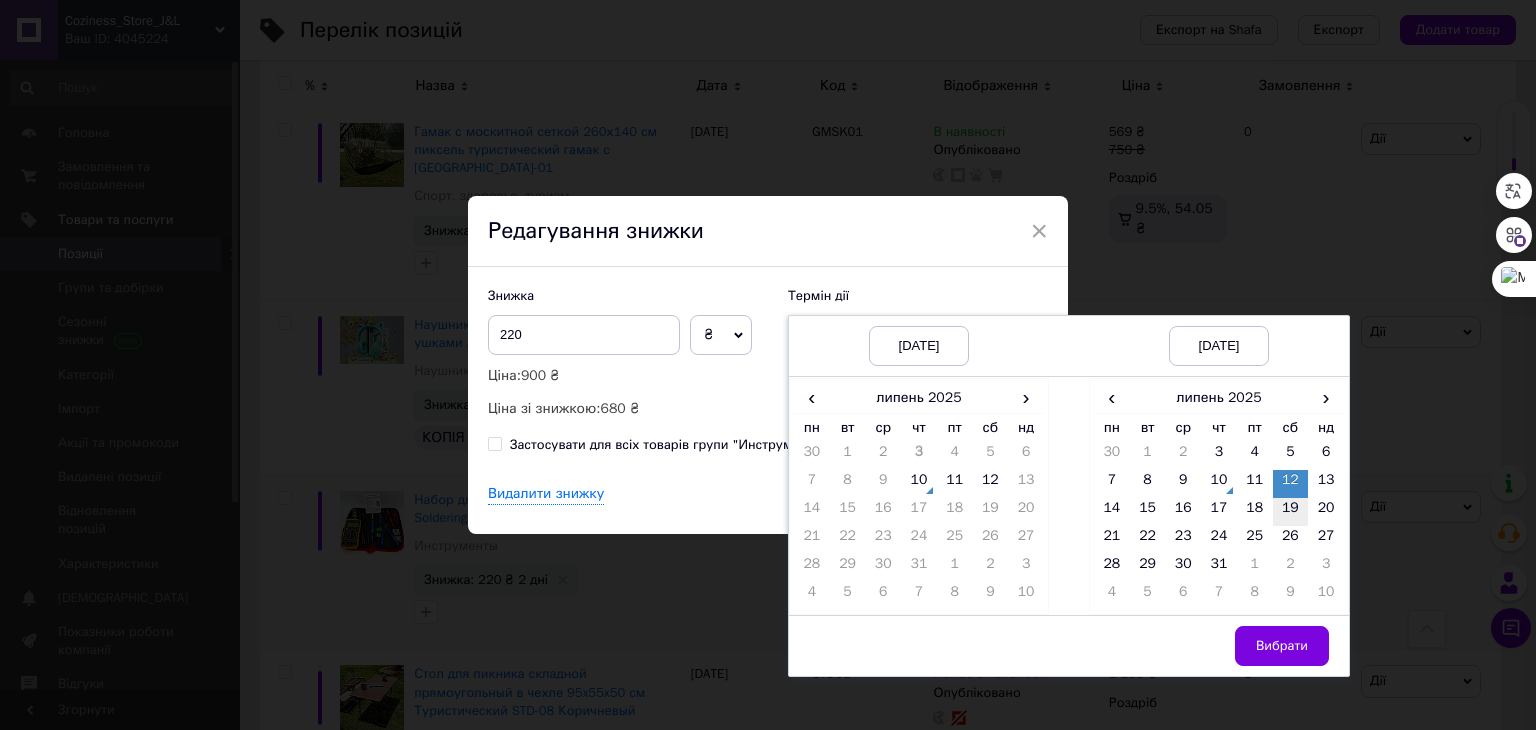 click on "19" at bounding box center (1291, 512) 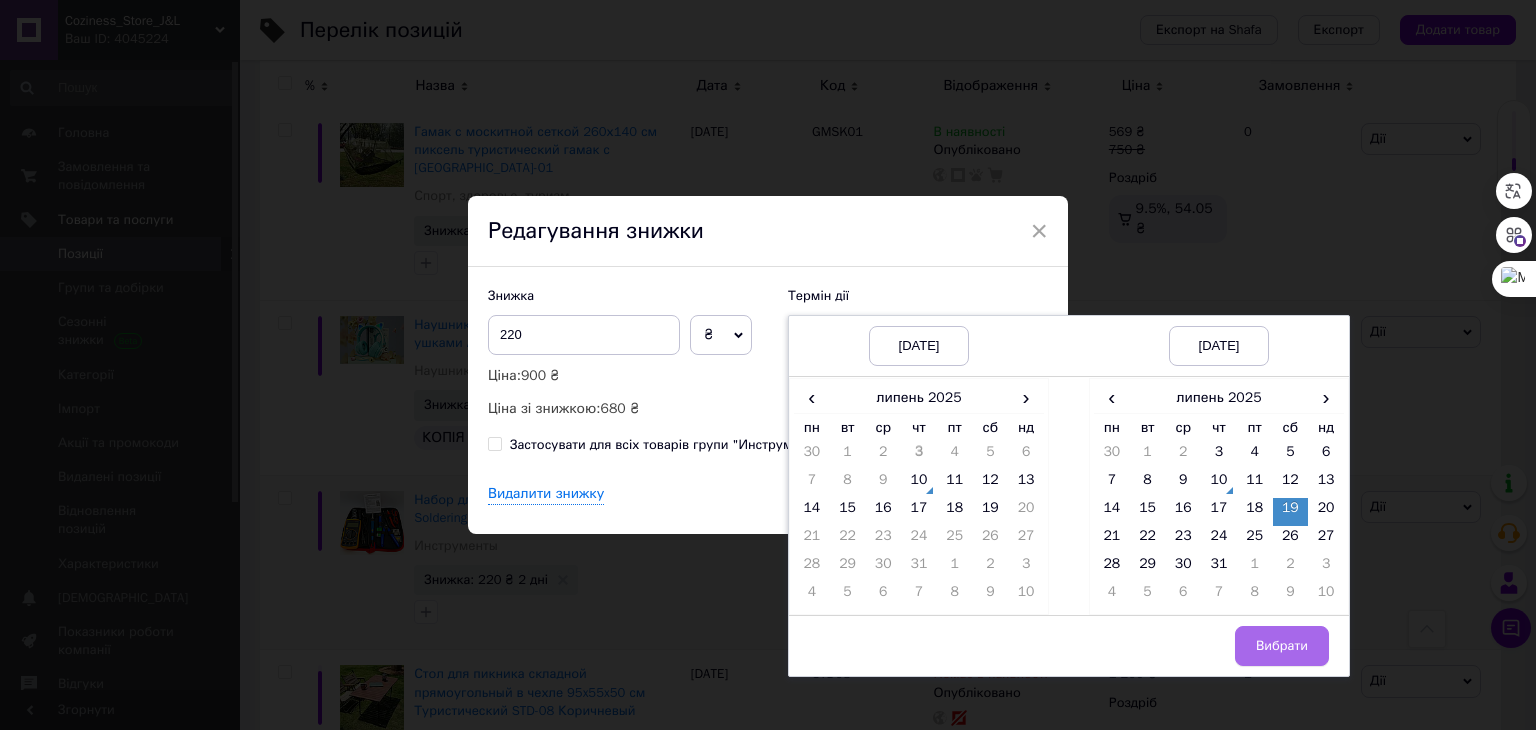 click on "Вибрати" at bounding box center (1282, 646) 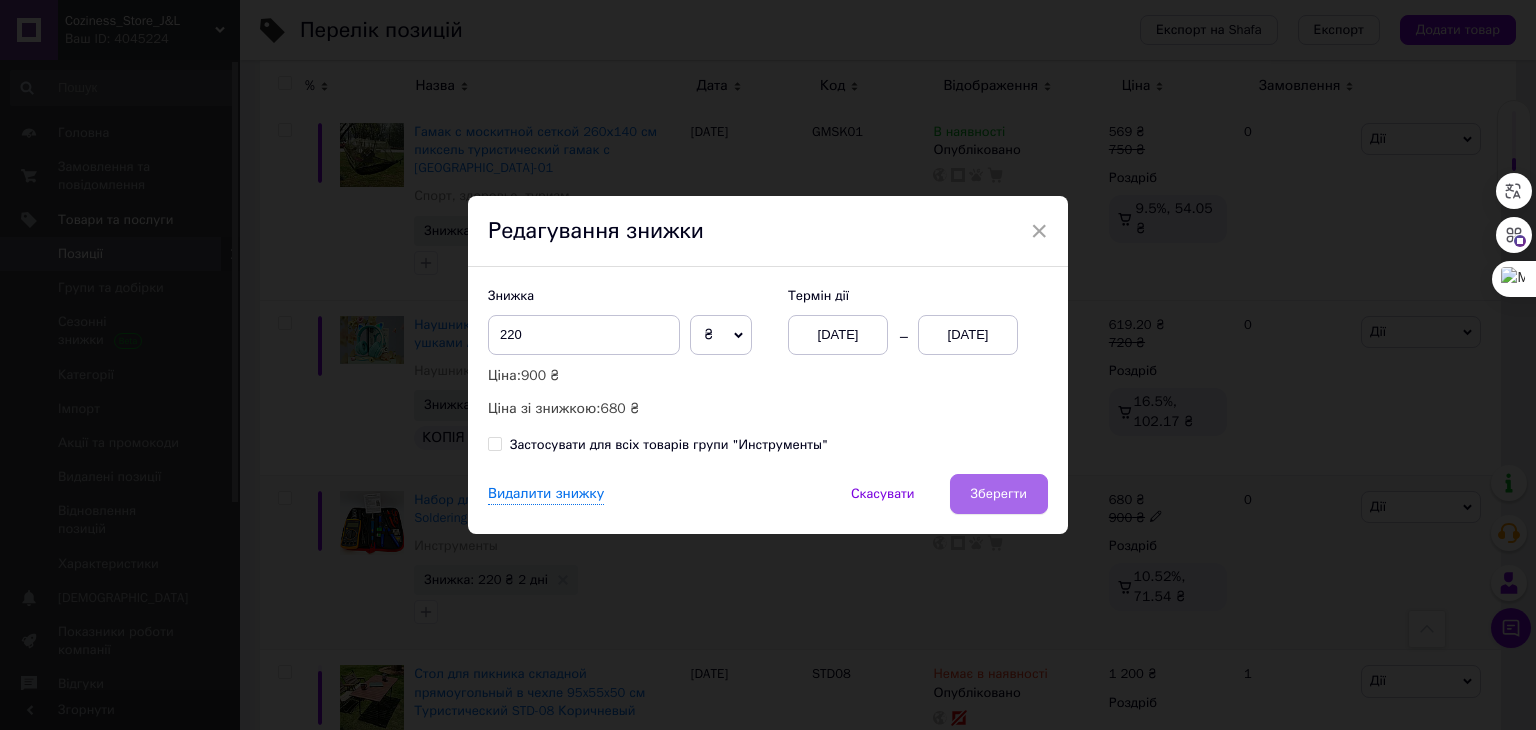 click on "Зберегти" at bounding box center (999, 494) 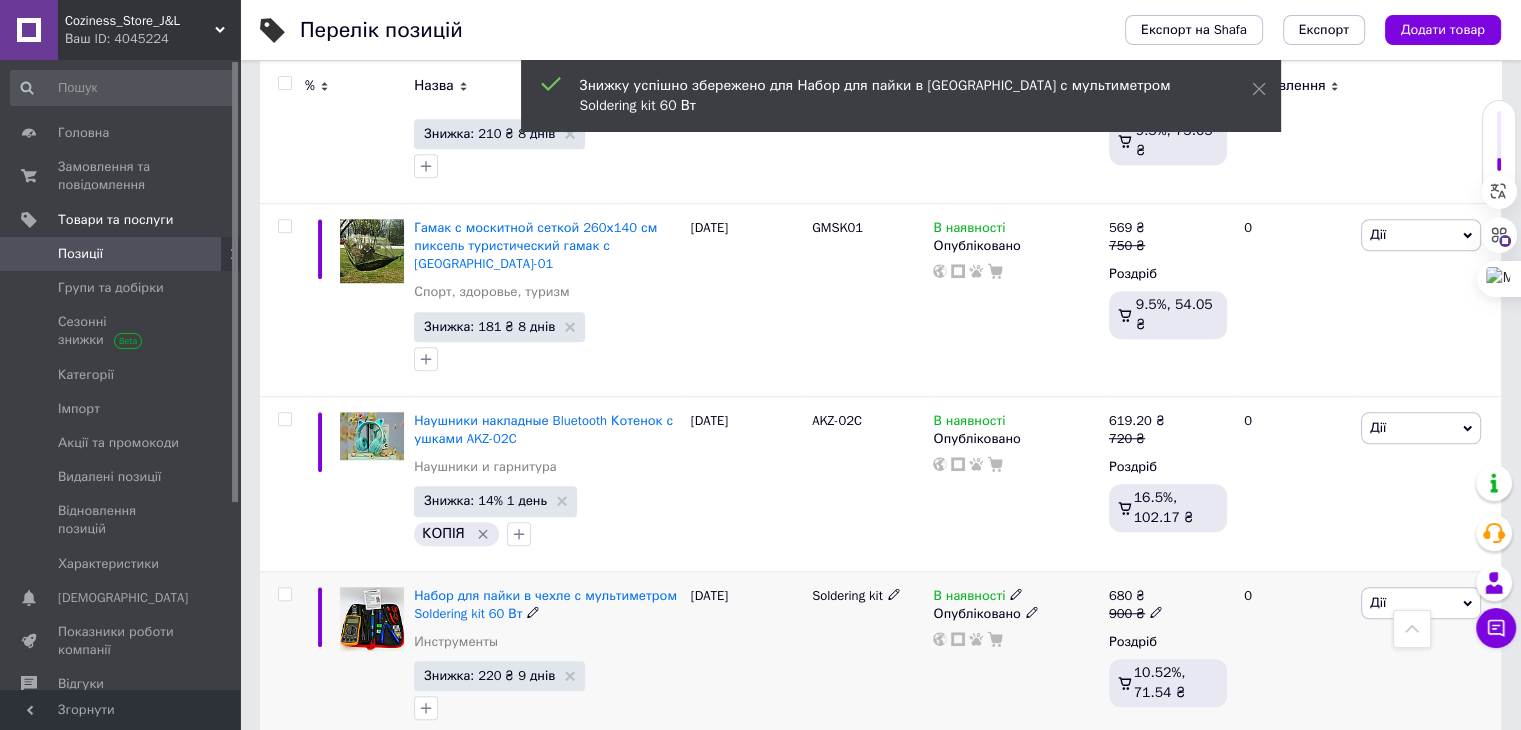 scroll, scrollTop: 1373, scrollLeft: 0, axis: vertical 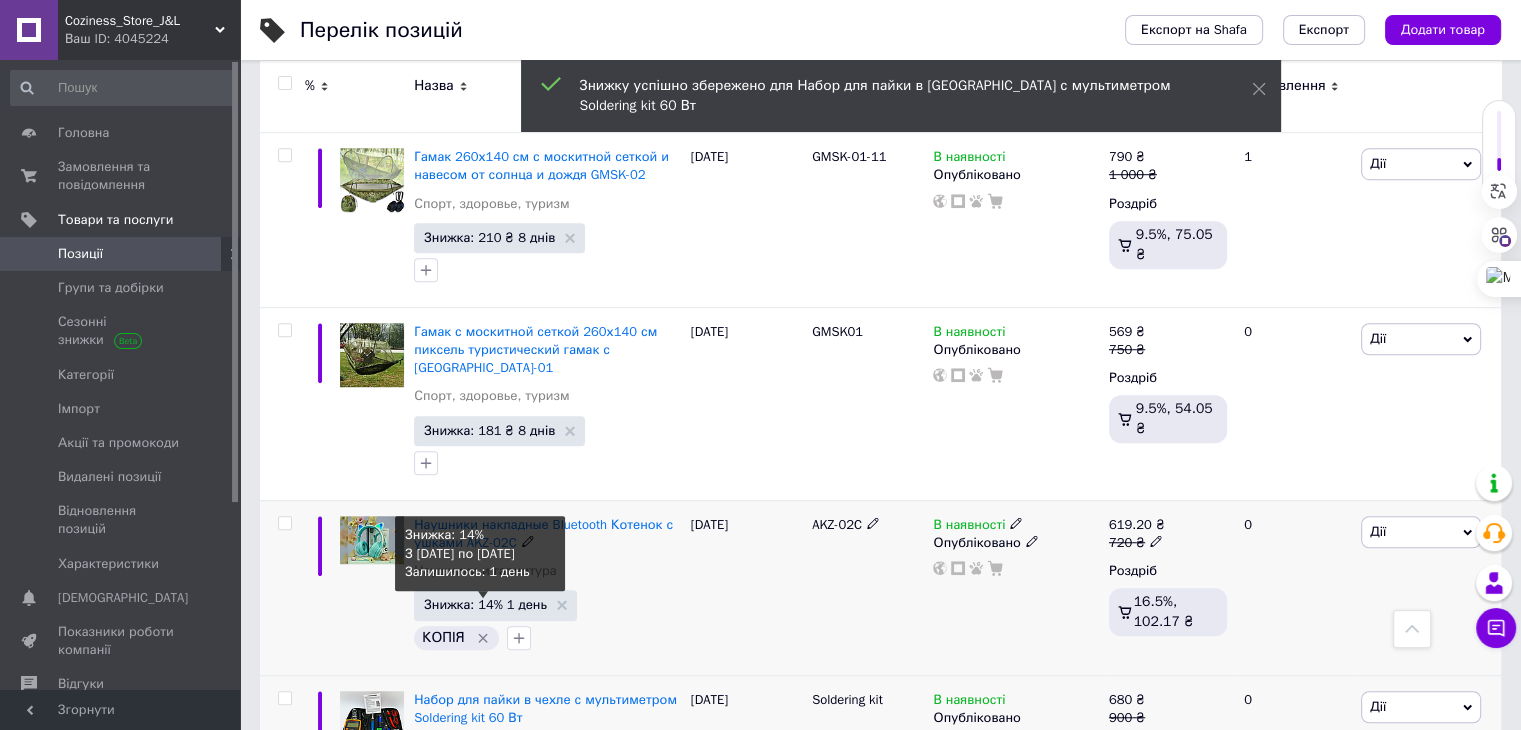 click on "Знижка: 14% 1 день" at bounding box center (485, 604) 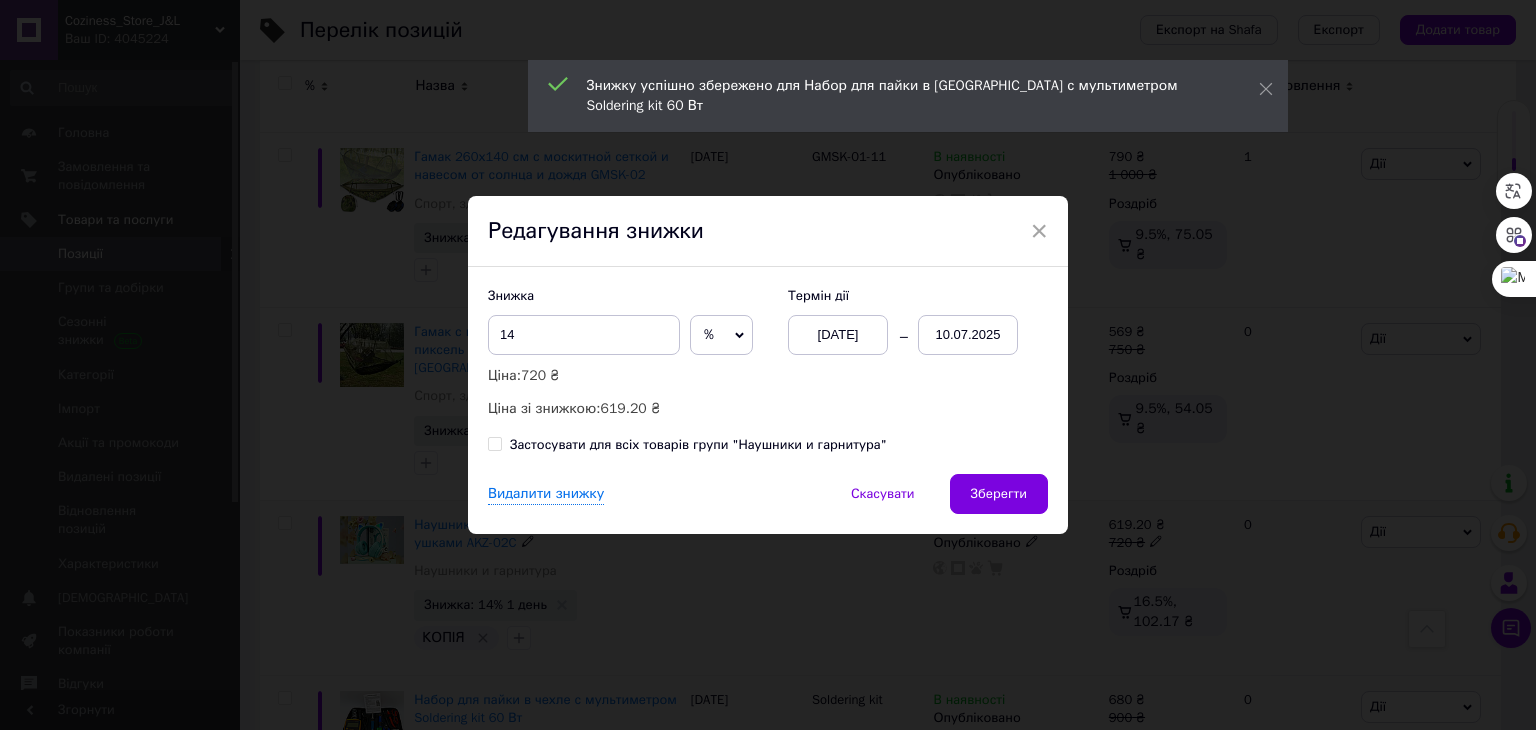 click on "10.07.2025" at bounding box center [968, 335] 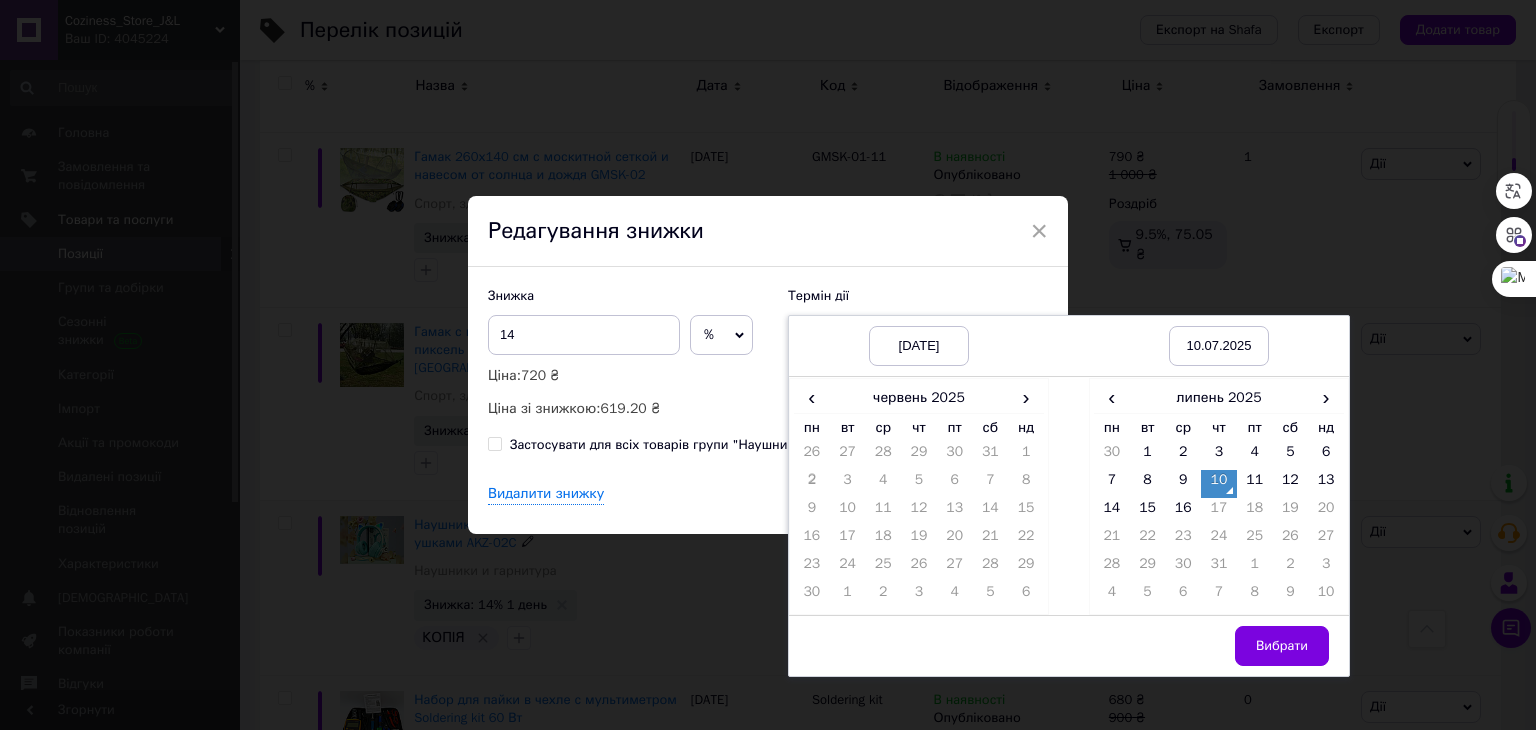 click on "16" at bounding box center (1183, 512) 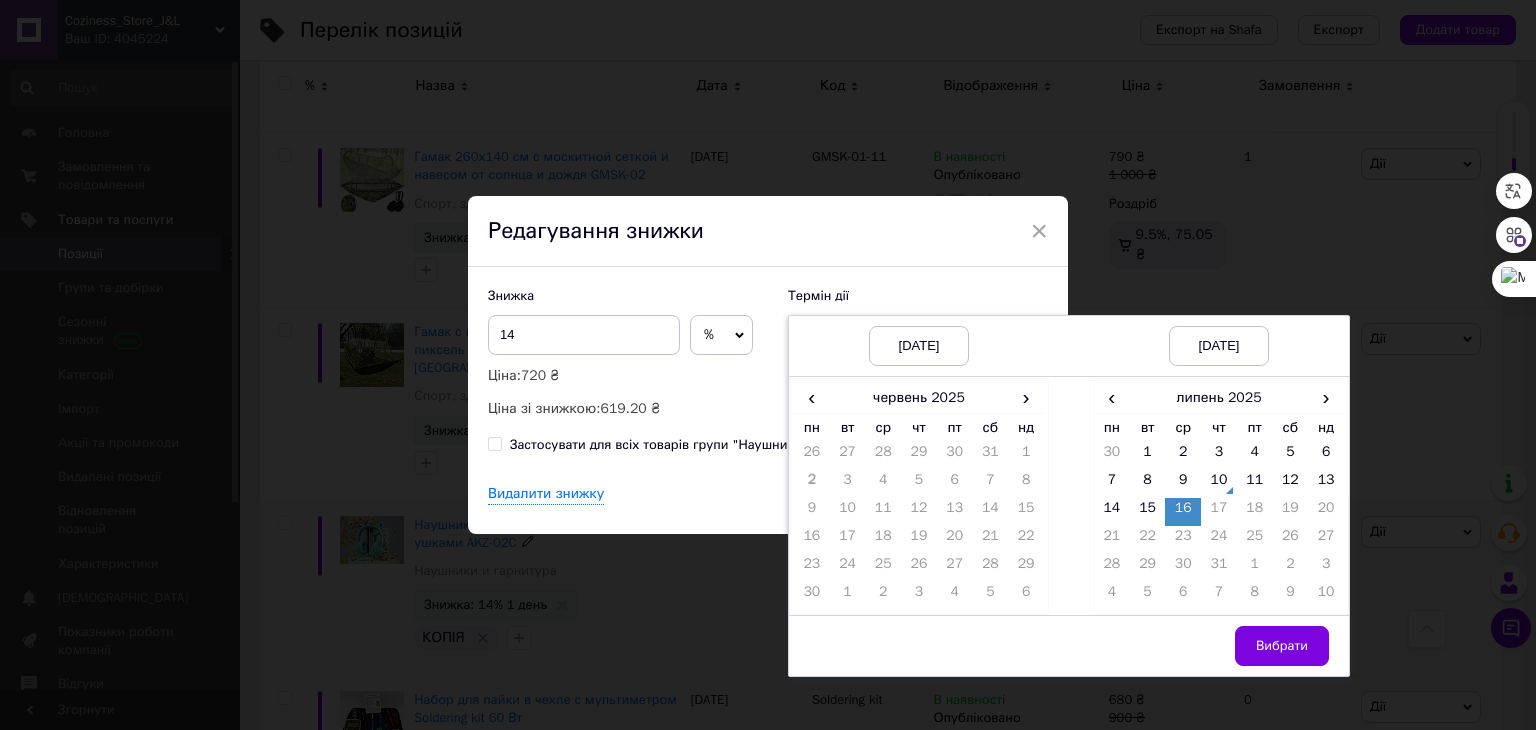 drag, startPoint x: 1272, startPoint y: 629, endPoint x: 1117, endPoint y: 540, distance: 178.73444 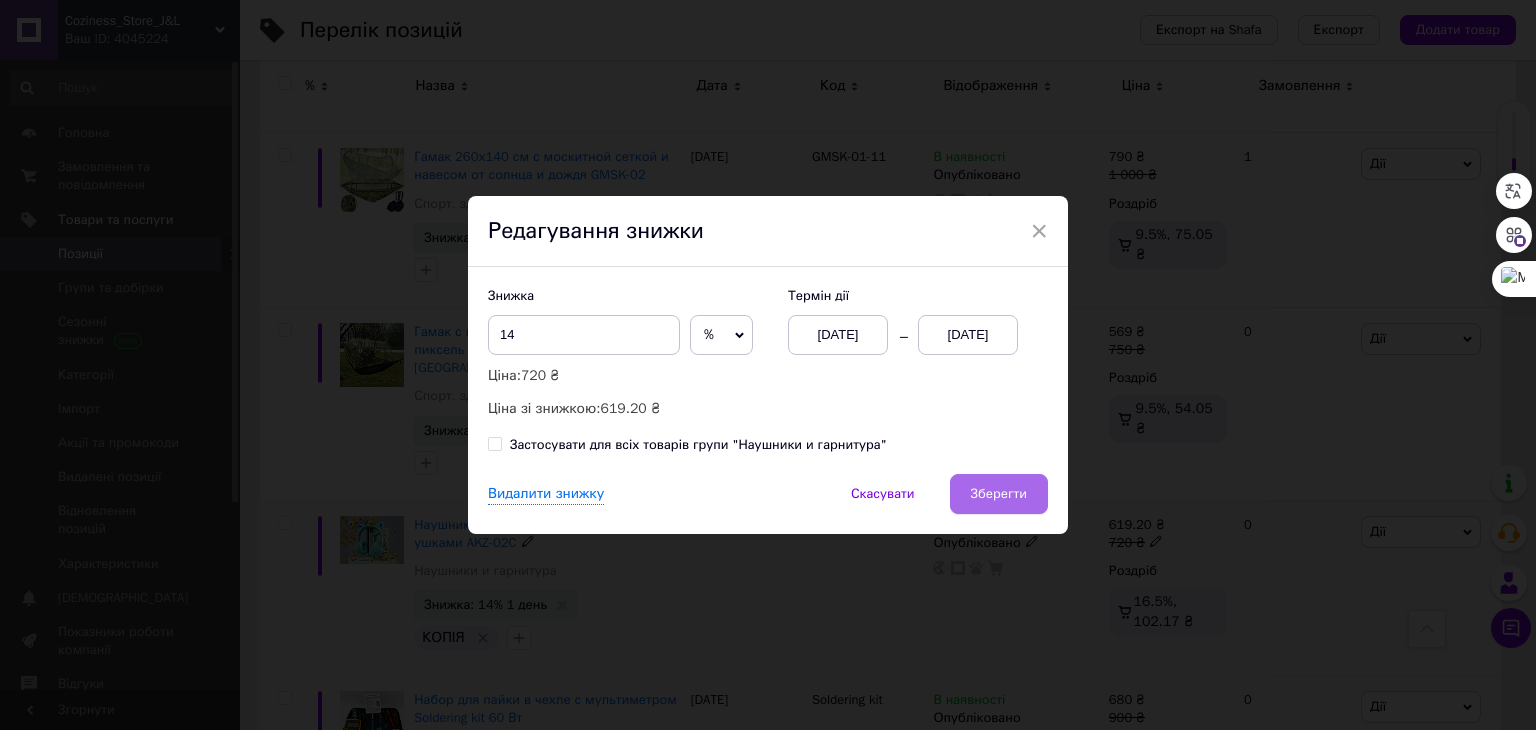 click on "Зберегти" at bounding box center [999, 494] 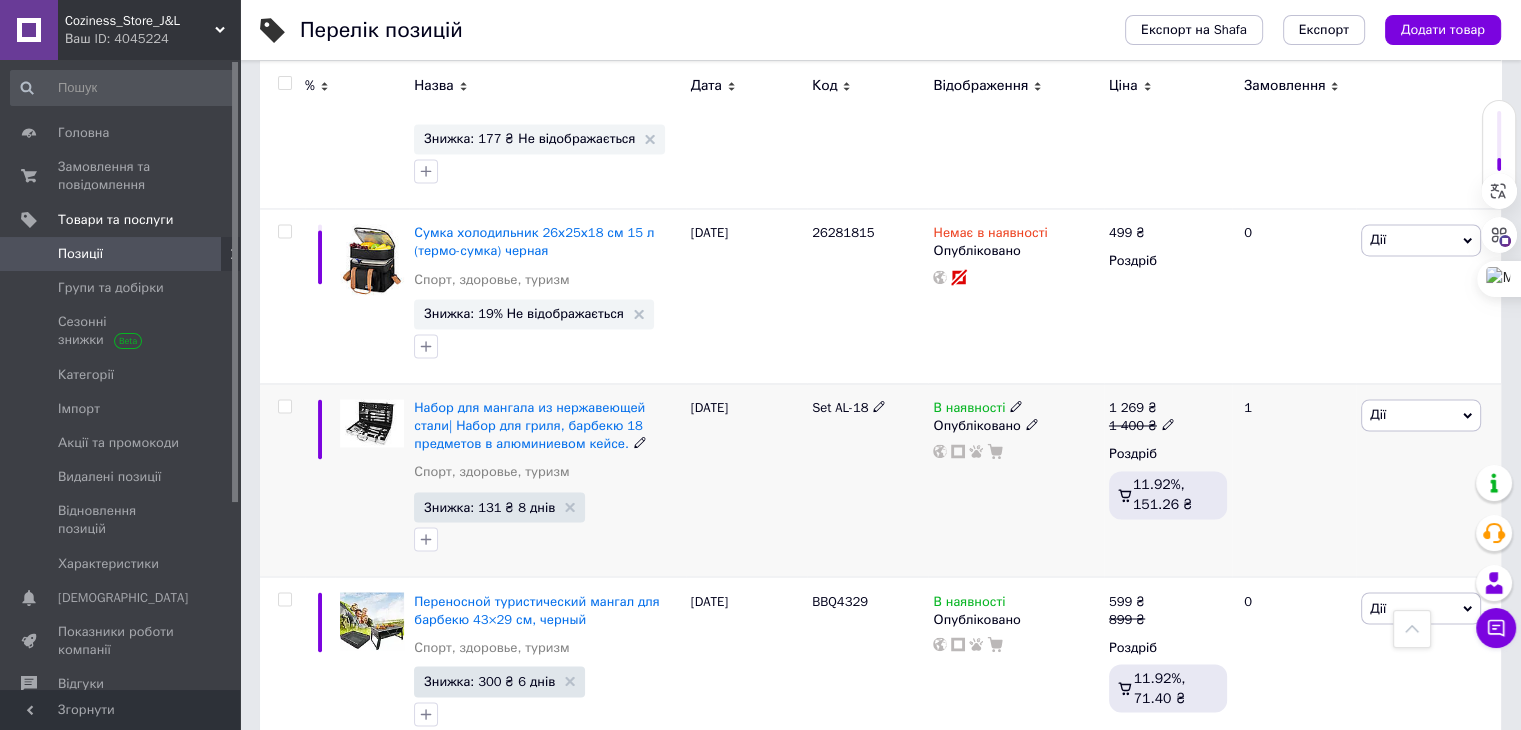 scroll, scrollTop: 3373, scrollLeft: 0, axis: vertical 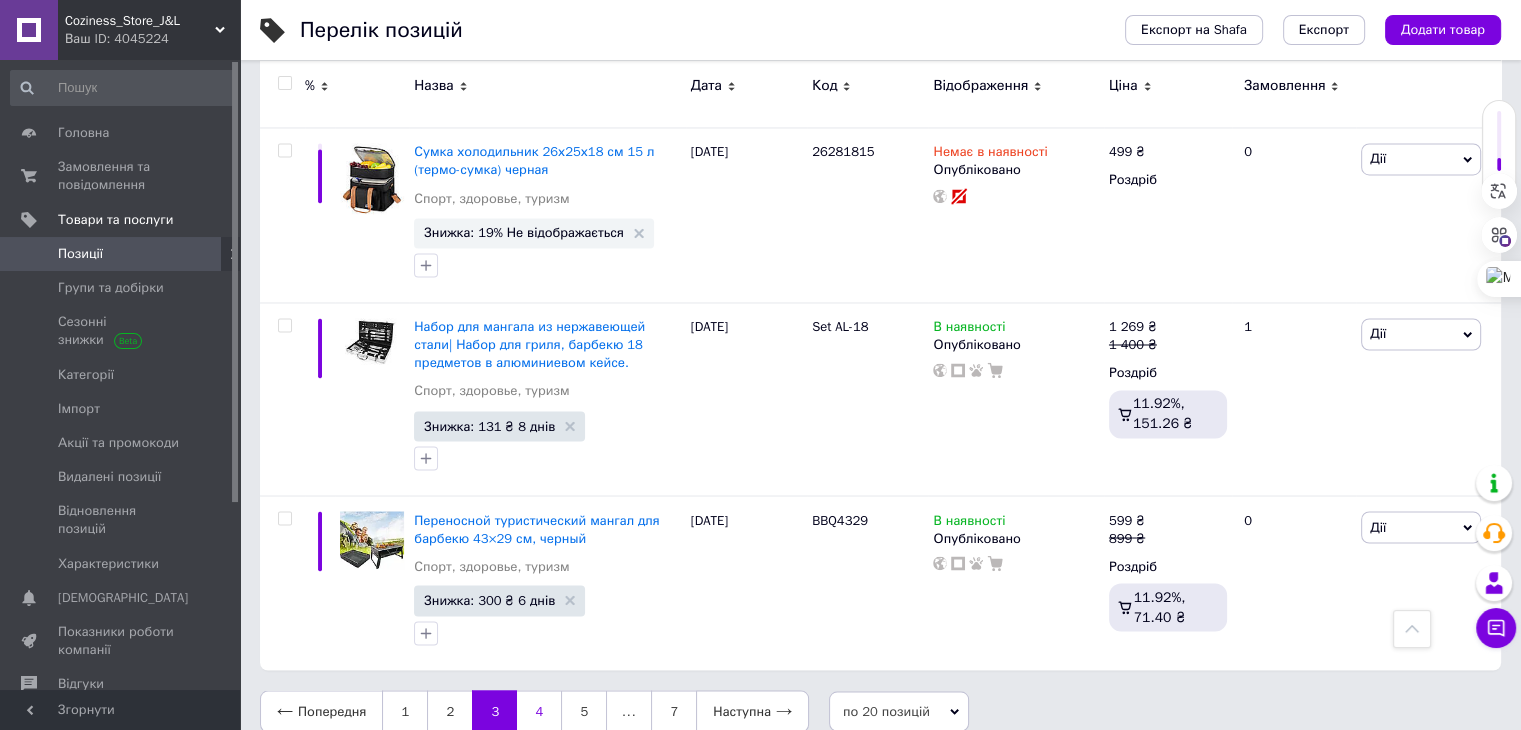 click on "4" at bounding box center [539, 711] 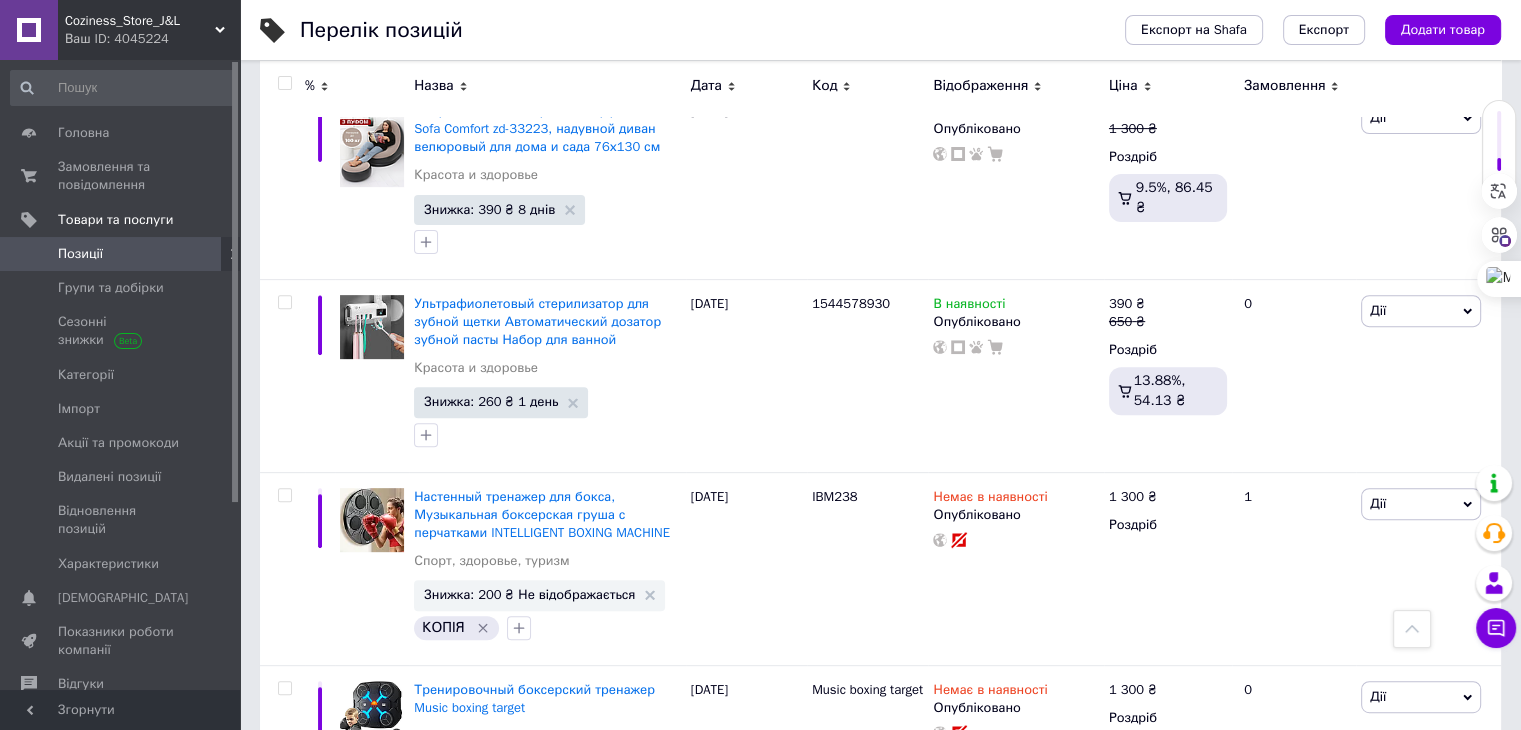 scroll, scrollTop: 459, scrollLeft: 0, axis: vertical 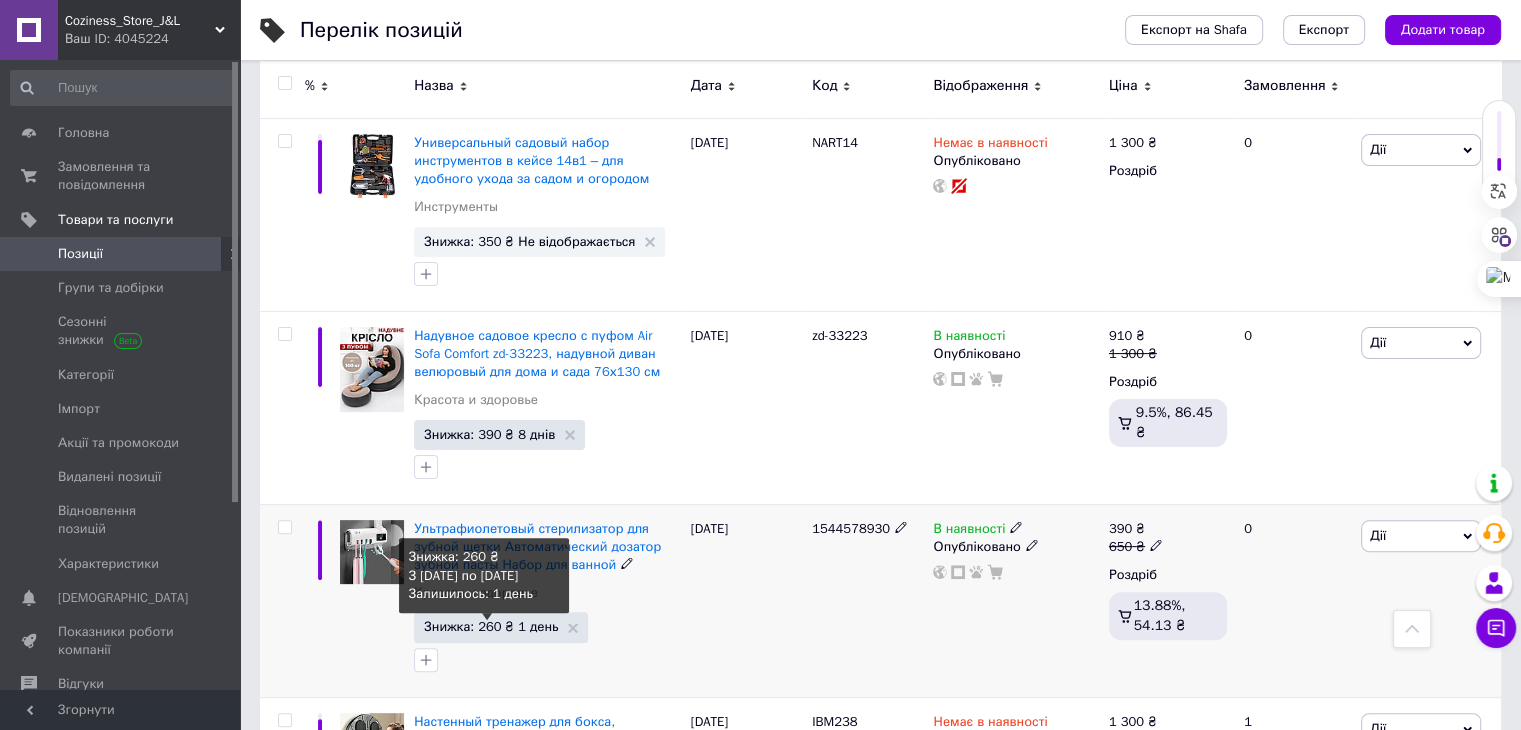 click on "Знижка: 260 ₴ 1 день" at bounding box center [491, 626] 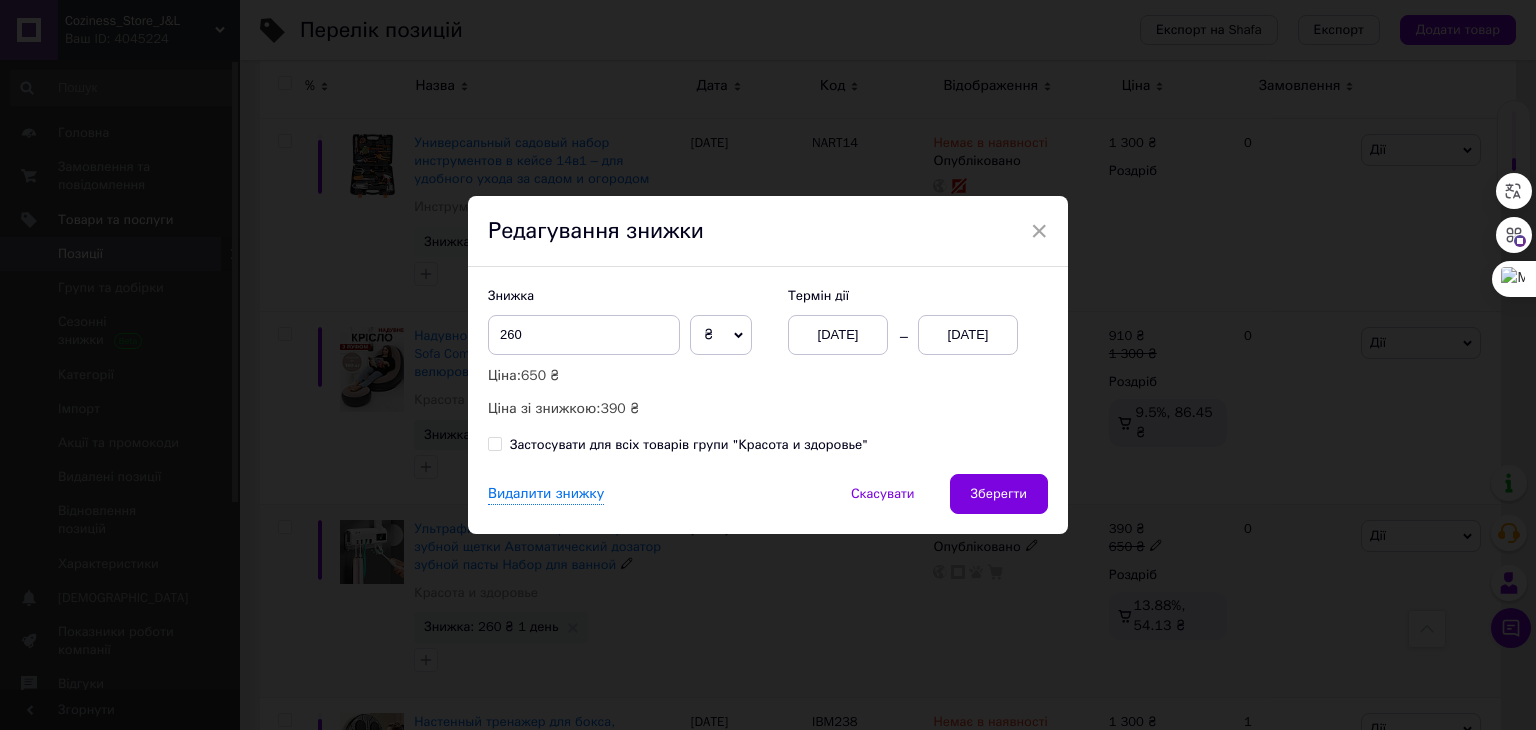 click on "[DATE]" at bounding box center [968, 335] 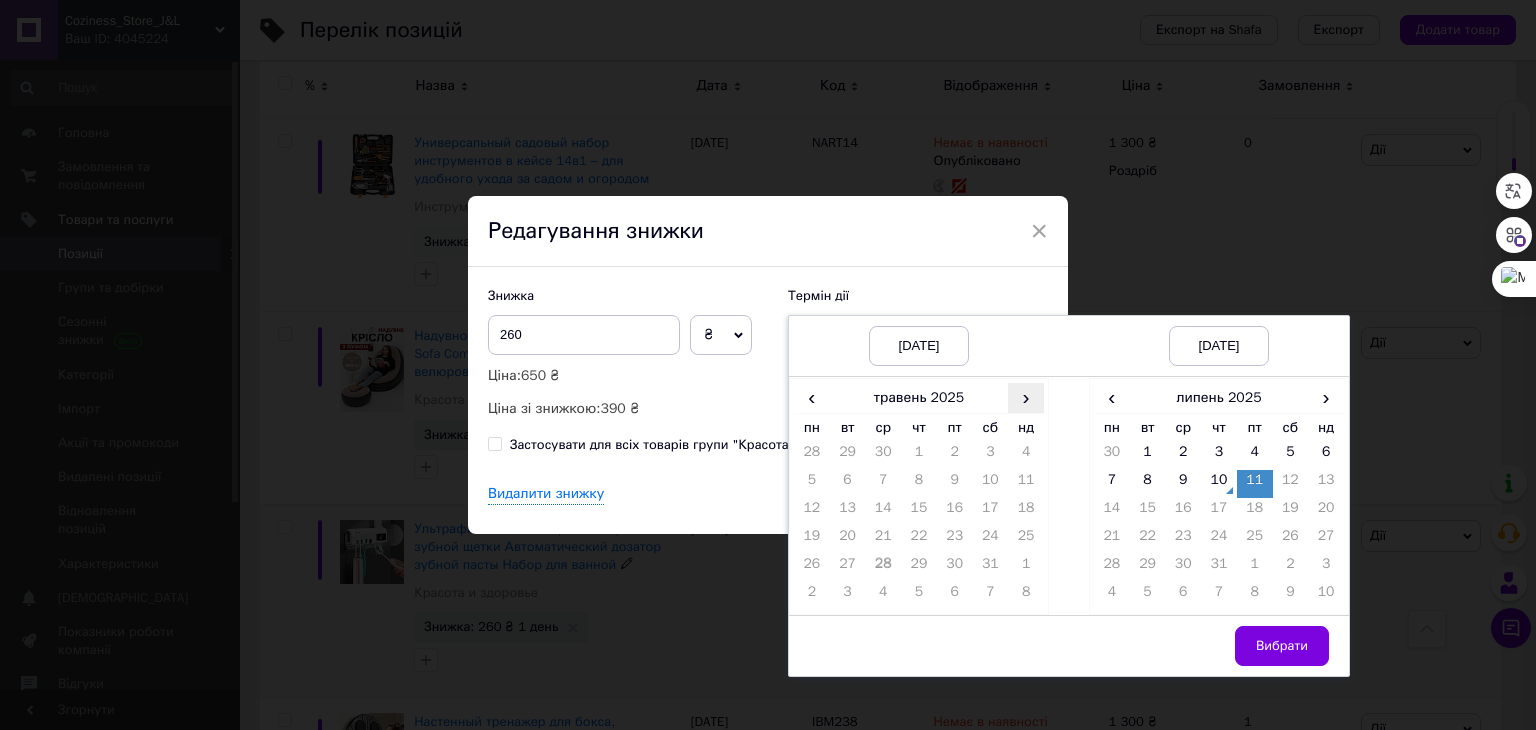 click on "›" at bounding box center [1026, 397] 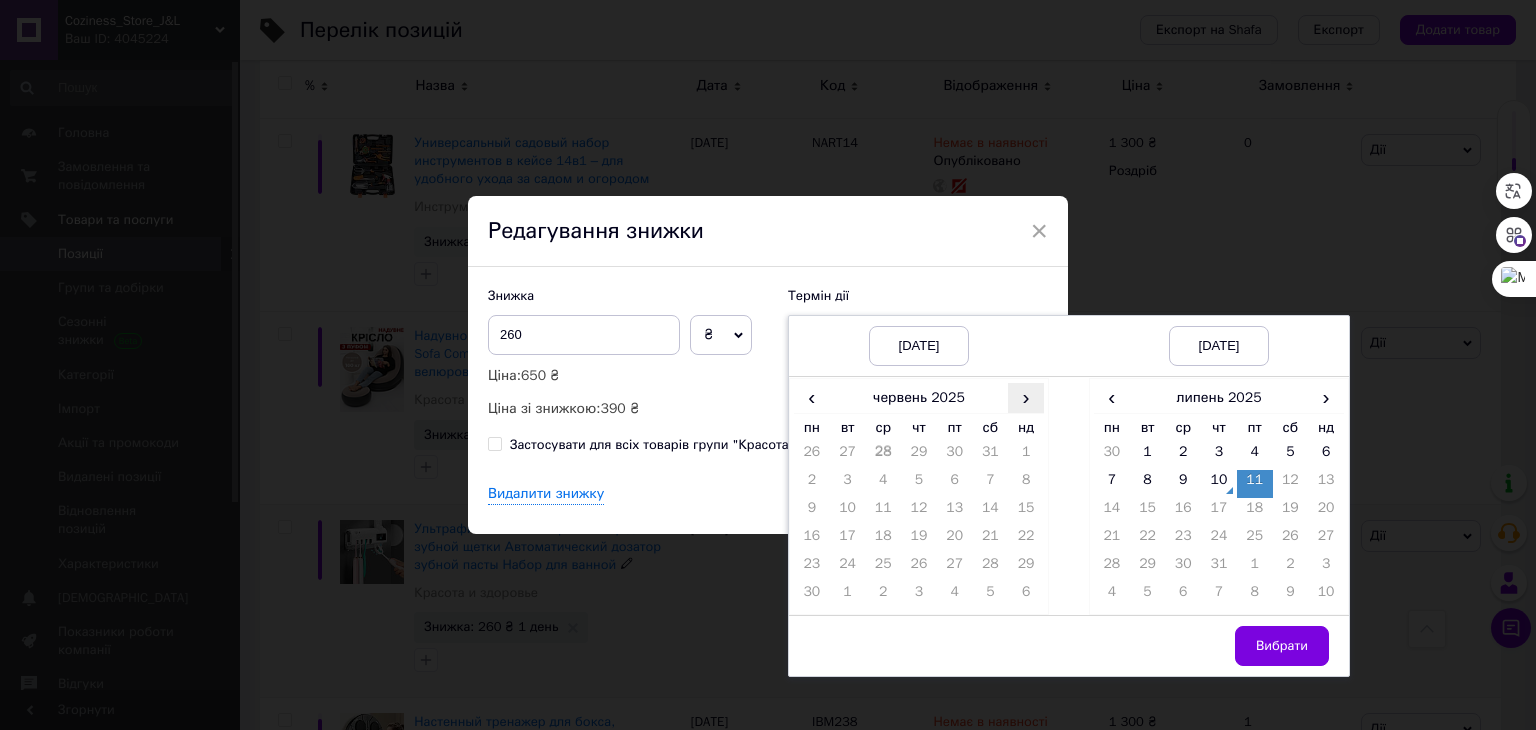 click on "›" at bounding box center [1026, 397] 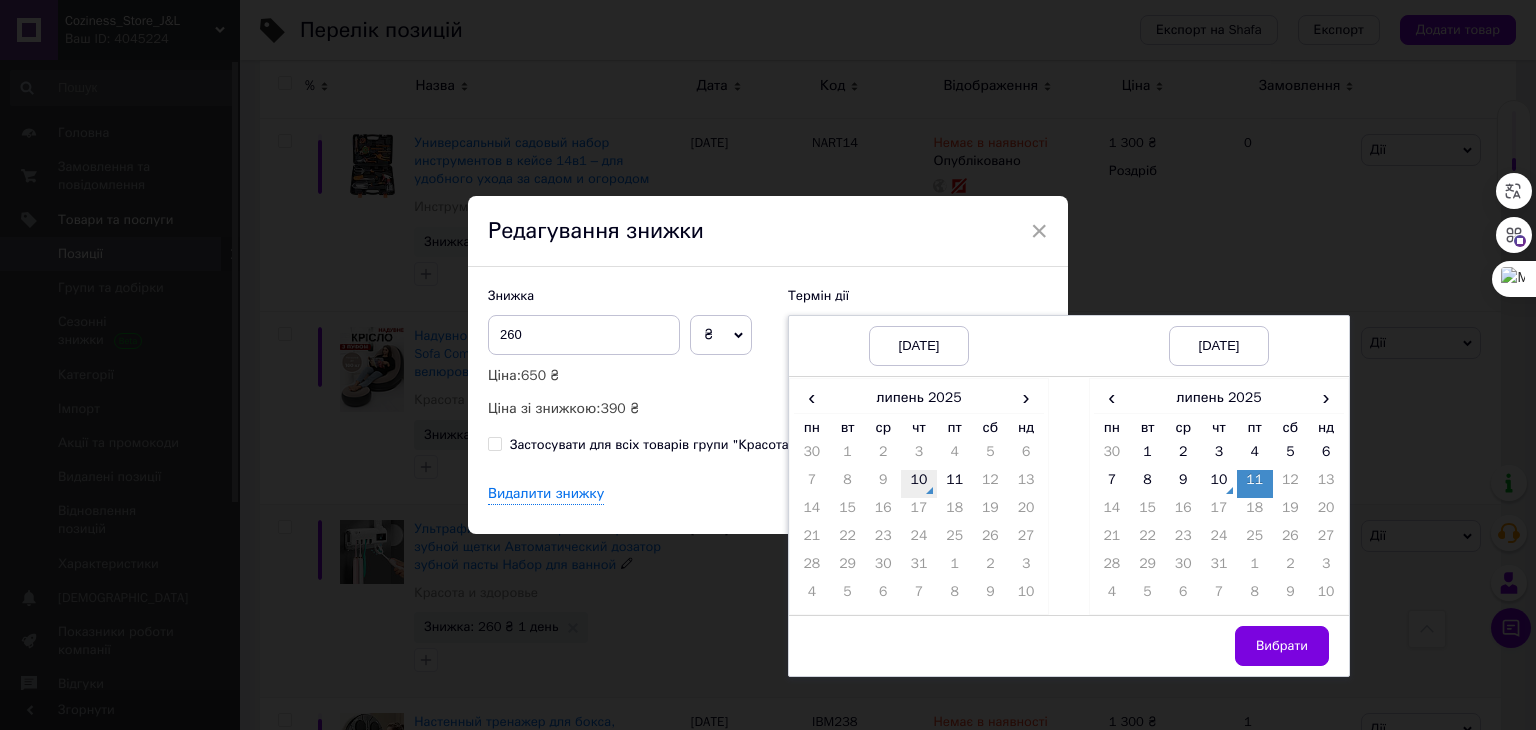 click on "10" at bounding box center (919, 484) 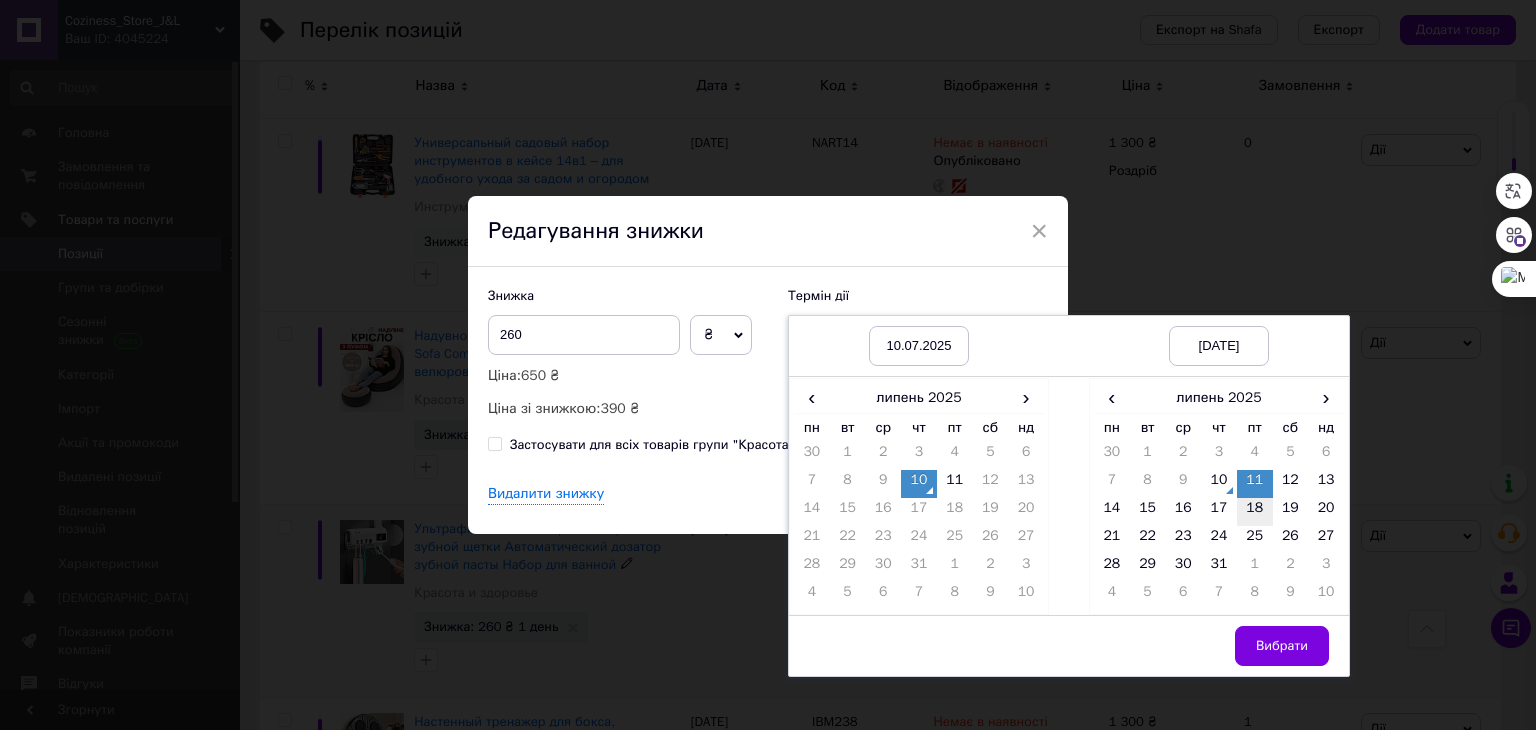 click on "18" at bounding box center (1255, 512) 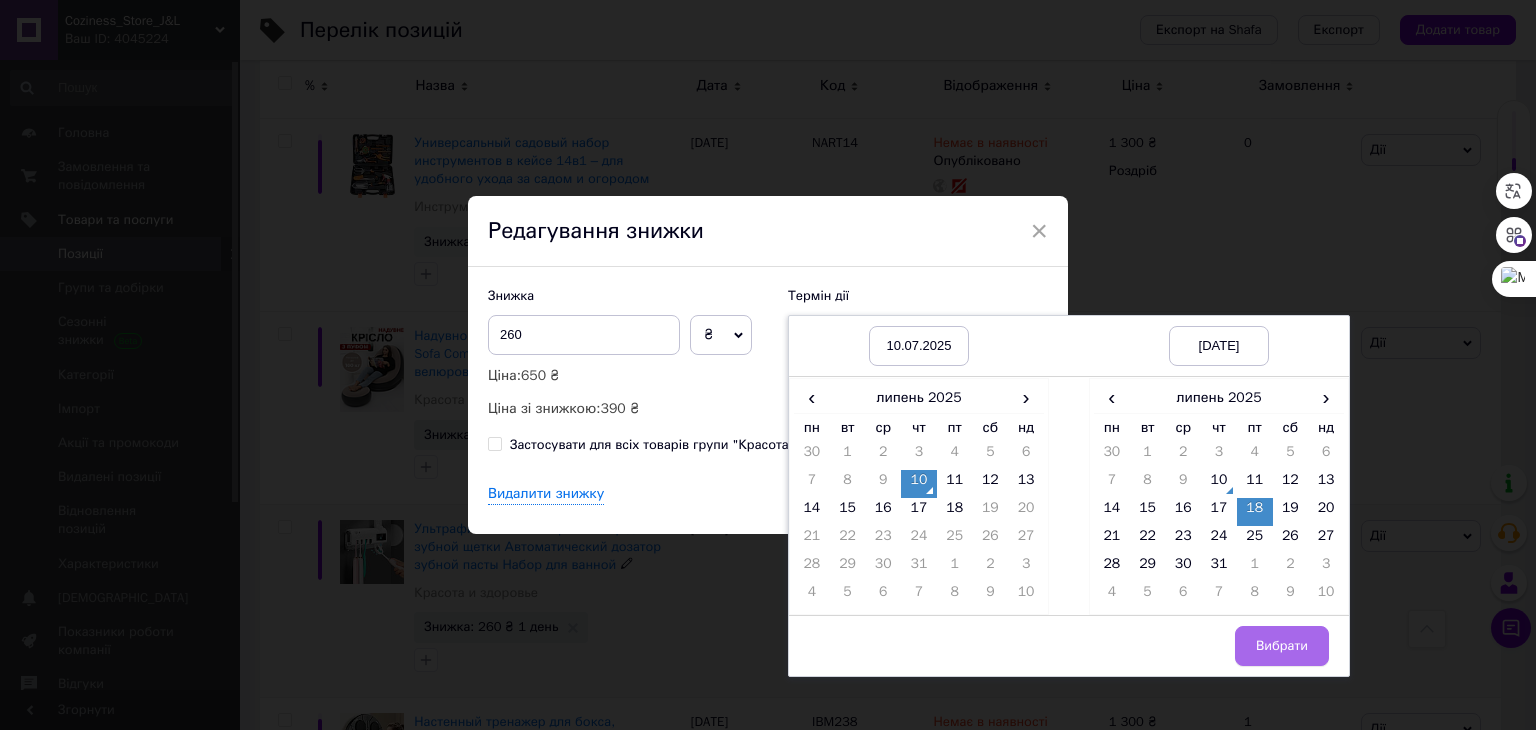 click on "Вибрати" at bounding box center [1282, 646] 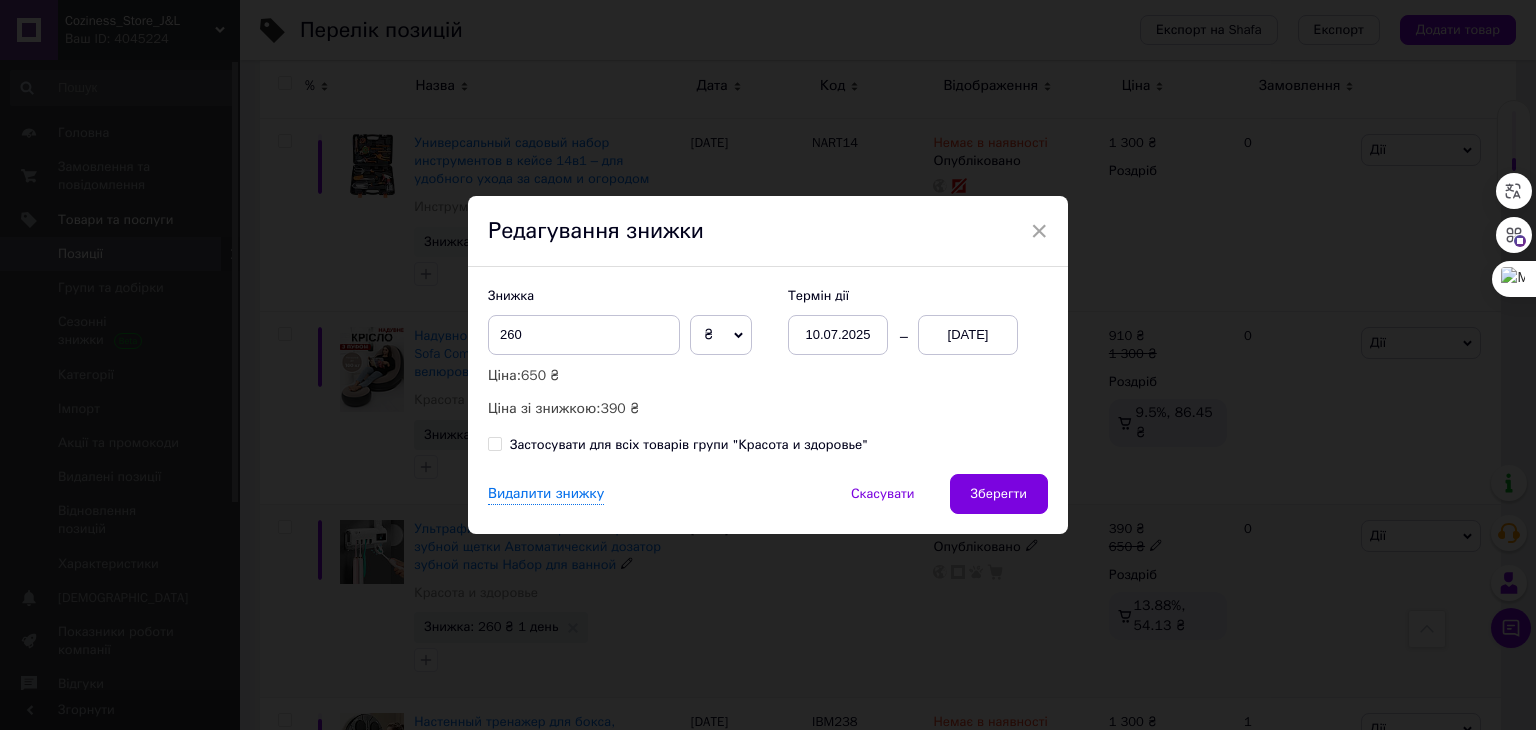 drag, startPoint x: 1042, startPoint y: 501, endPoint x: 1023, endPoint y: 493, distance: 20.615528 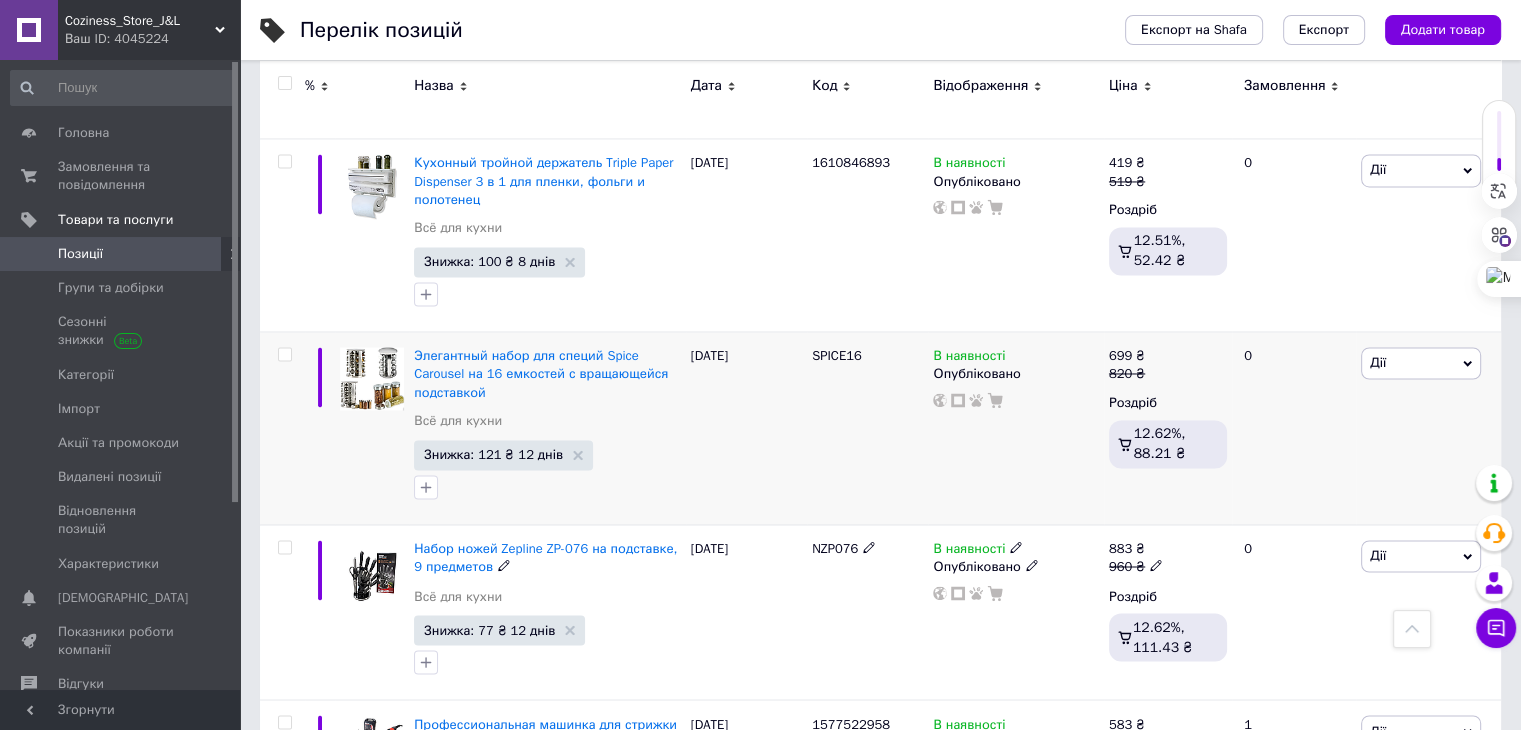 scroll, scrollTop: 3359, scrollLeft: 0, axis: vertical 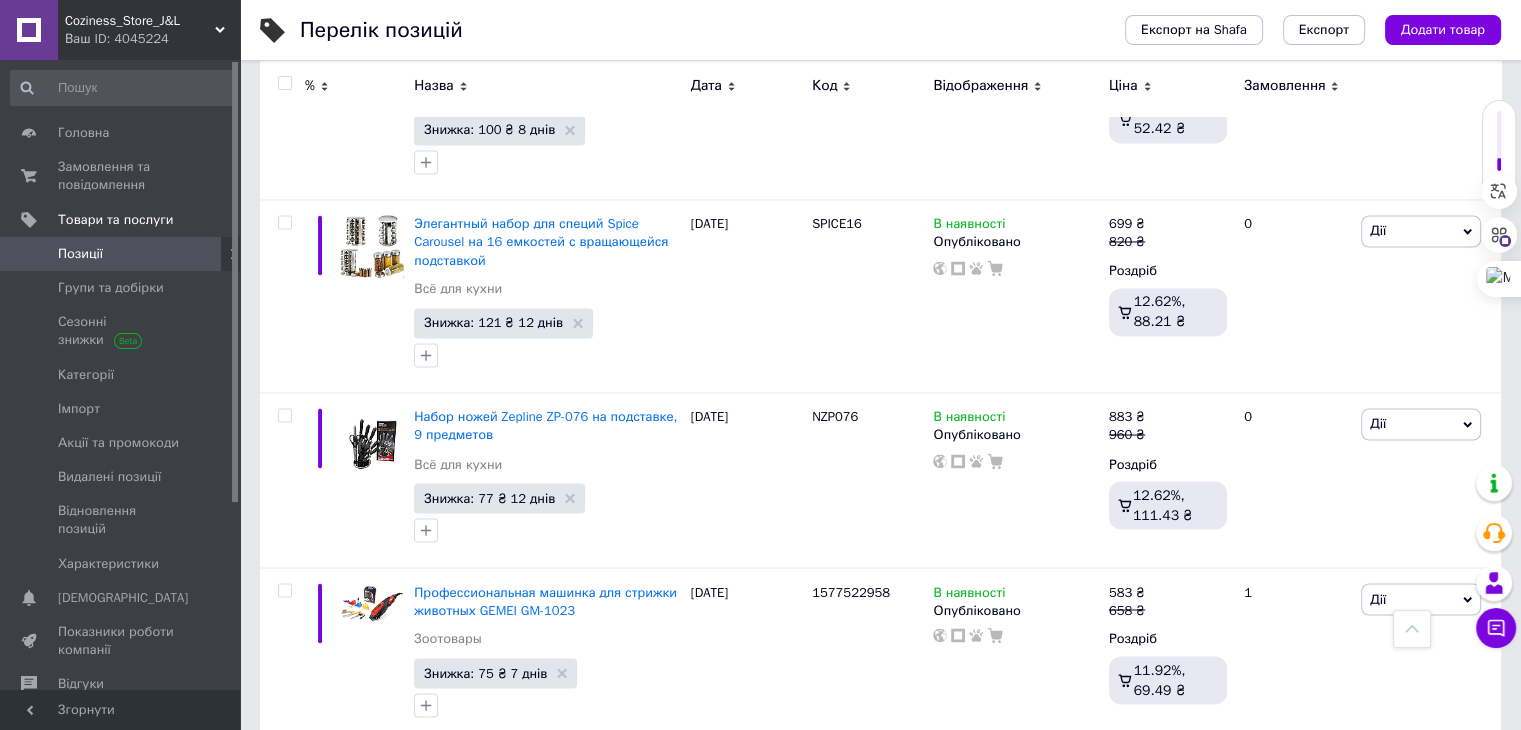 click on "5" at bounding box center [584, 783] 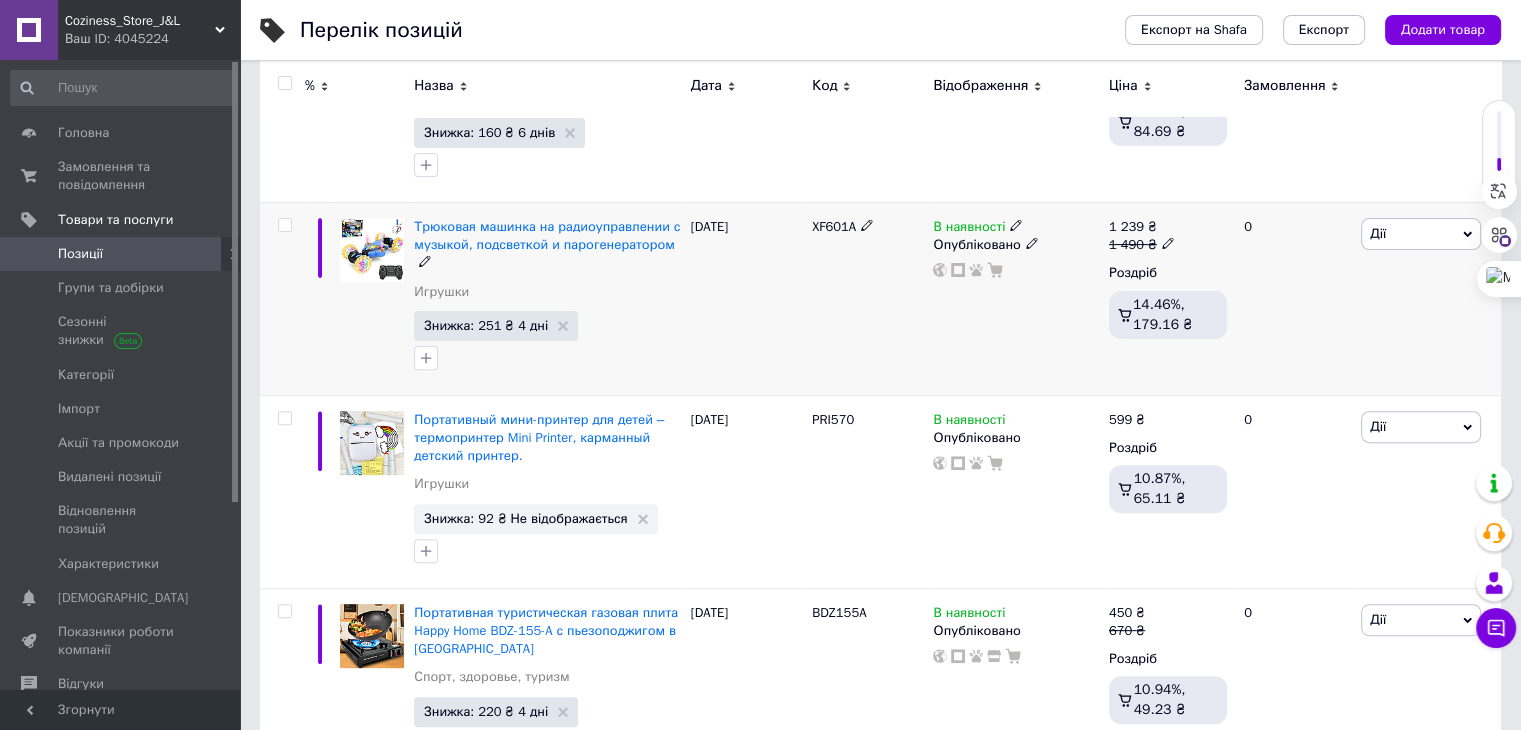 scroll, scrollTop: 600, scrollLeft: 0, axis: vertical 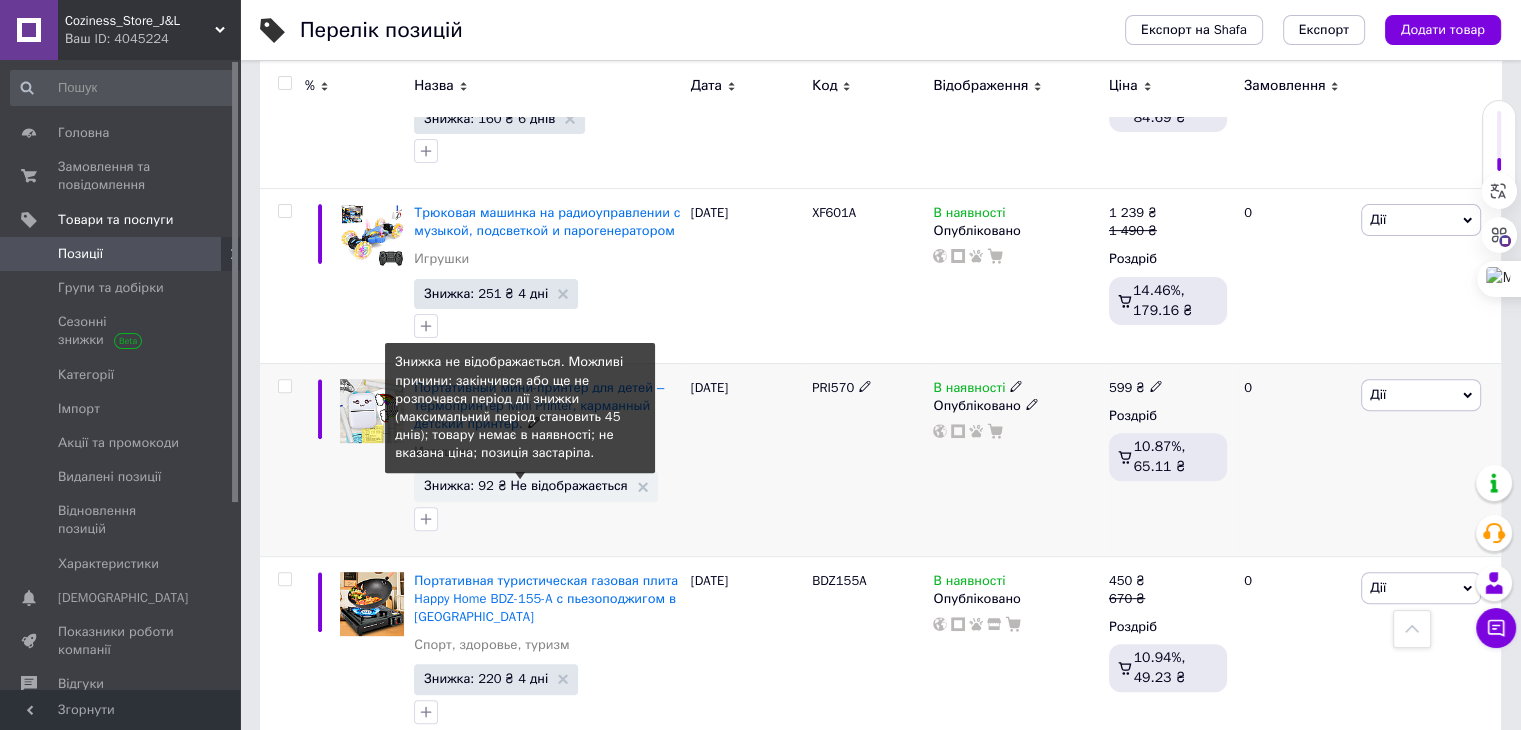 click on "Знижка: 92 ₴ Не відображається" at bounding box center [525, 485] 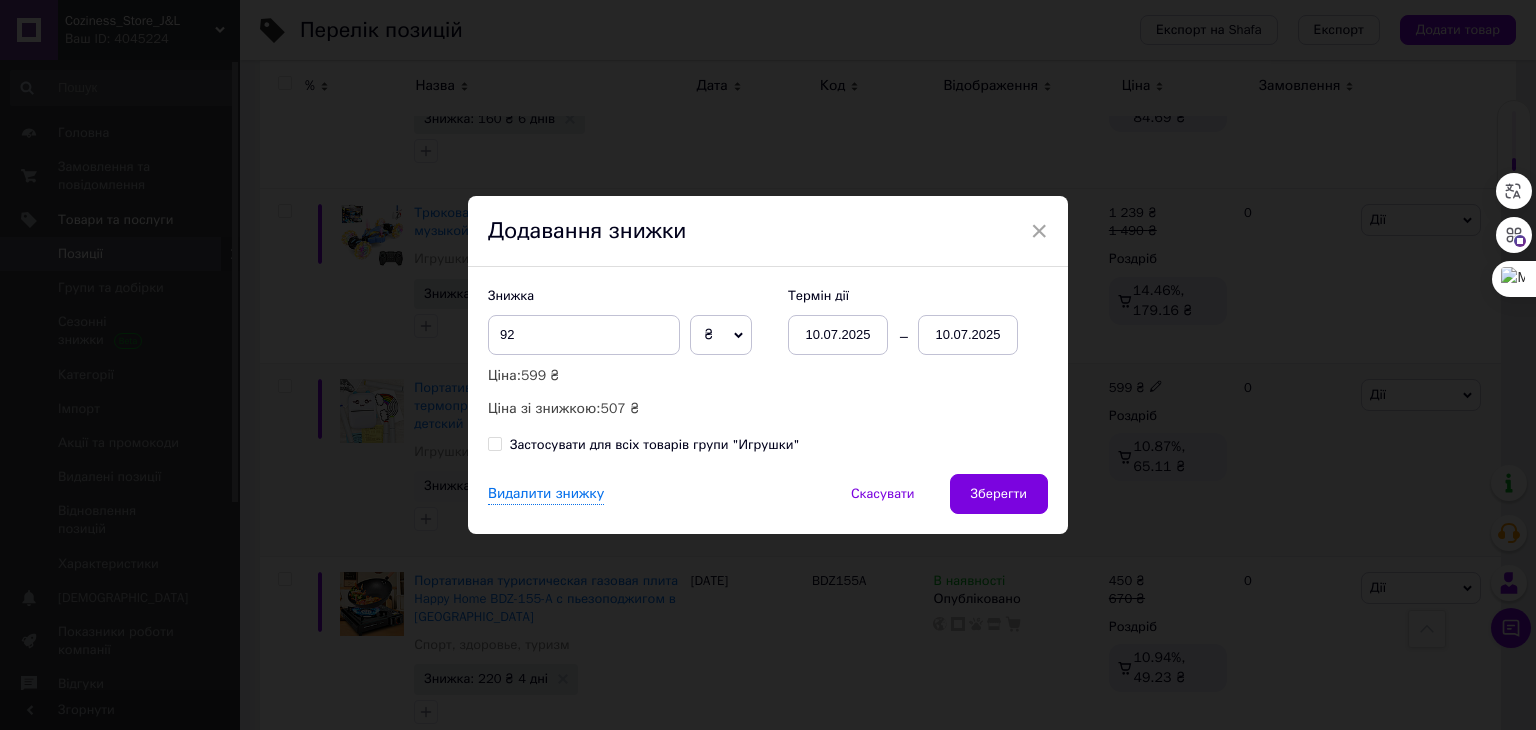 click on "10.07.2025" at bounding box center (968, 335) 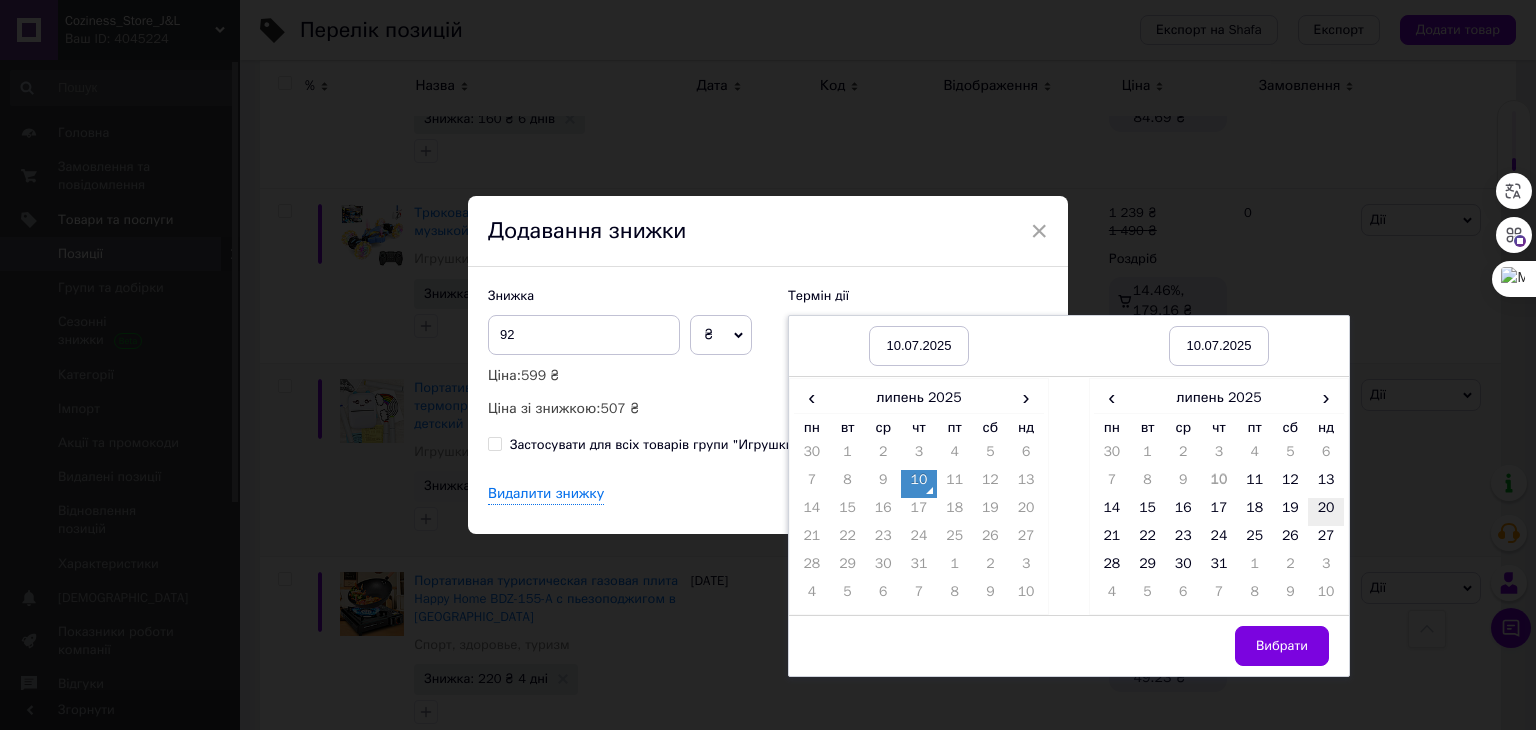 click on "20" at bounding box center [1326, 512] 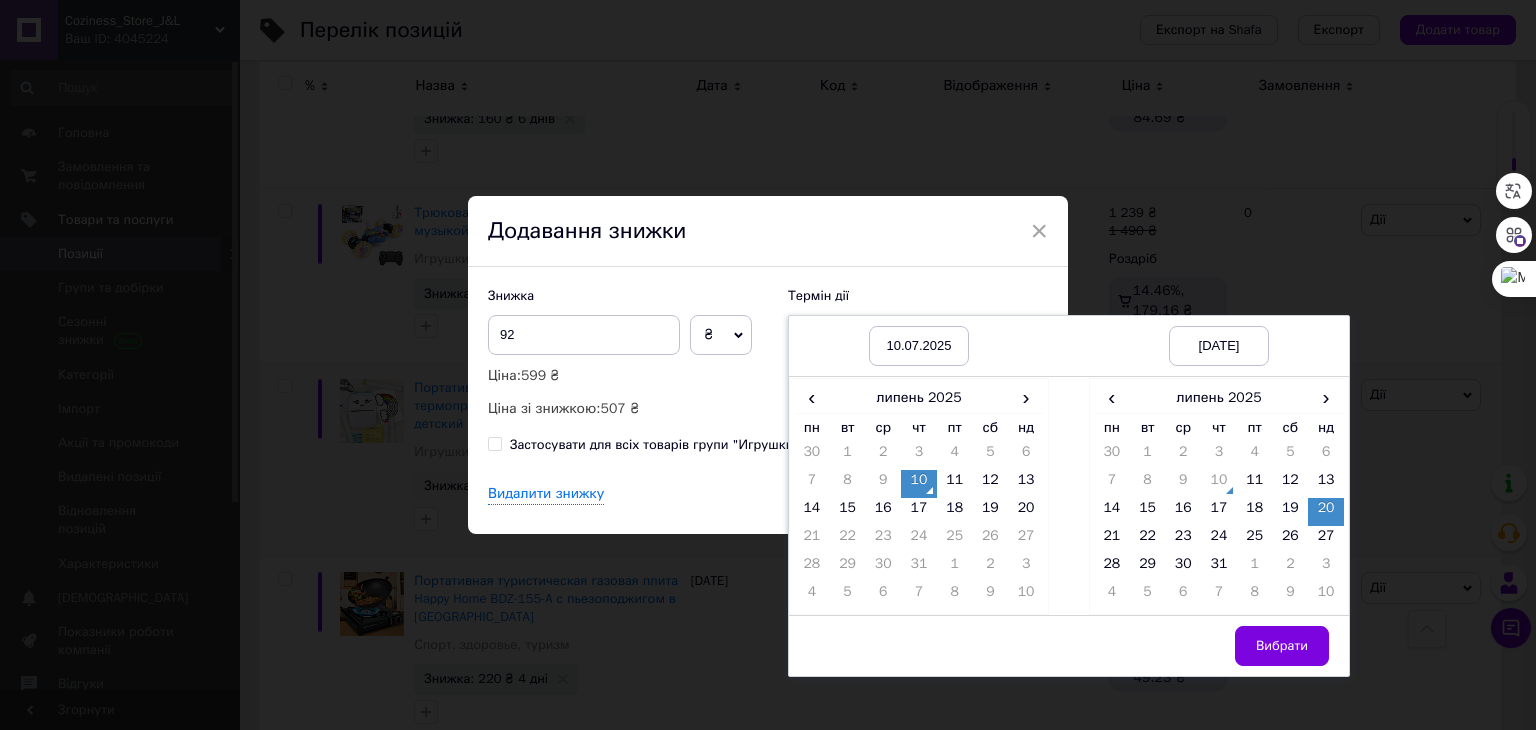 click on "Вибрати" at bounding box center (1219, 645) 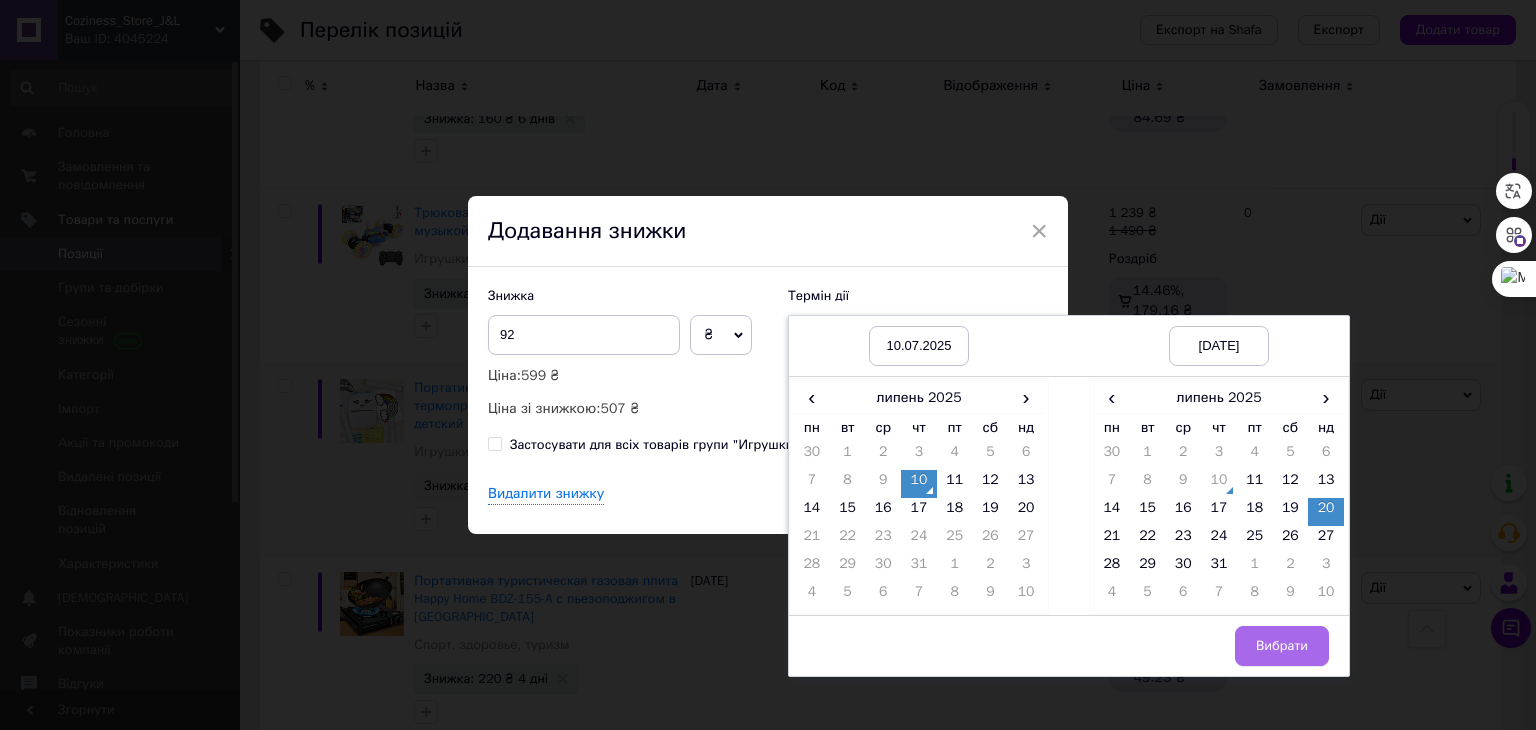 click on "Вибрати" at bounding box center (1282, 646) 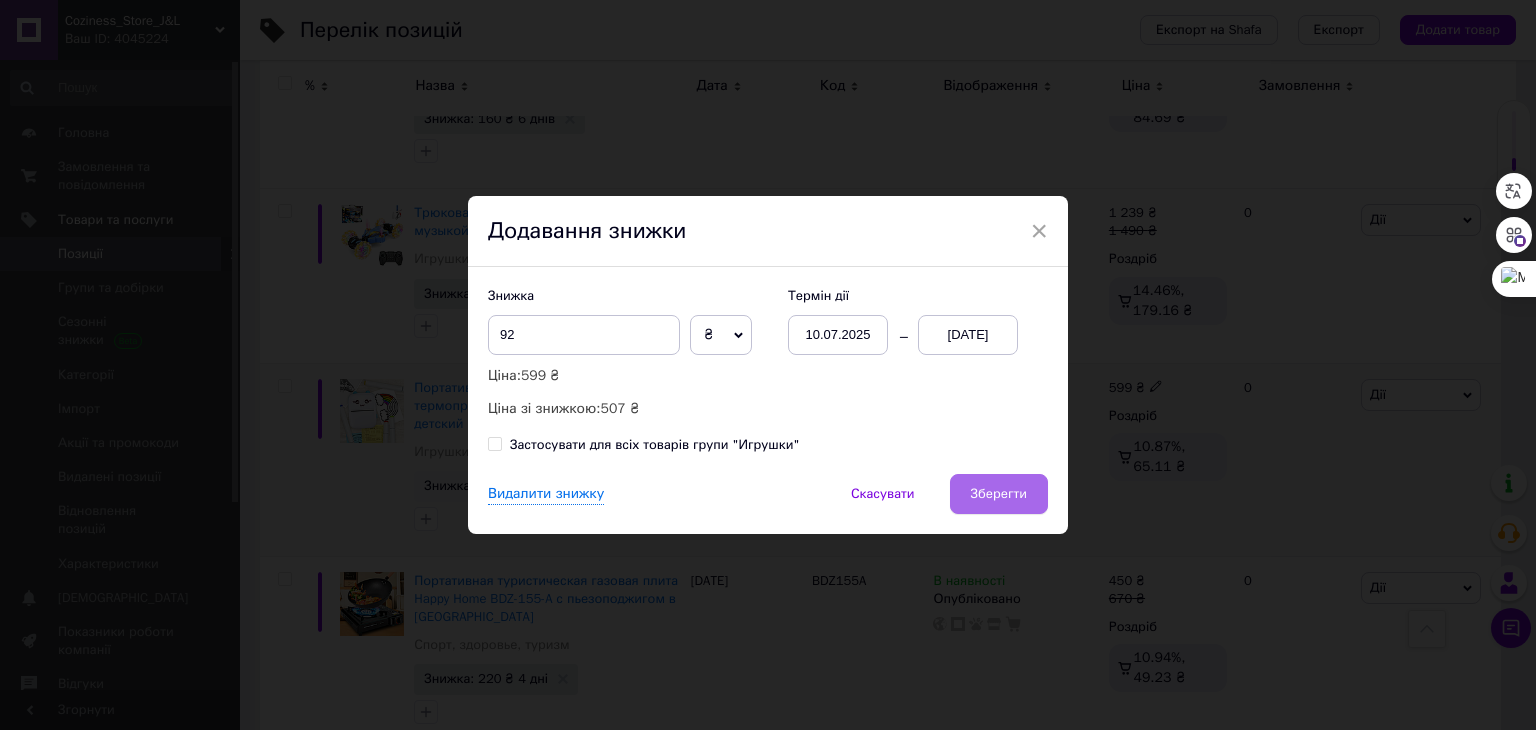 click on "Зберегти" at bounding box center (999, 494) 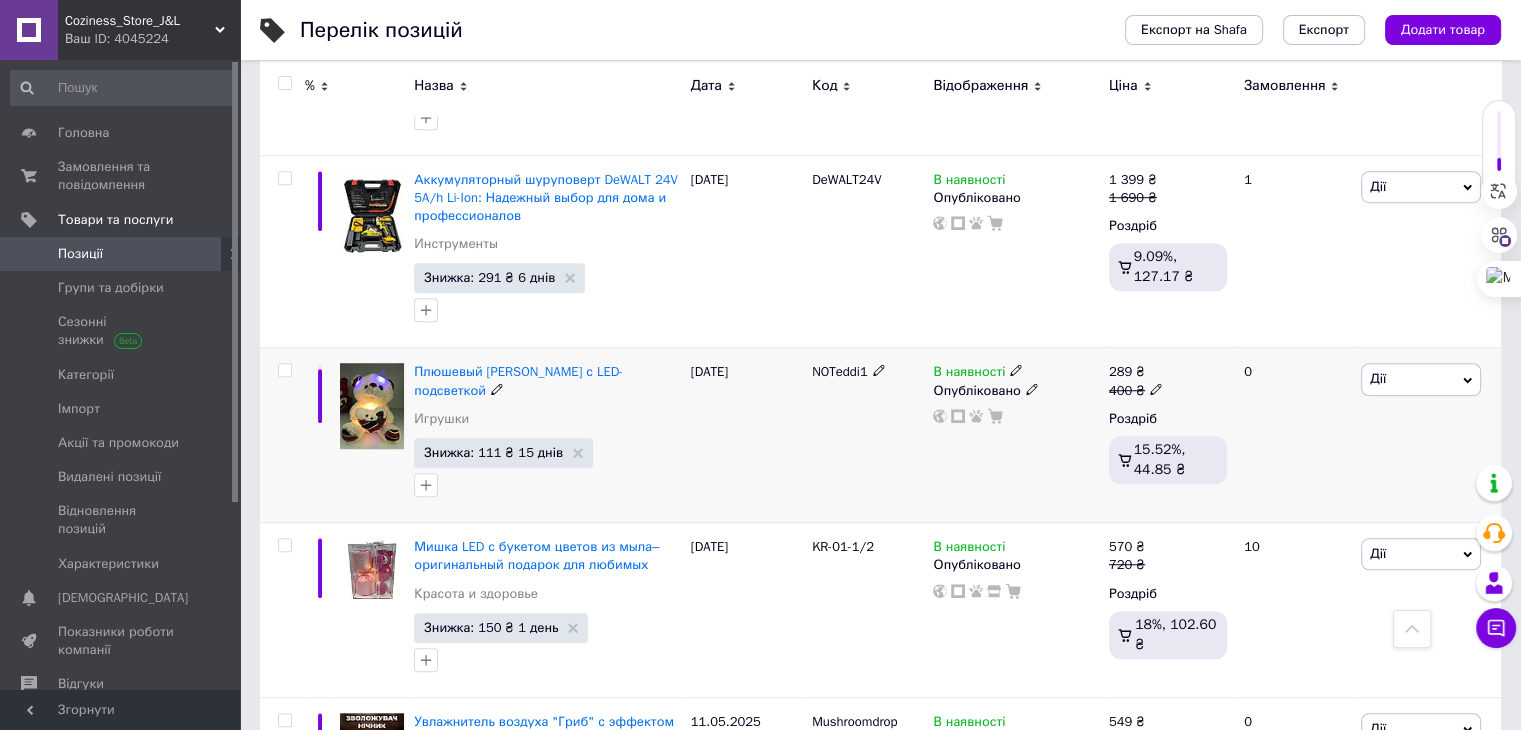 scroll, scrollTop: 1500, scrollLeft: 0, axis: vertical 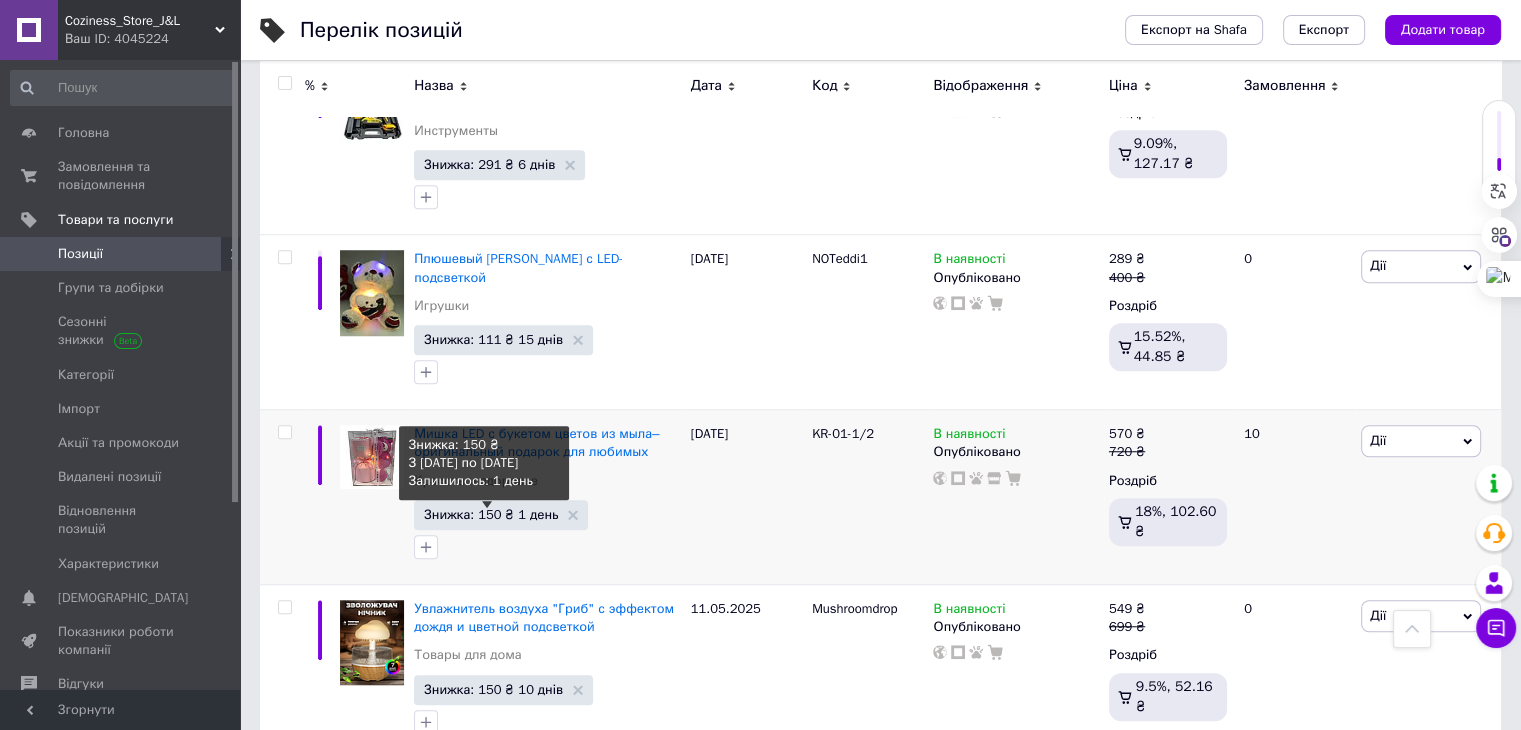 click on "Знижка: 150 ₴ 1 день" at bounding box center [491, 514] 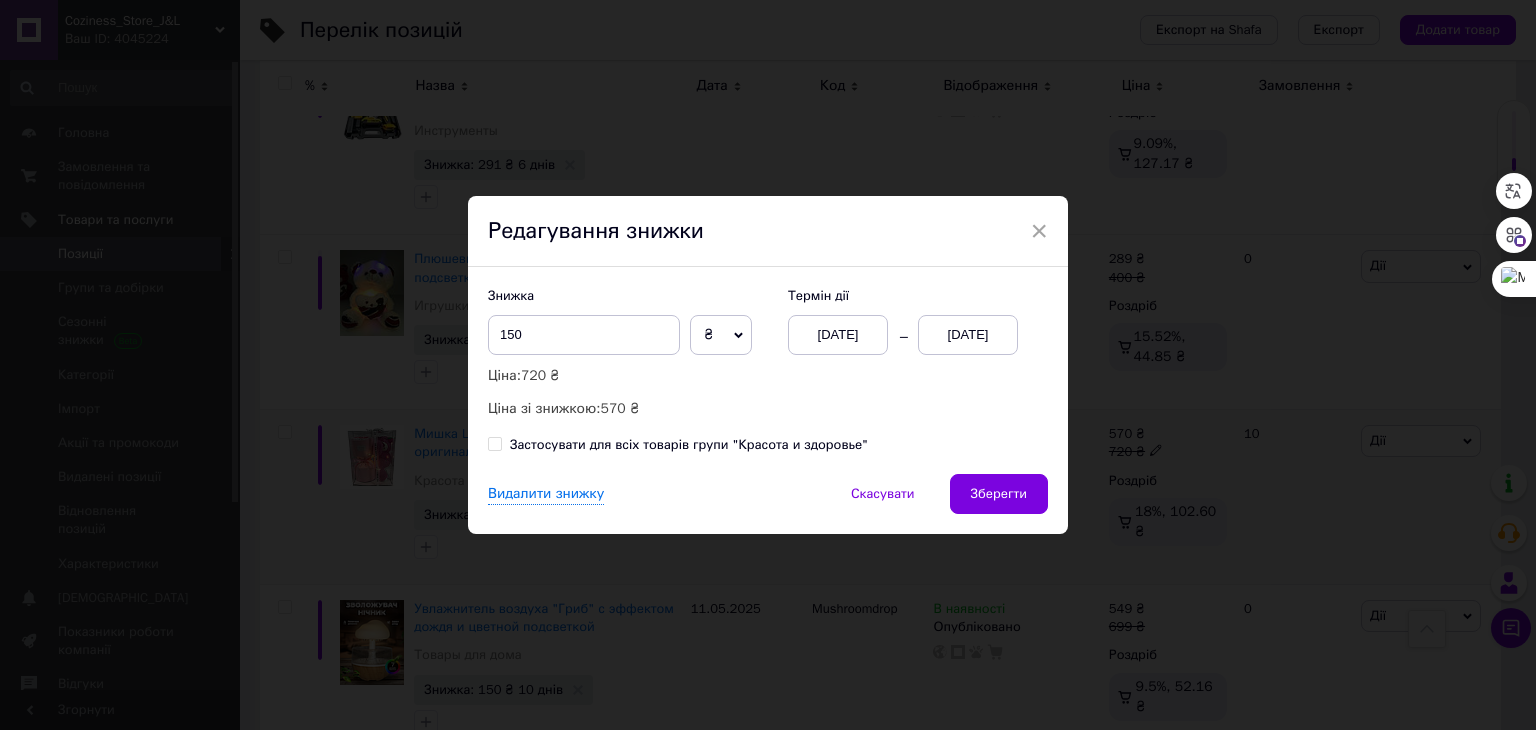 click on "[DATE]" at bounding box center [968, 335] 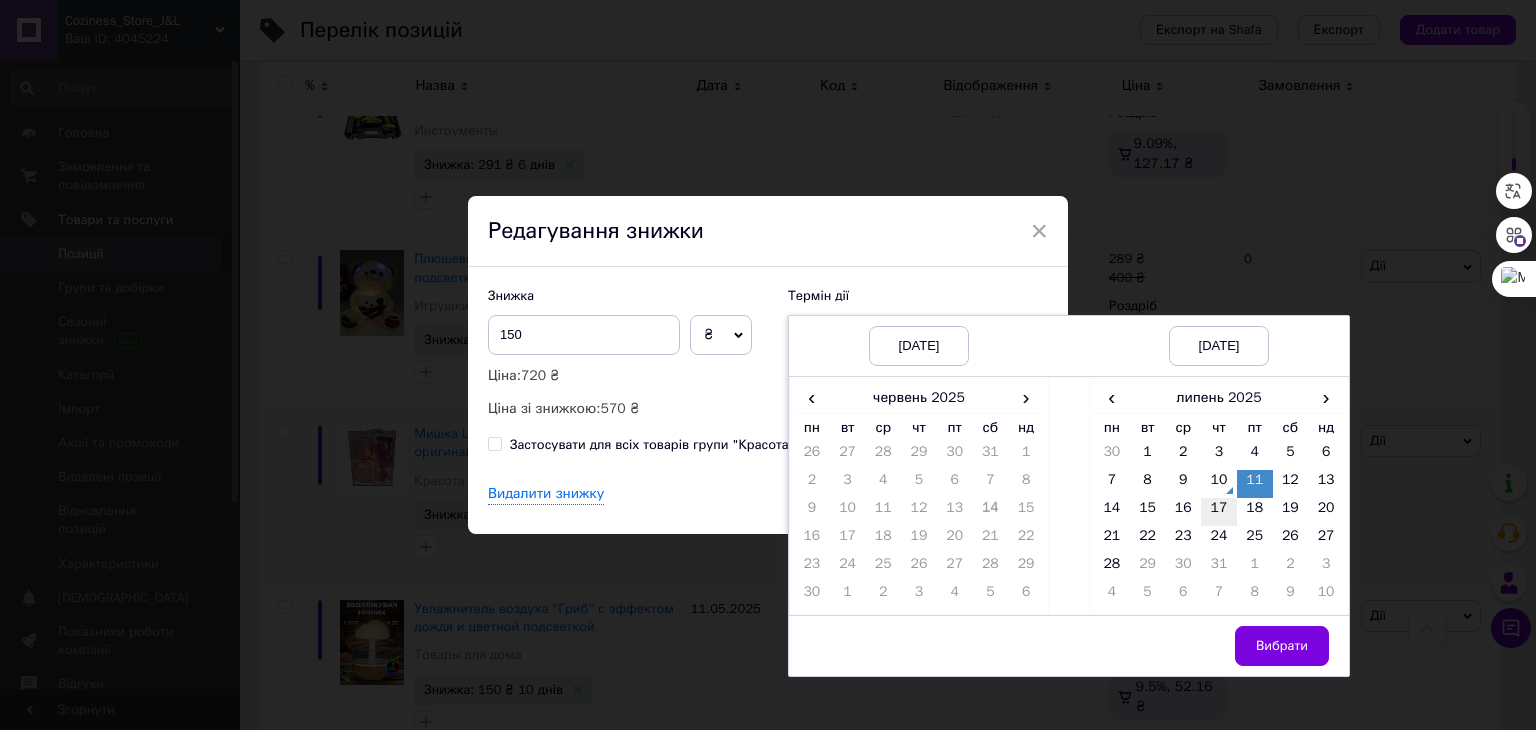 click on "17" at bounding box center [1219, 512] 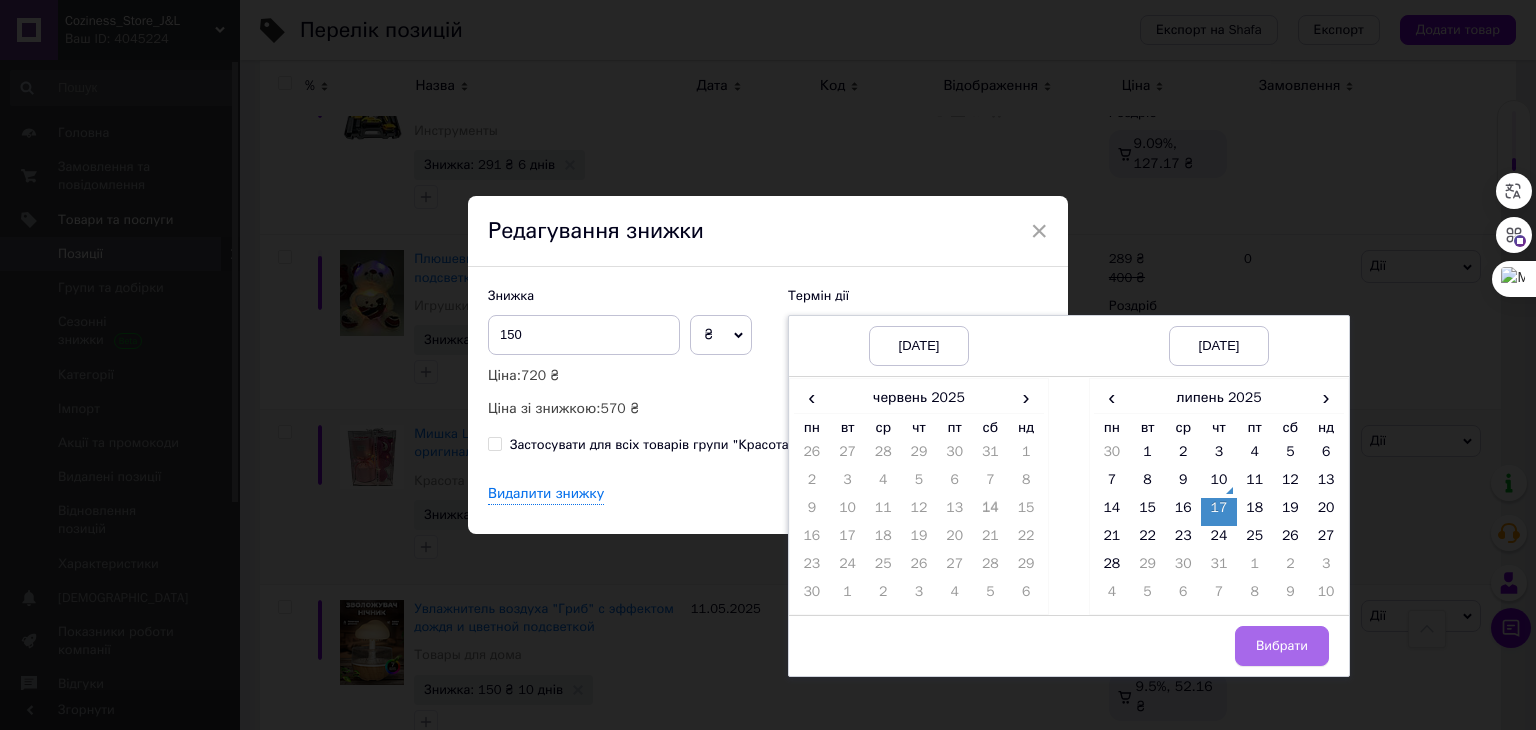 click on "Вибрати" at bounding box center (1282, 646) 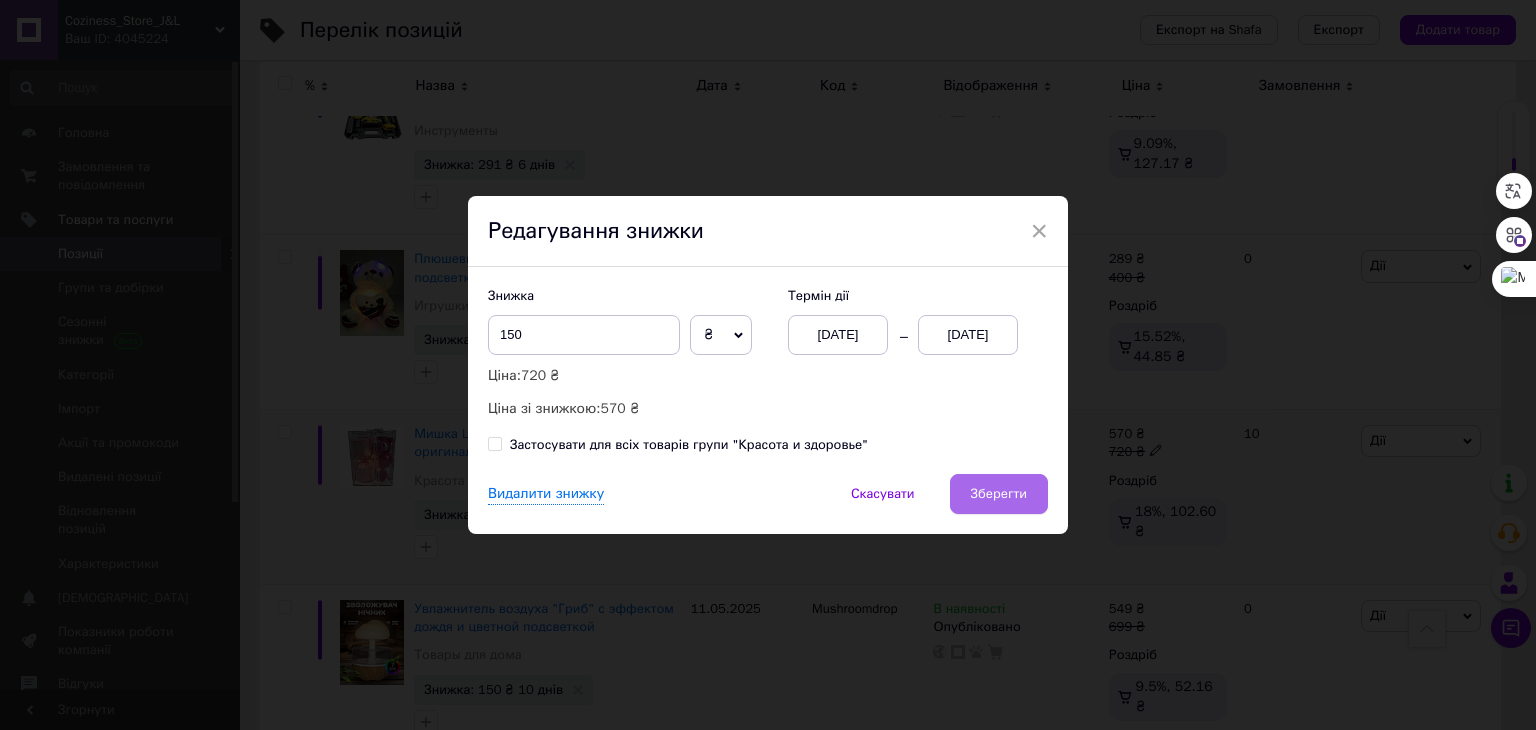 click on "Зберегти" at bounding box center (999, 494) 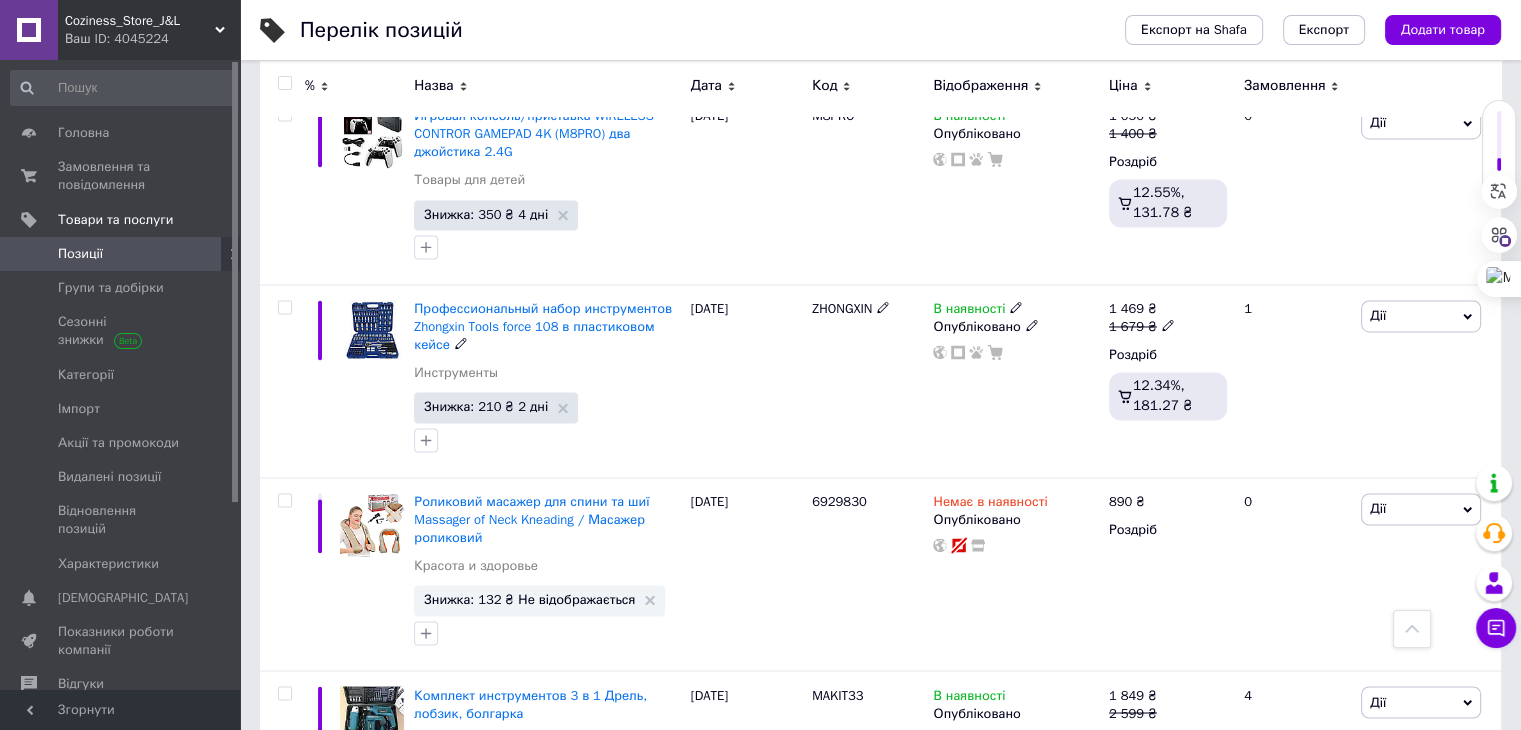 scroll, scrollTop: 3200, scrollLeft: 0, axis: vertical 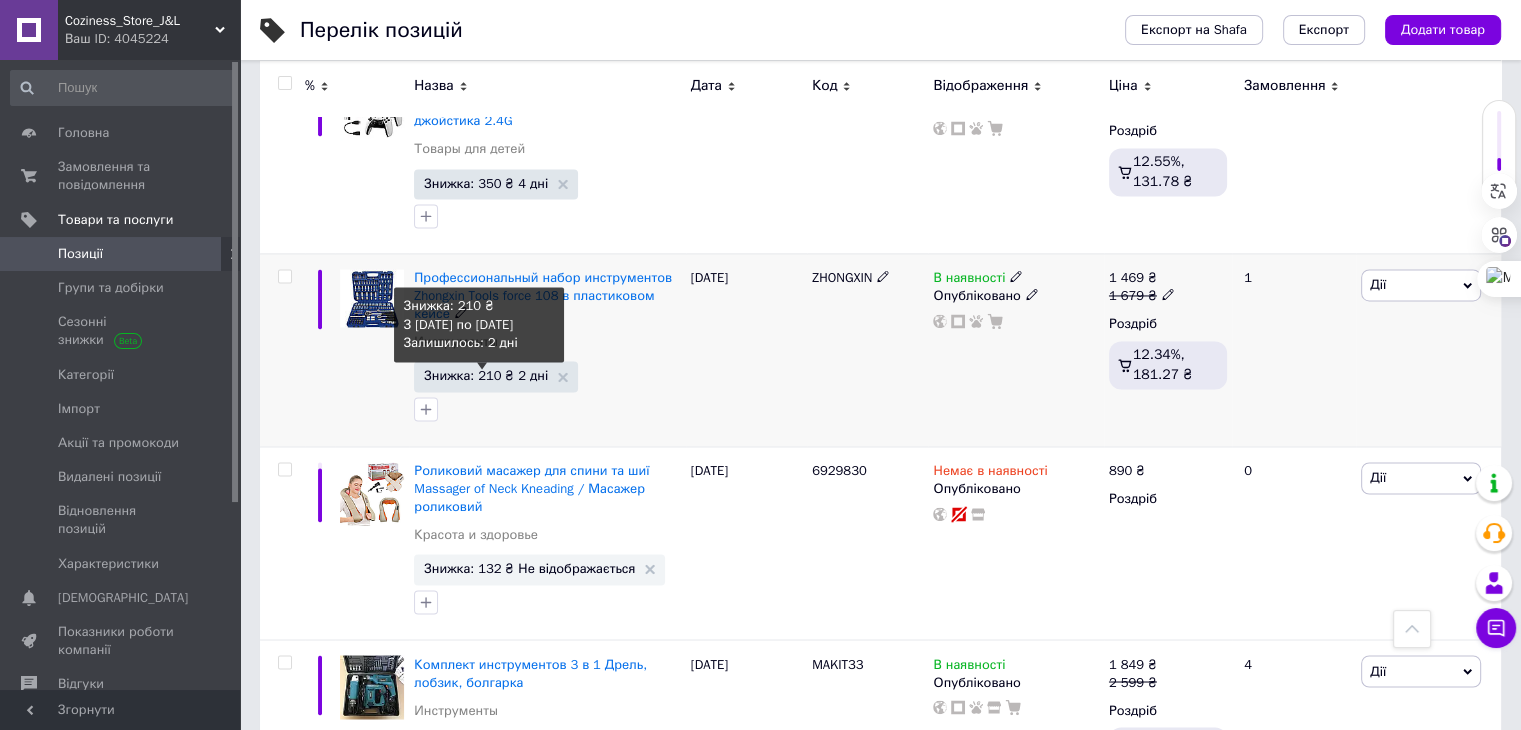 click on "Знижка: 210 ₴ 2 дні" at bounding box center [486, 375] 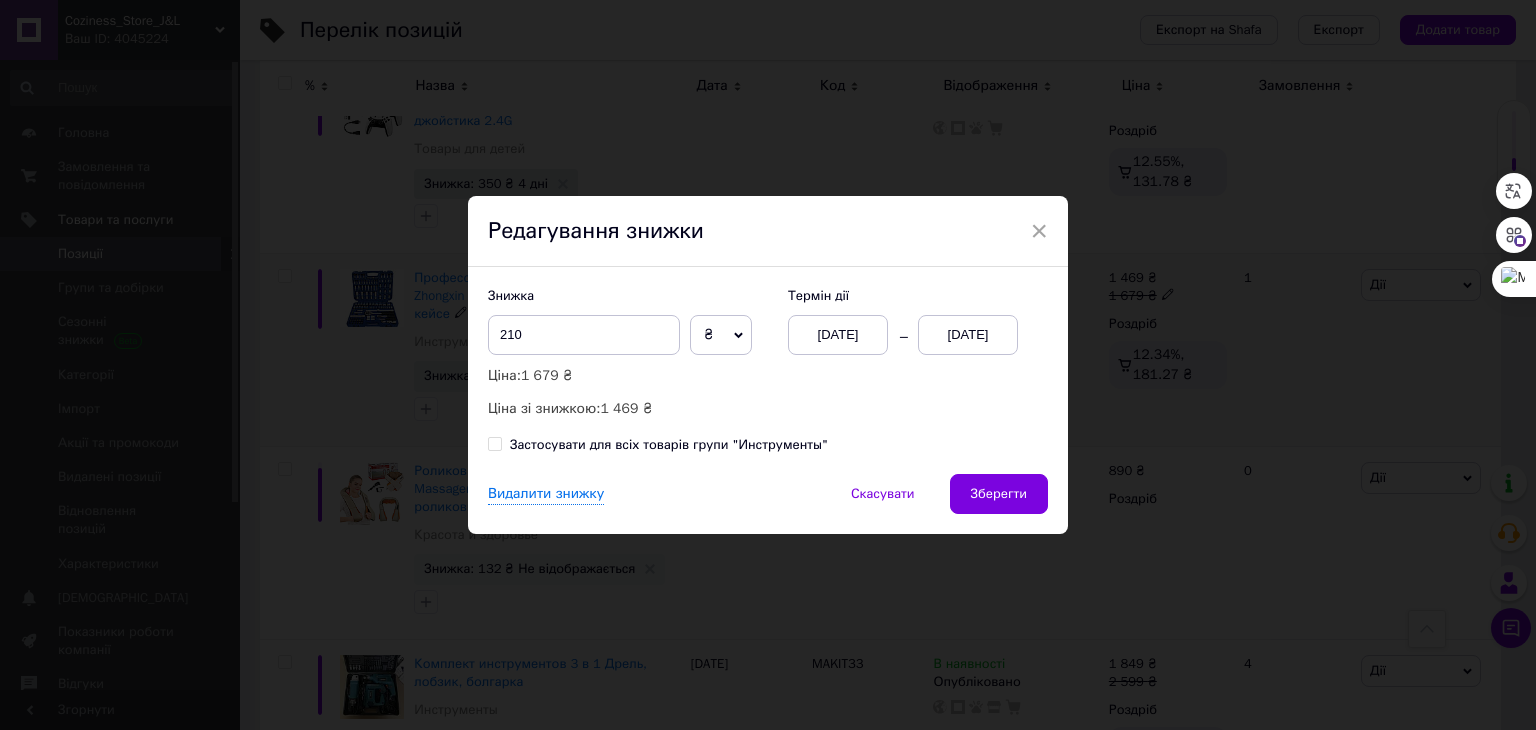 click on "[DATE]" at bounding box center (968, 335) 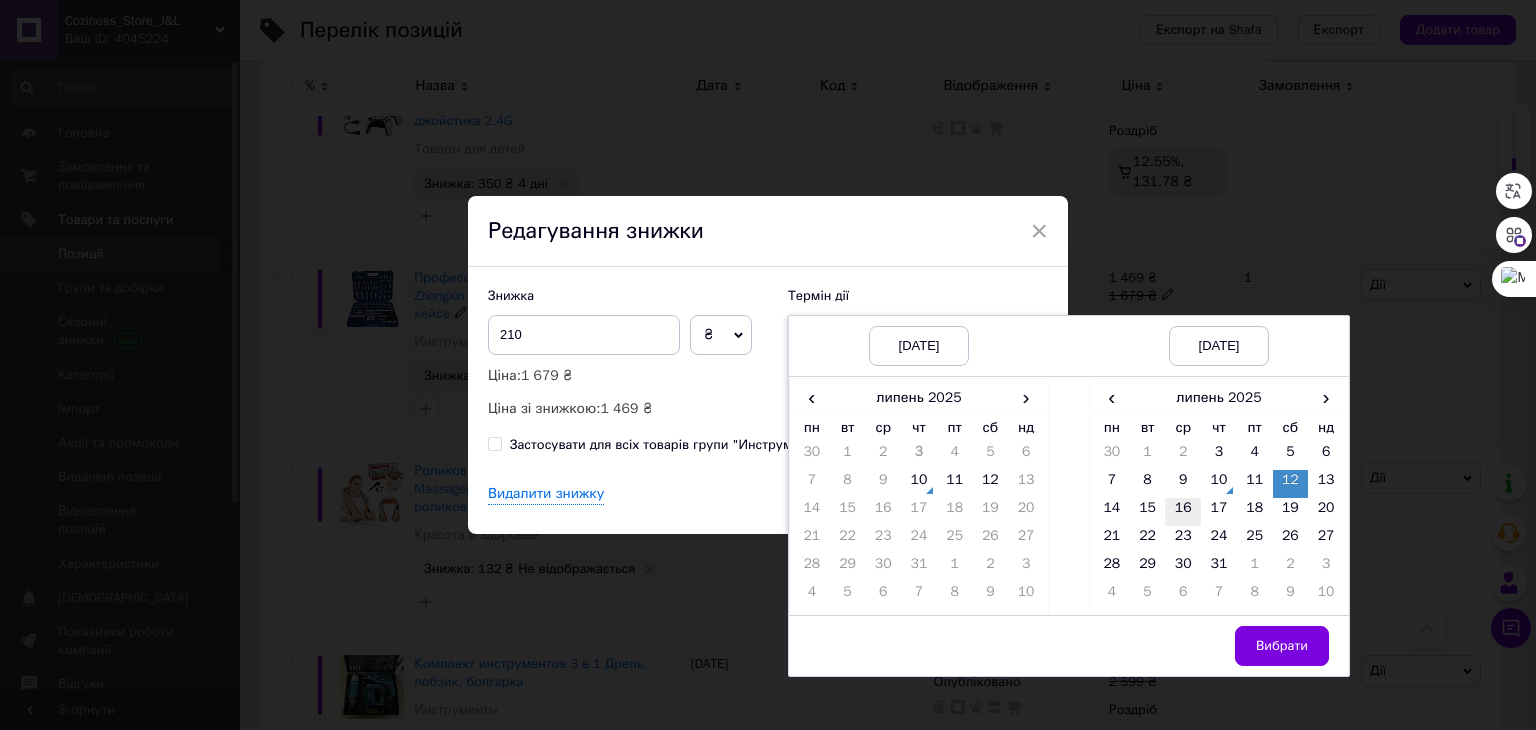 click on "16" at bounding box center [1183, 512] 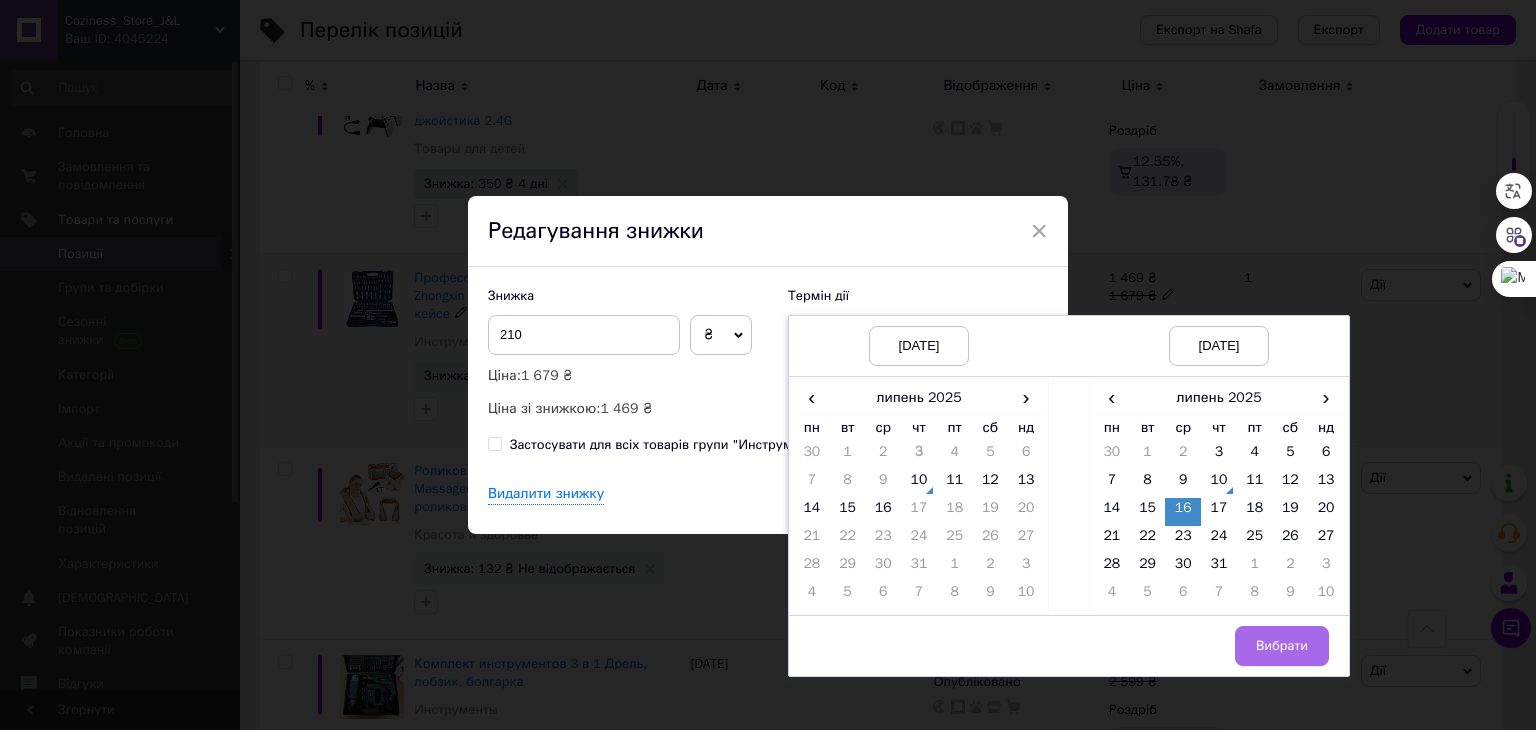click on "Вибрати" at bounding box center (1282, 646) 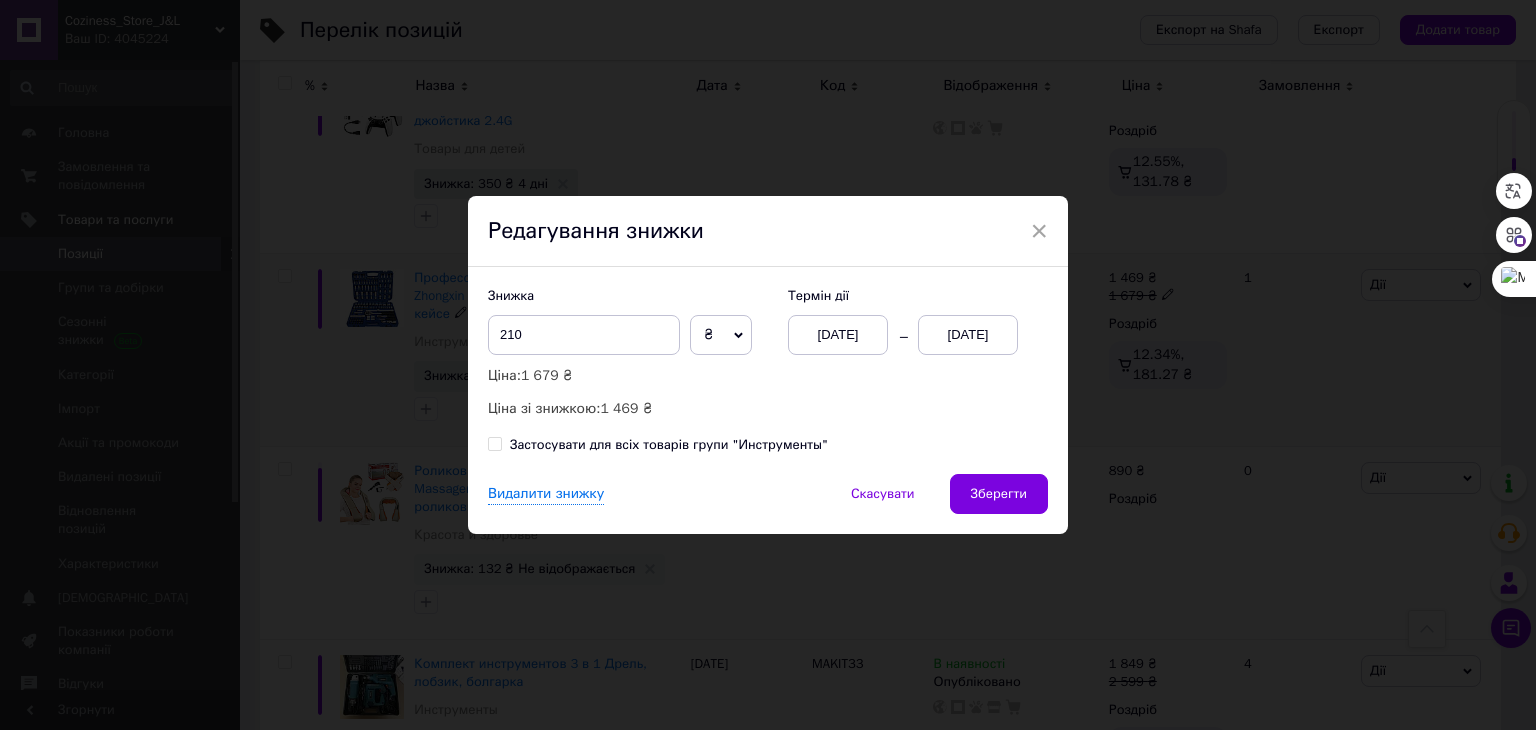 click on "Зберегти" at bounding box center (999, 494) 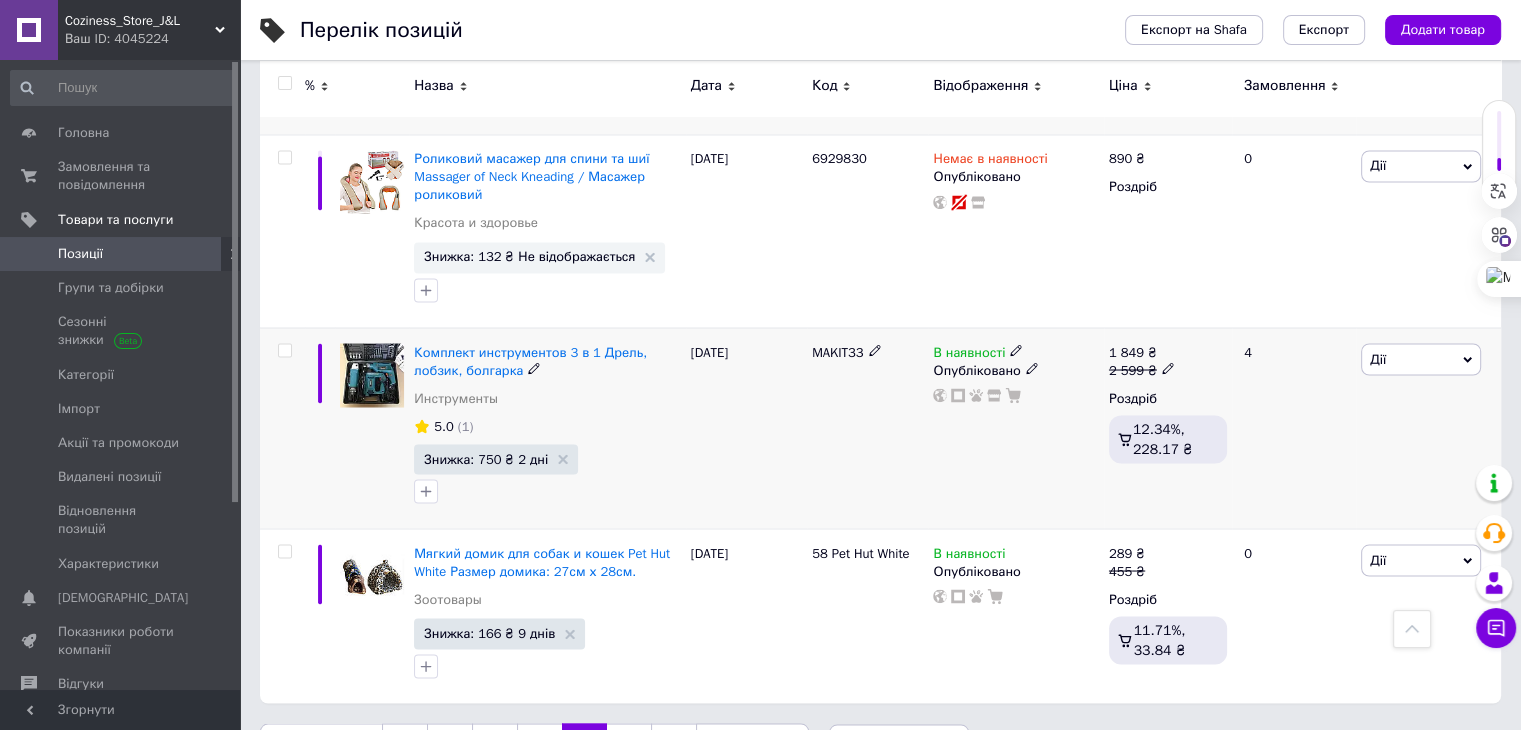 scroll, scrollTop: 3564, scrollLeft: 0, axis: vertical 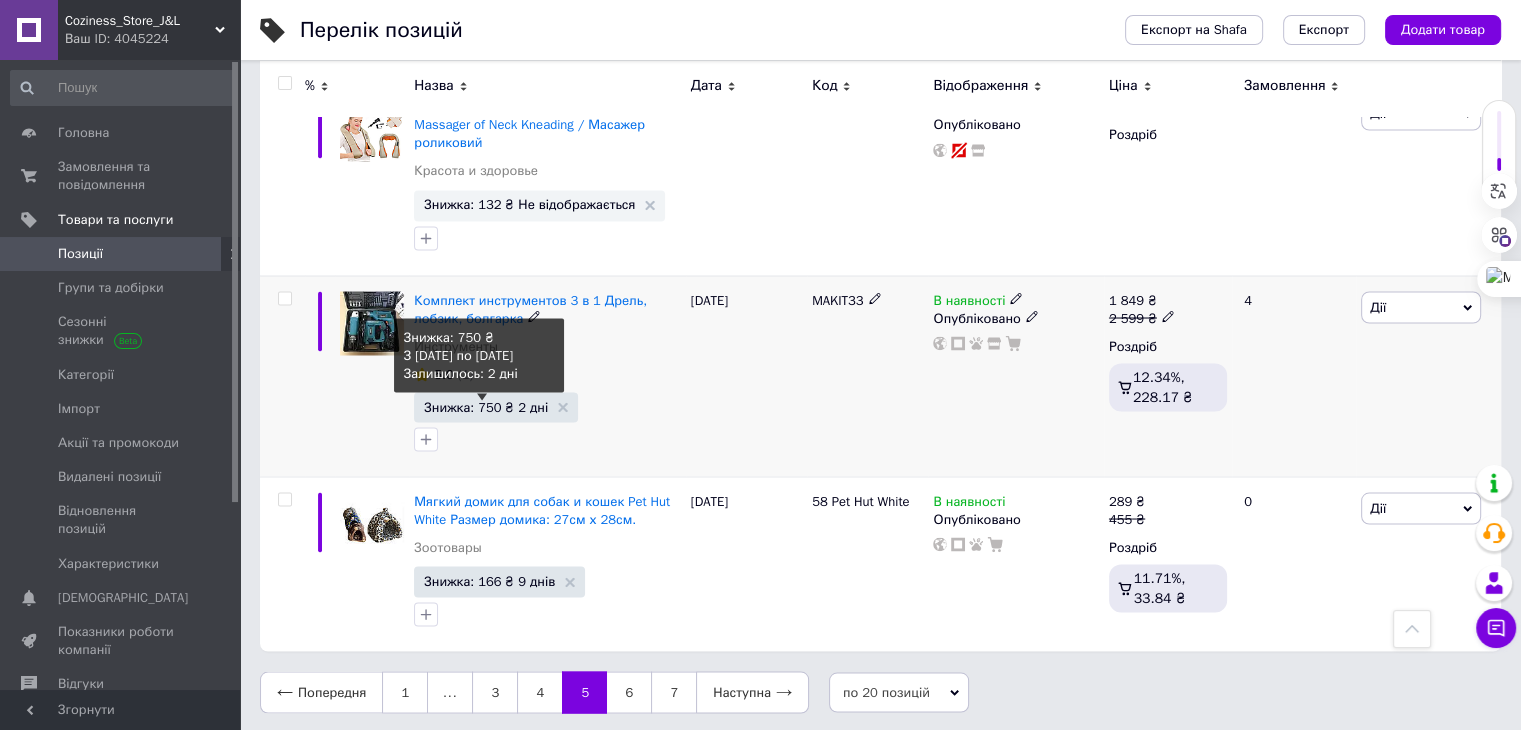 click on "Знижка: 750 ₴ 2 дні Знижка: 750 ₴   З [DATE] по [DATE] Залишилось: 2 дні" at bounding box center (496, 407) 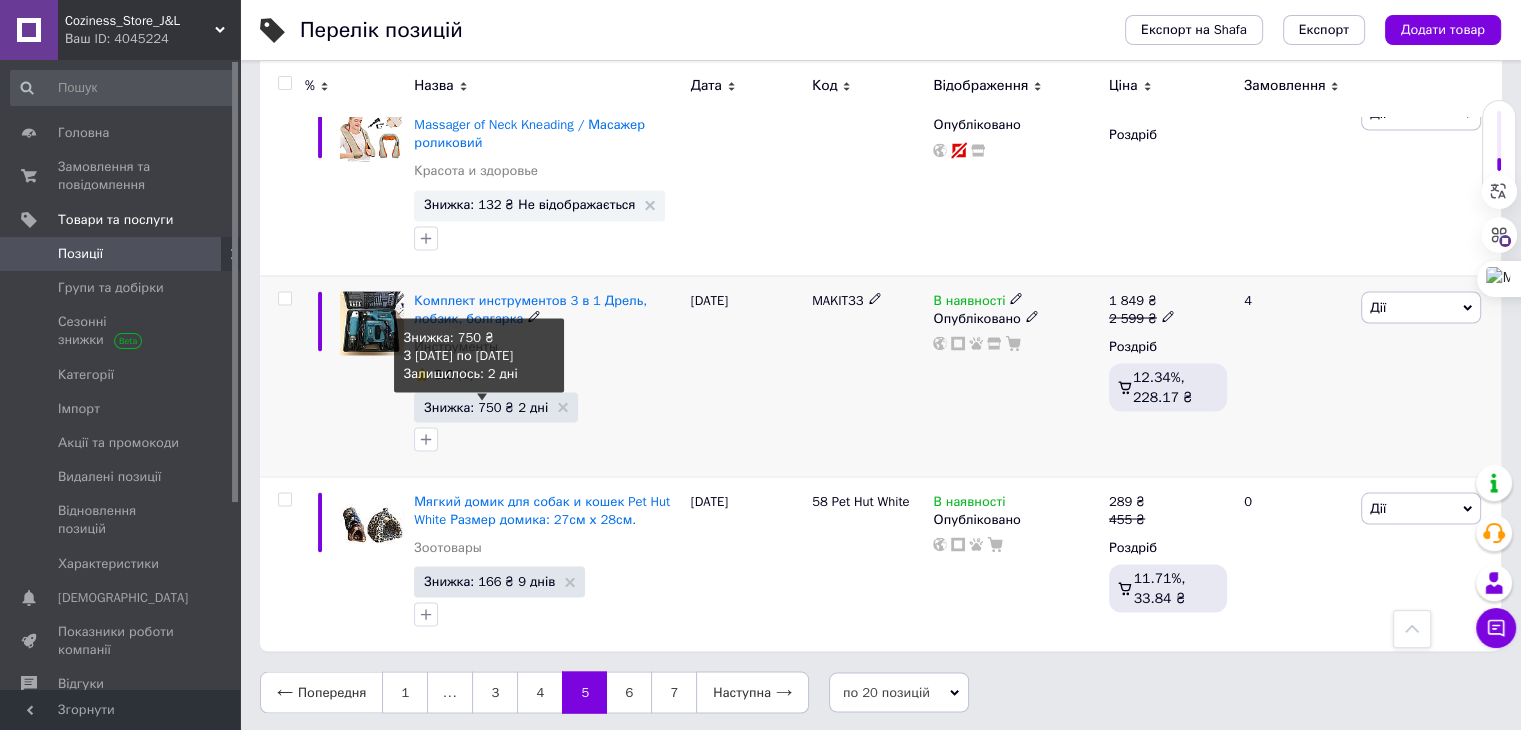 click on "Знижка: 750 ₴ 2 дні" at bounding box center (486, 406) 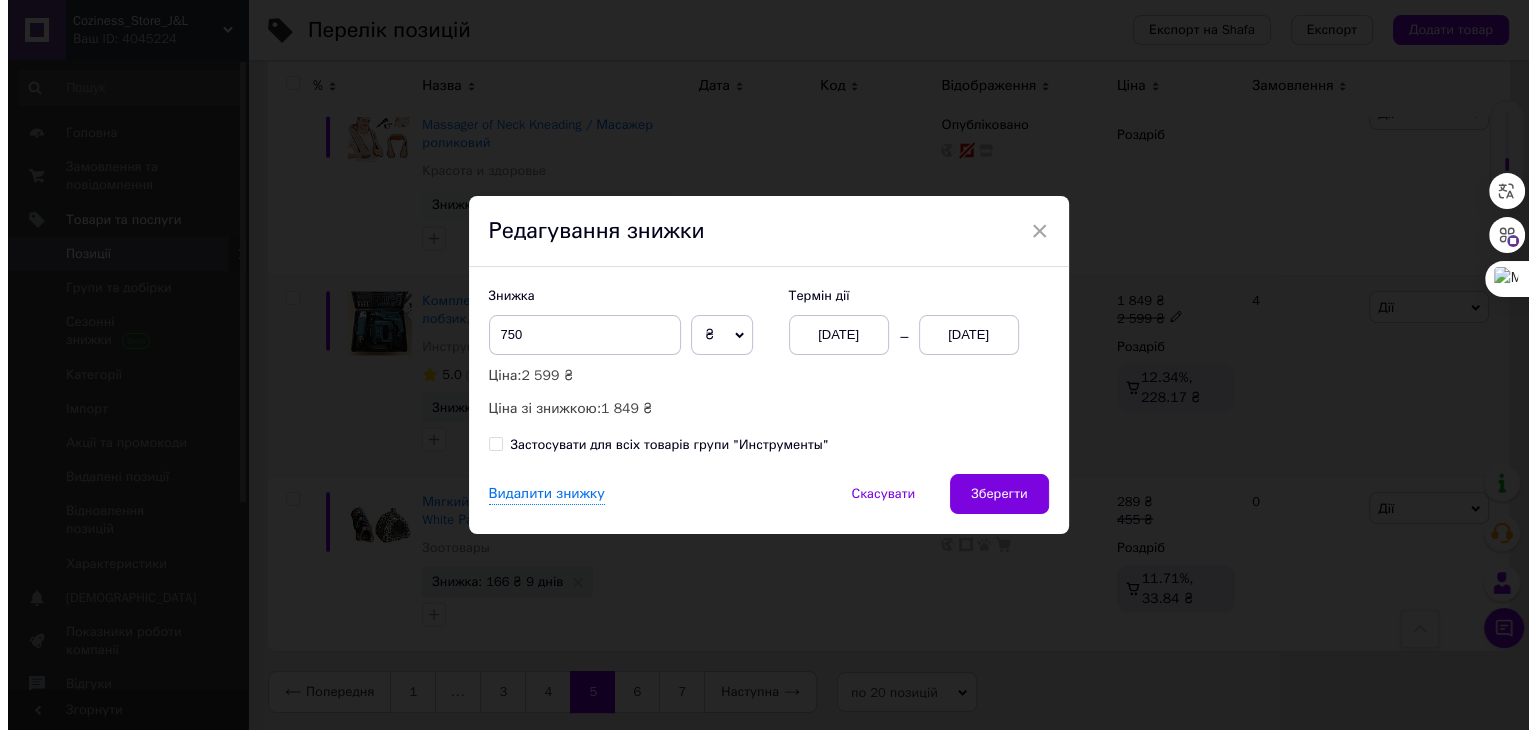 scroll, scrollTop: 3546, scrollLeft: 0, axis: vertical 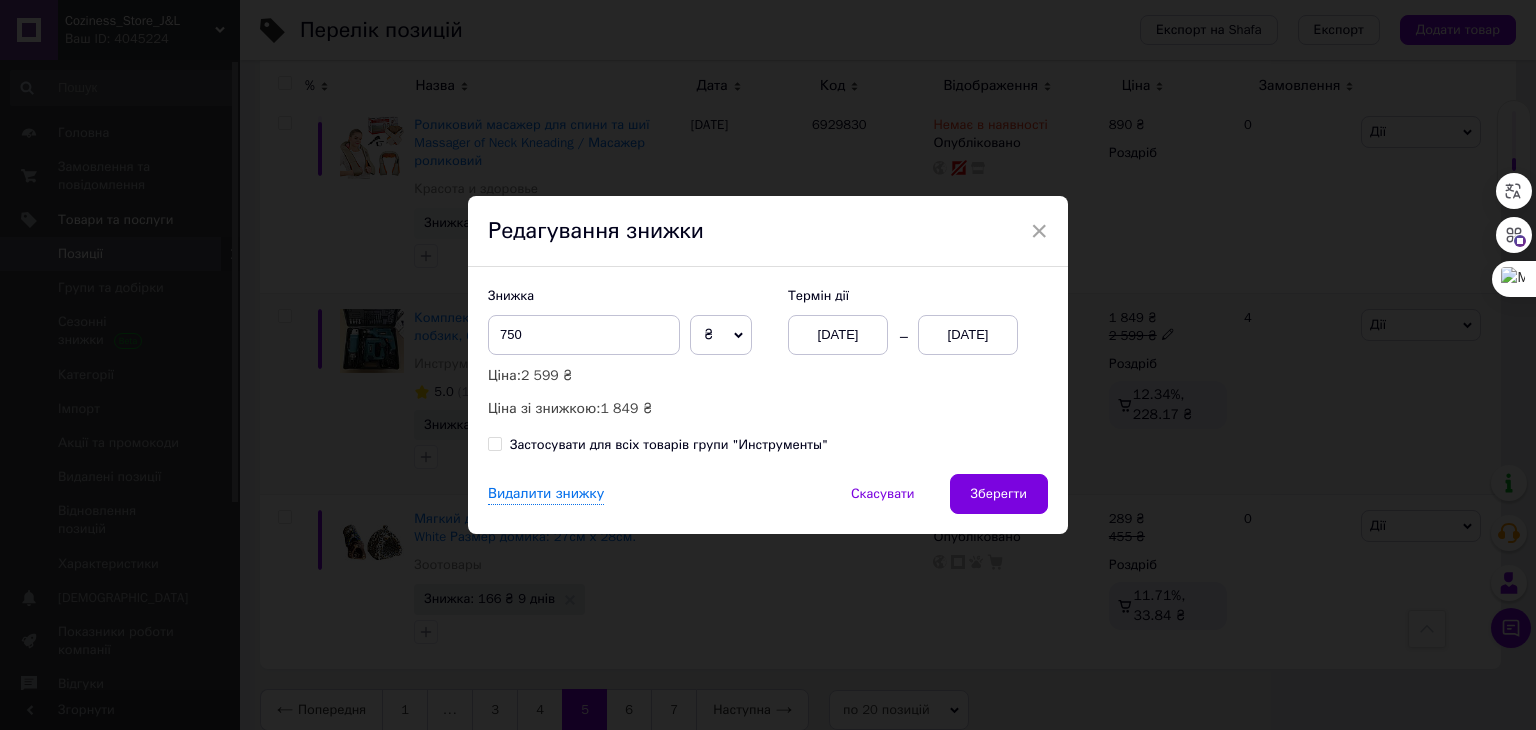 click on "[DATE]" at bounding box center [968, 335] 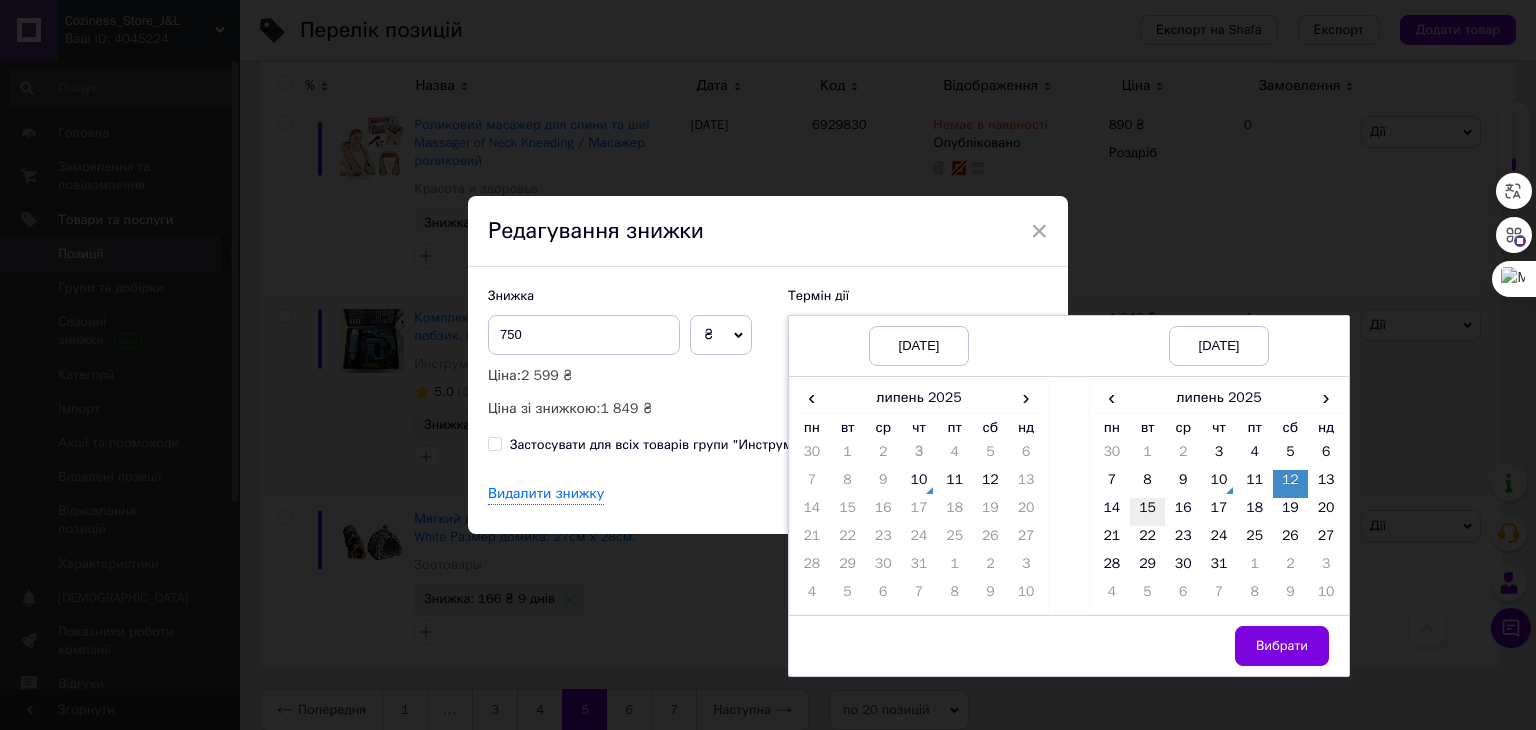 click on "15" at bounding box center [1148, 512] 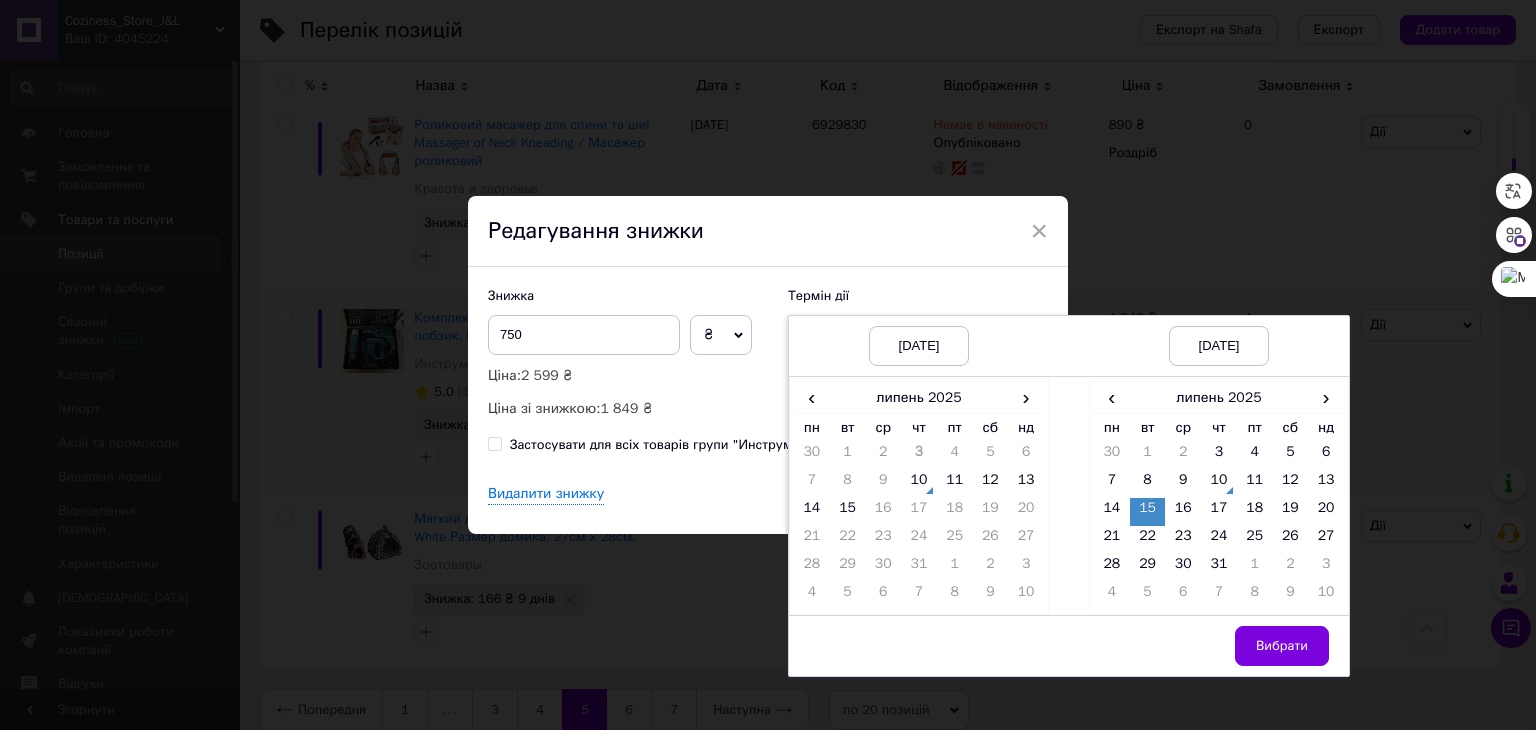 click on "Вибрати" at bounding box center (1282, 646) 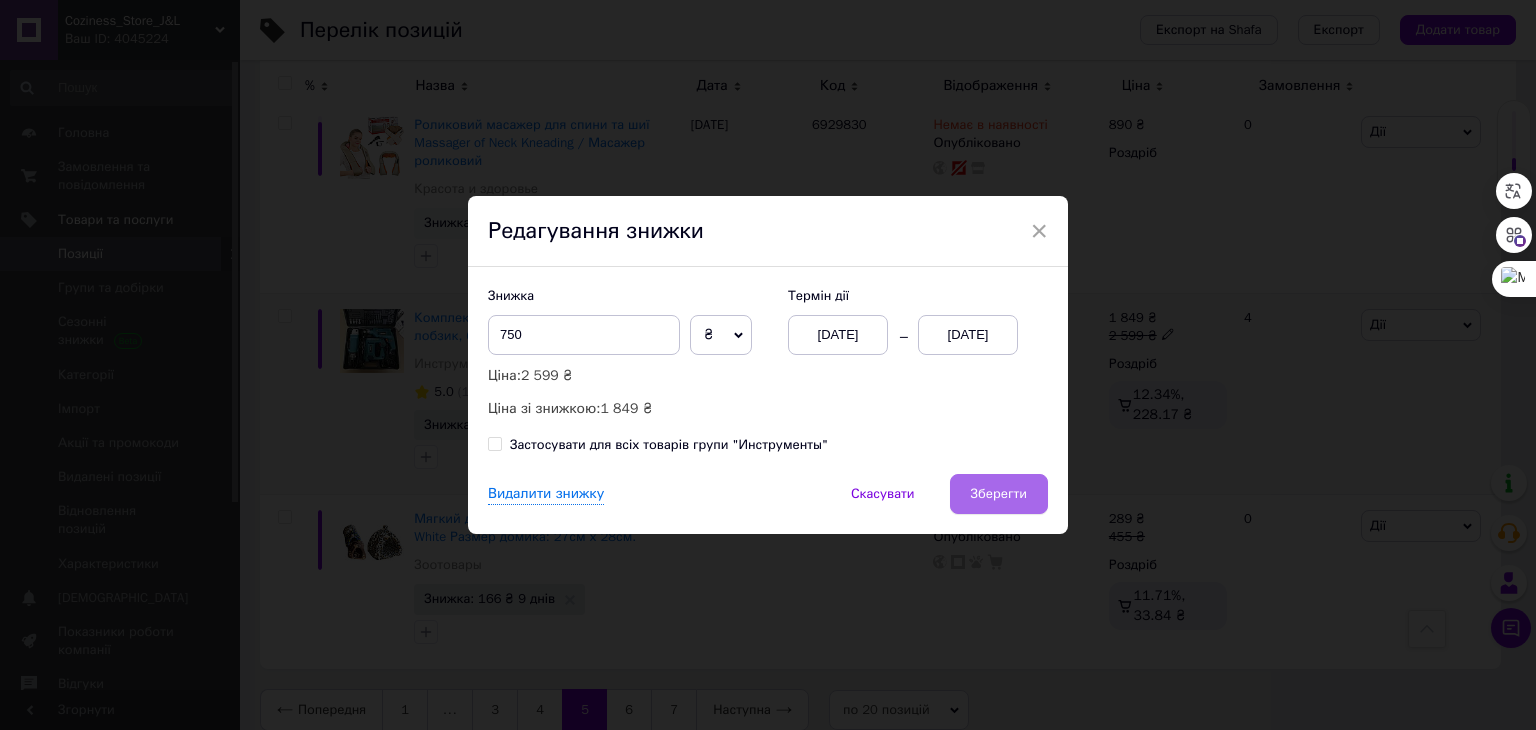 click on "Зберегти" at bounding box center [999, 494] 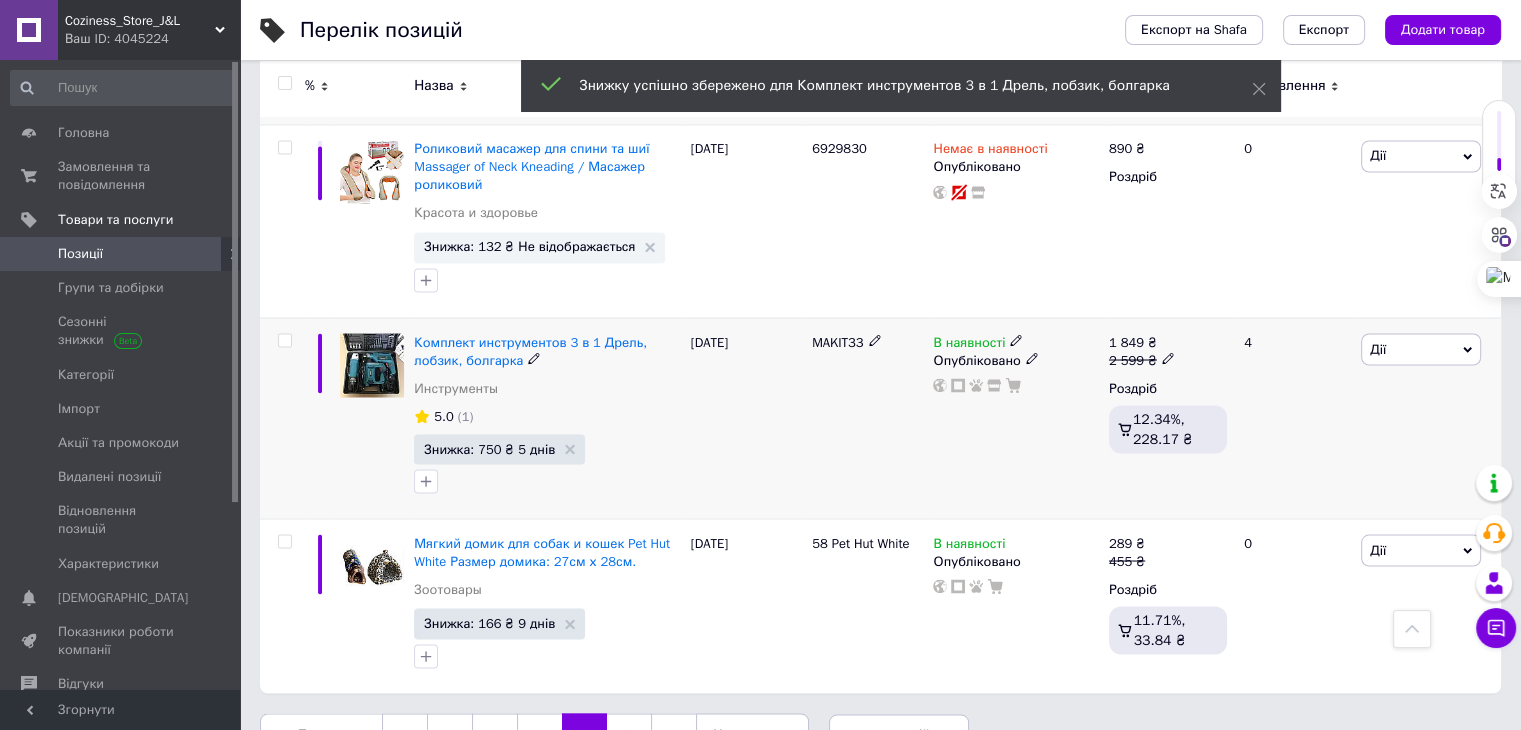 scroll, scrollTop: 3564, scrollLeft: 0, axis: vertical 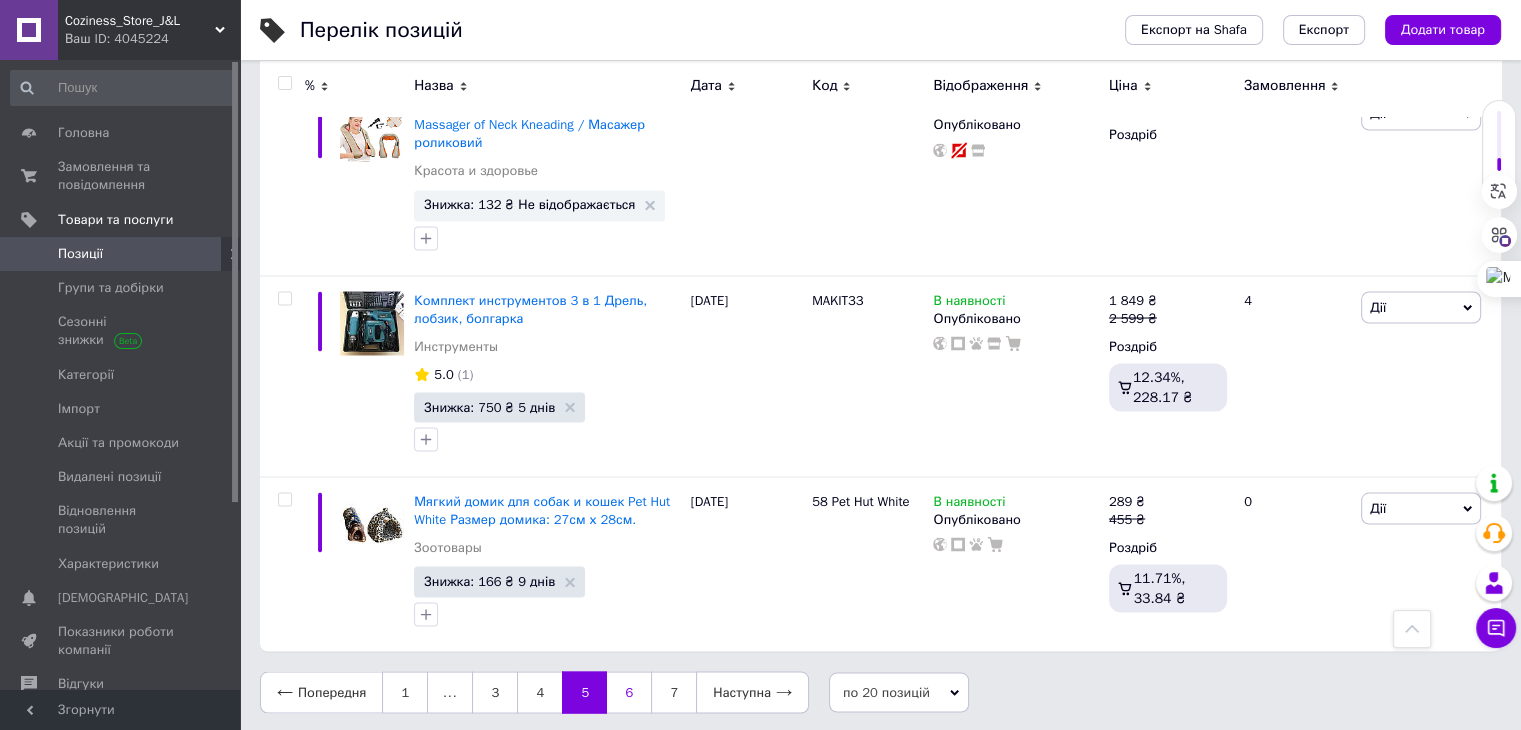click on "6" at bounding box center [629, 692] 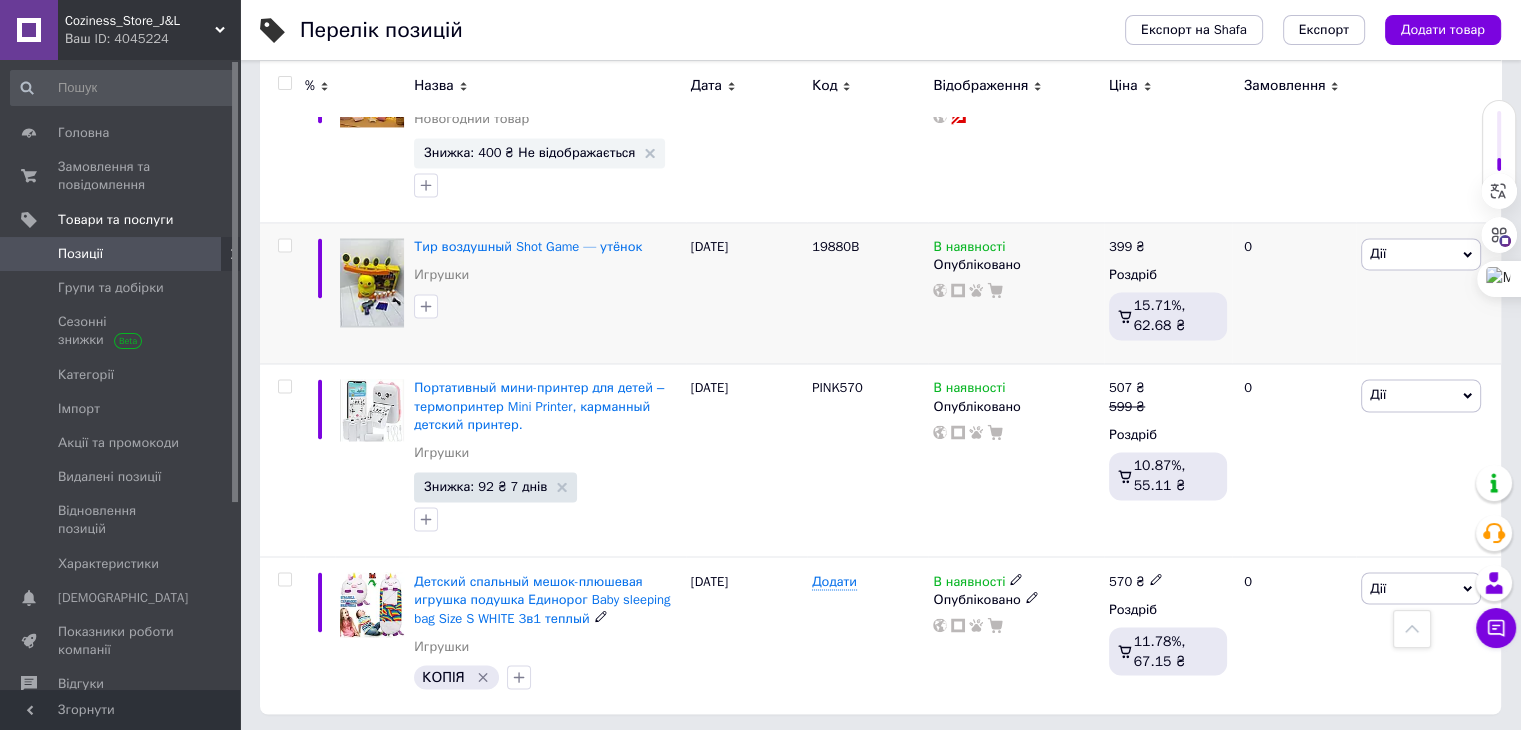scroll, scrollTop: 3292, scrollLeft: 0, axis: vertical 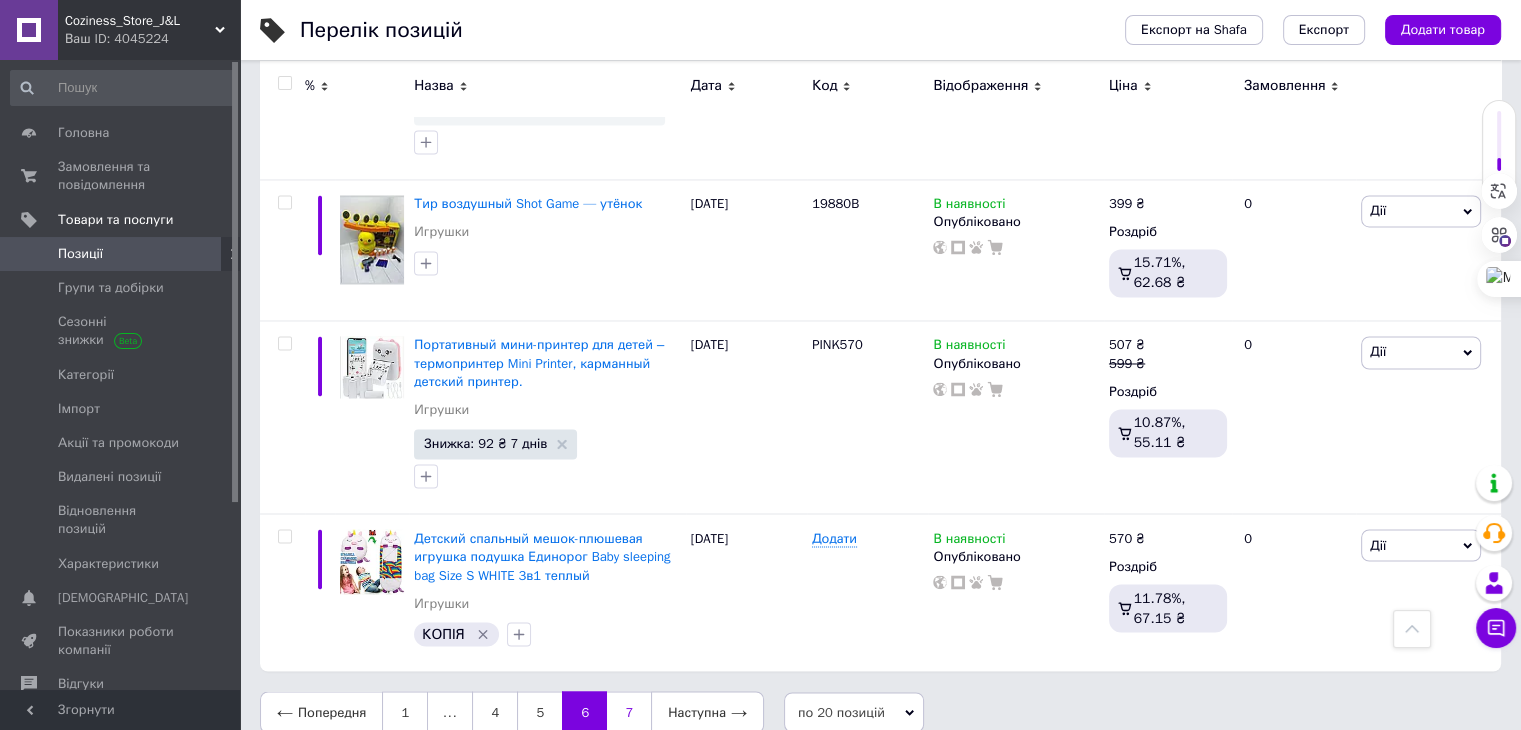 click on "7" at bounding box center (629, 712) 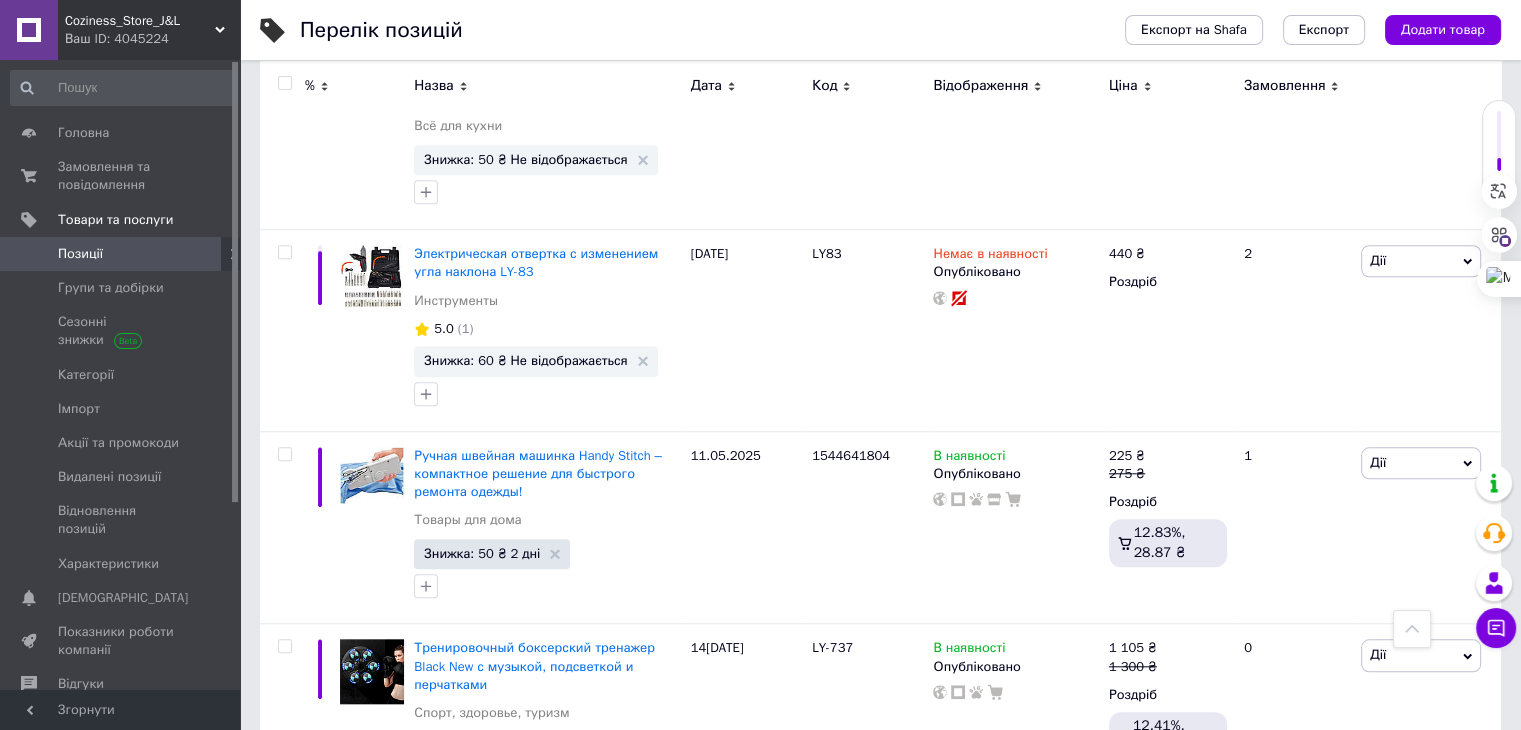scroll, scrollTop: 1765, scrollLeft: 0, axis: vertical 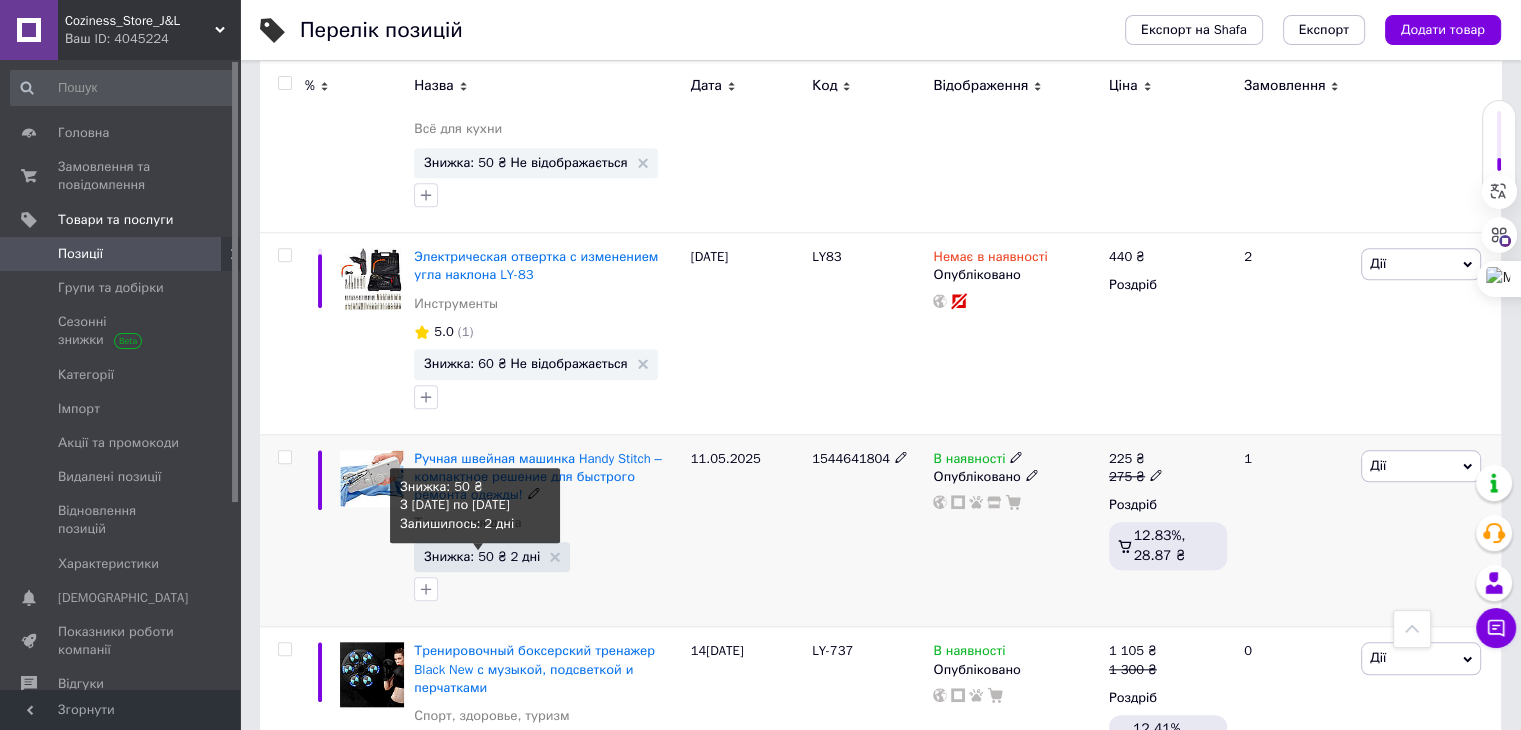 click on "Знижка: 50 ₴ 2 дні" at bounding box center (482, 556) 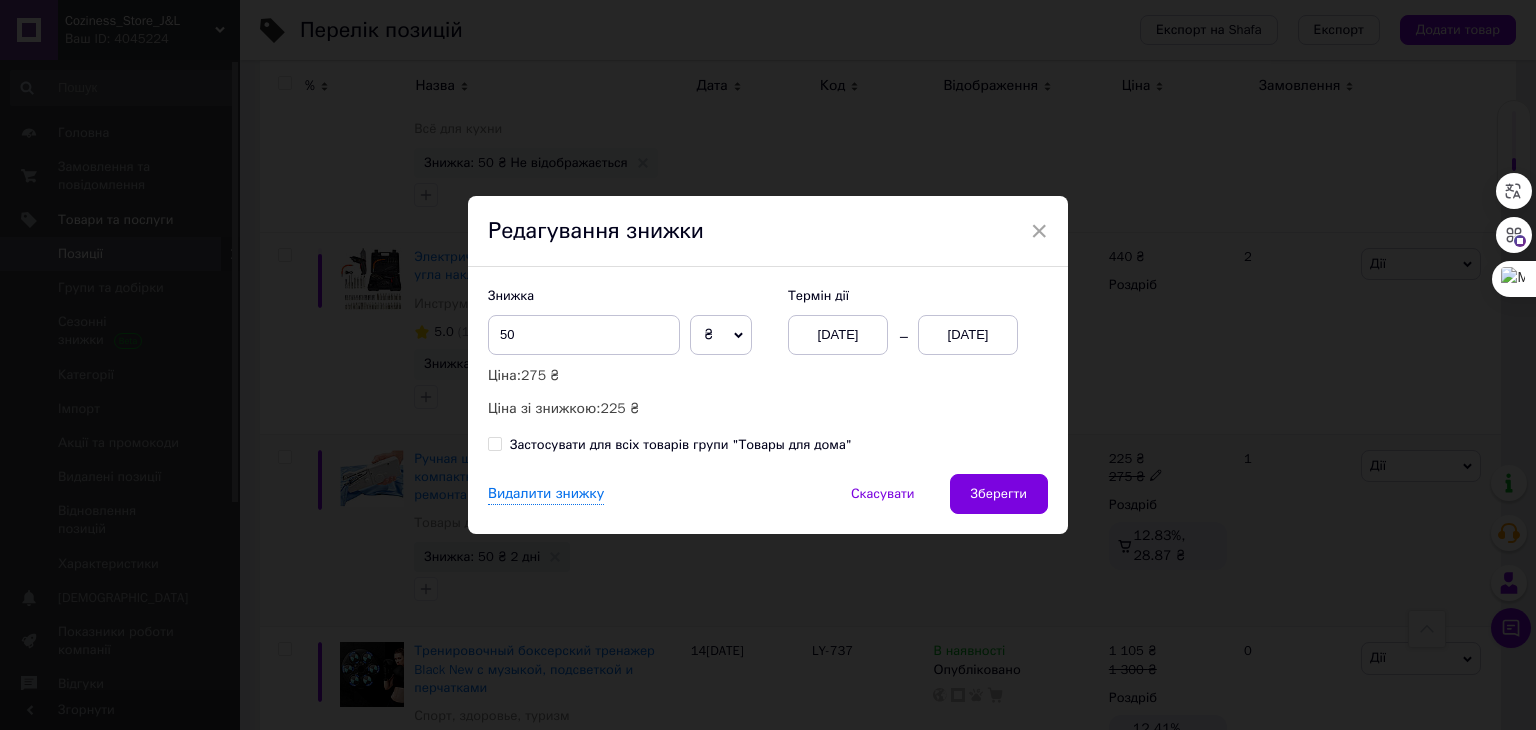 click on "[DATE]" at bounding box center [968, 335] 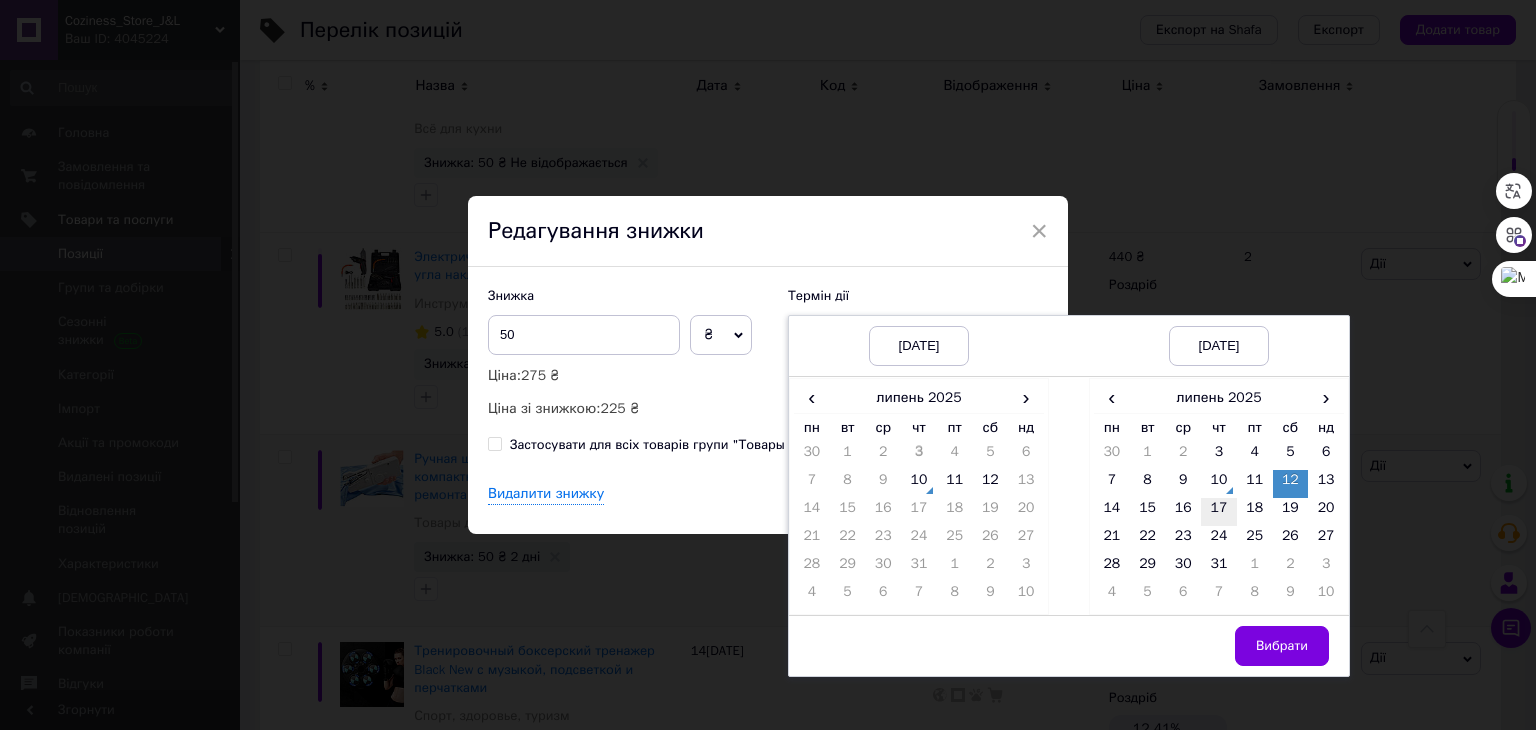 click on "17" at bounding box center [1219, 512] 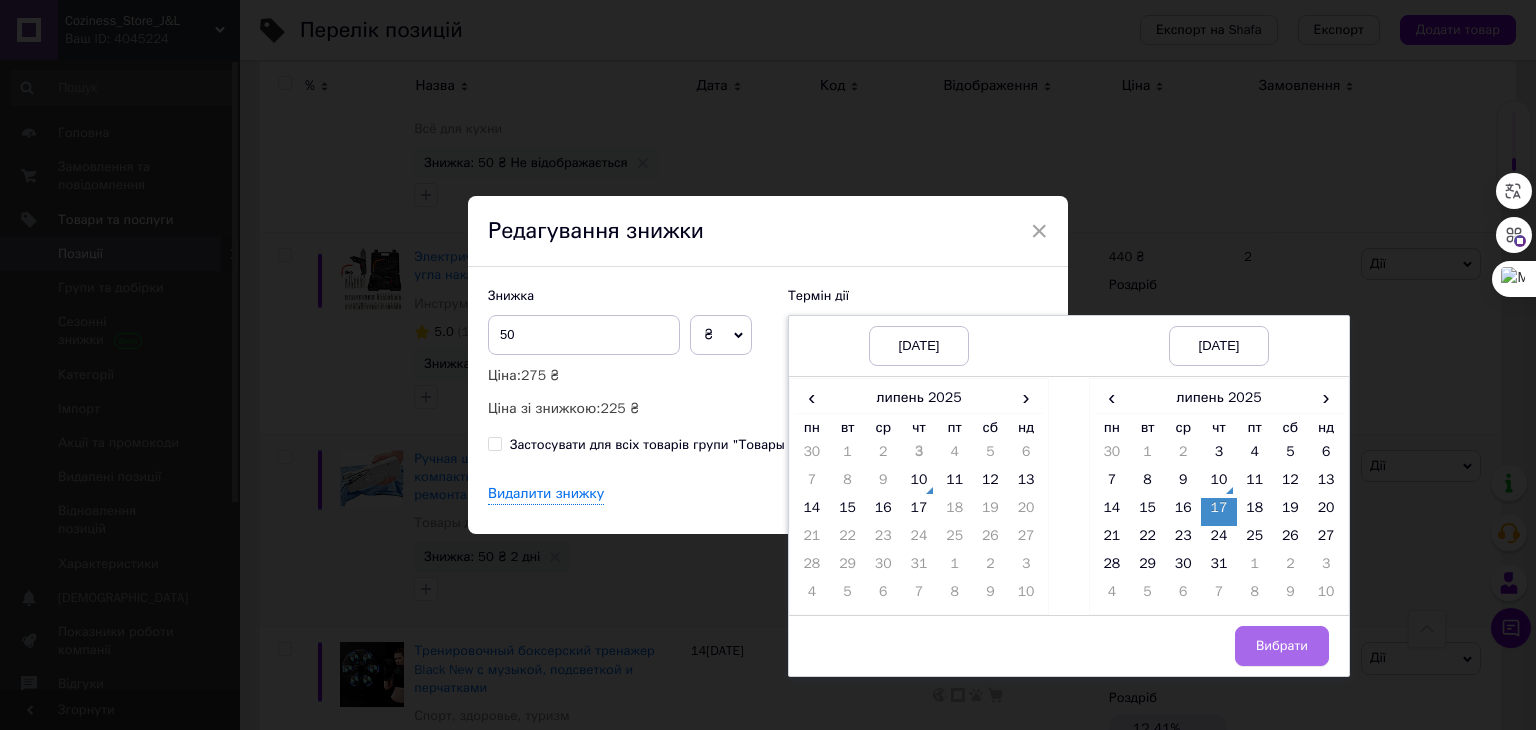 click on "Вибрати" at bounding box center [1282, 646] 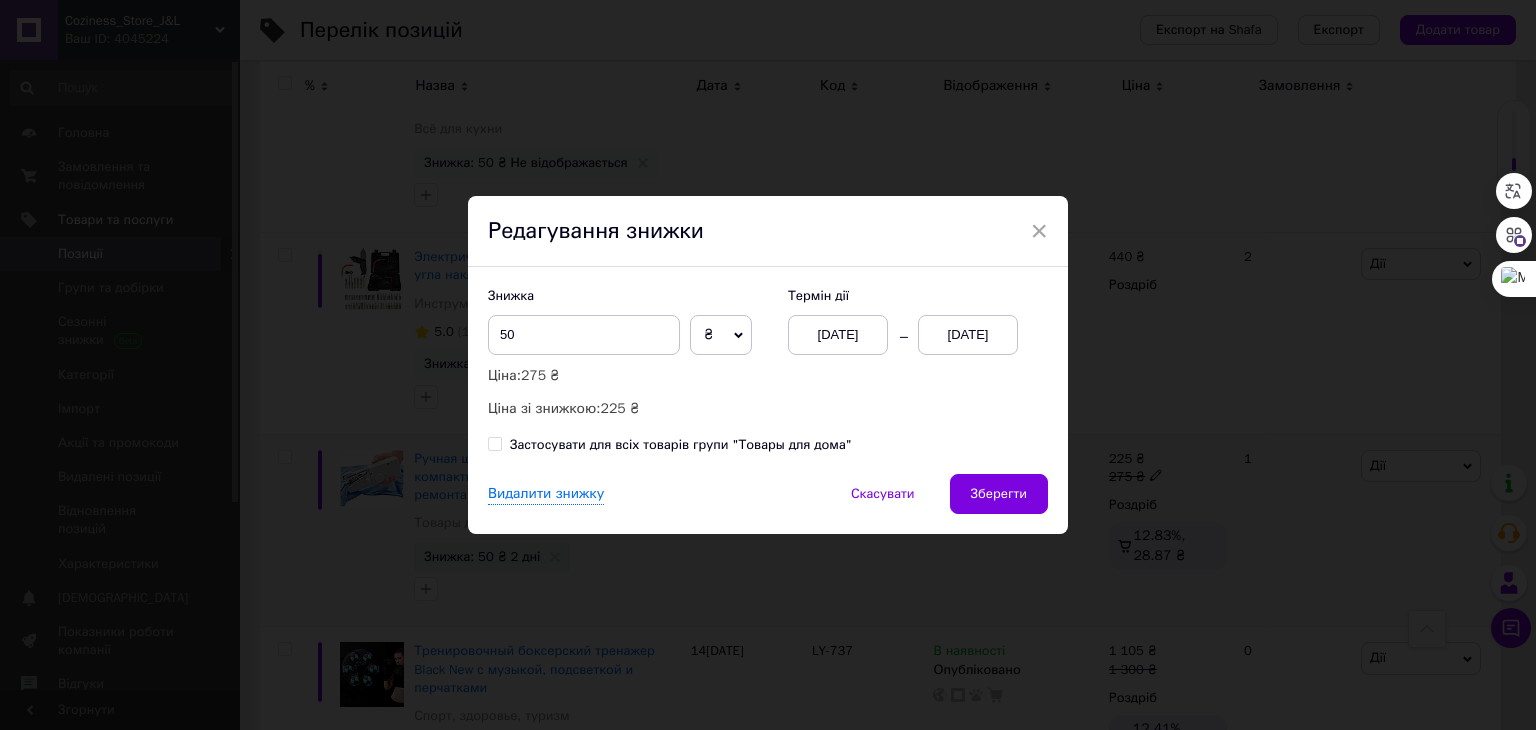 click on "Зберегти" at bounding box center (999, 494) 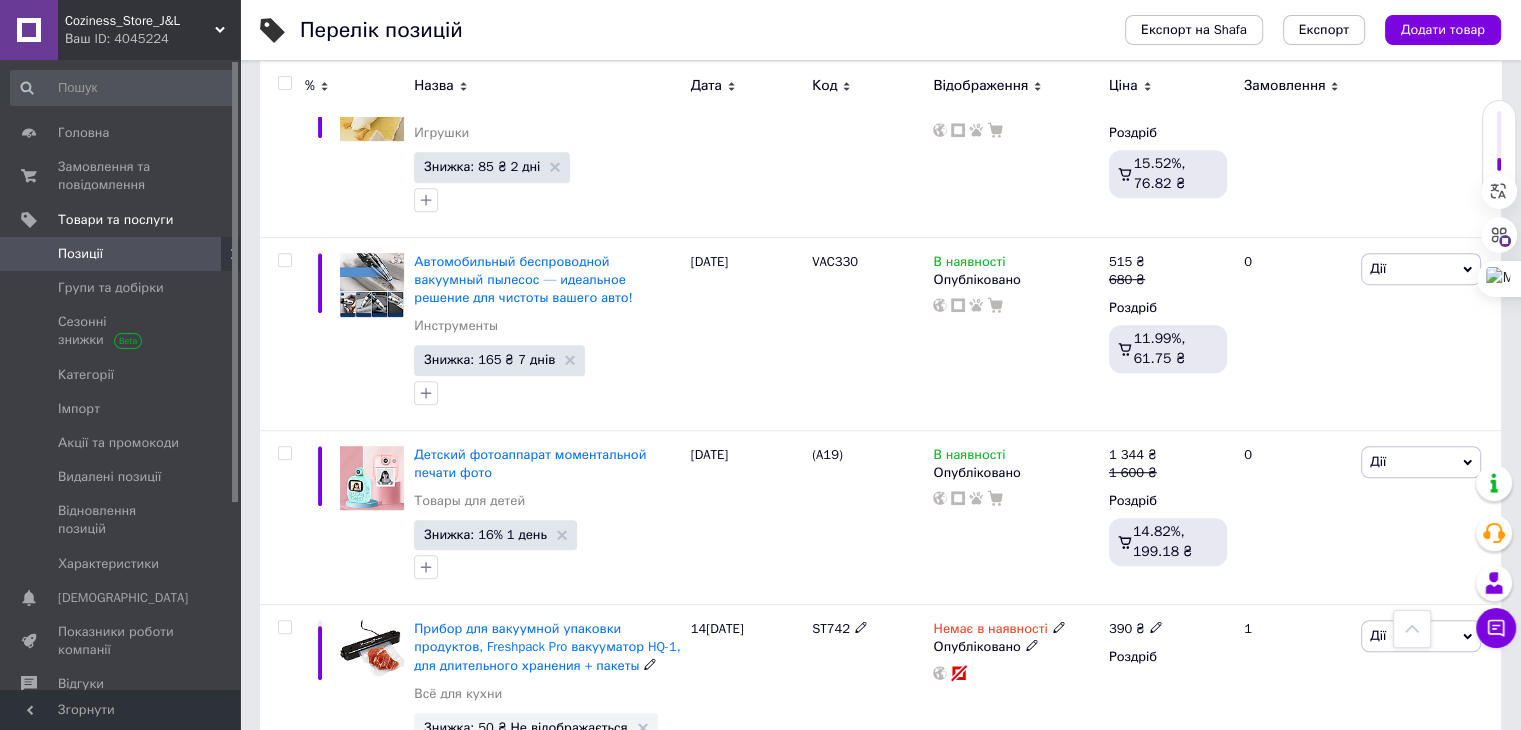 scroll, scrollTop: 1165, scrollLeft: 0, axis: vertical 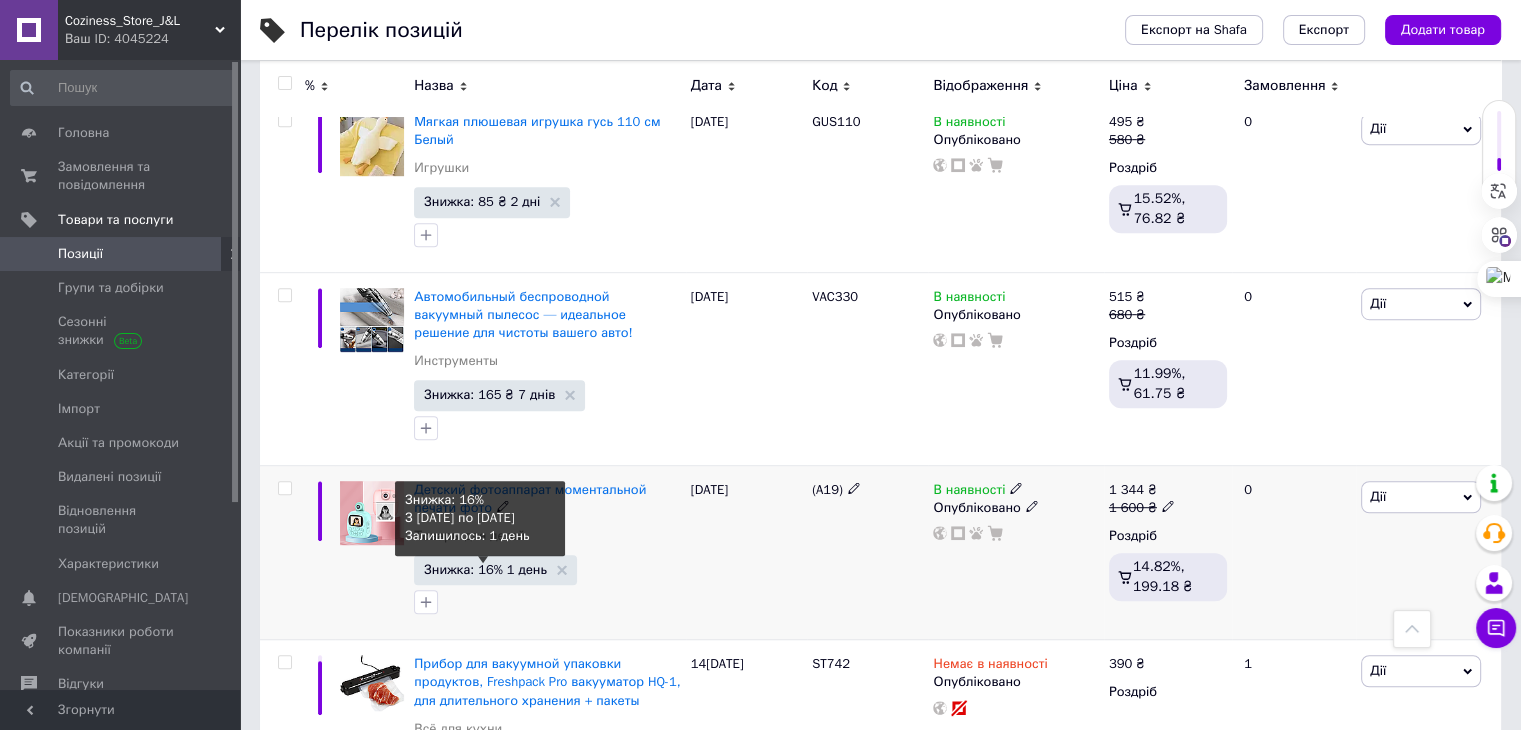 click on "Знижка: 16% 1 день" at bounding box center (485, 569) 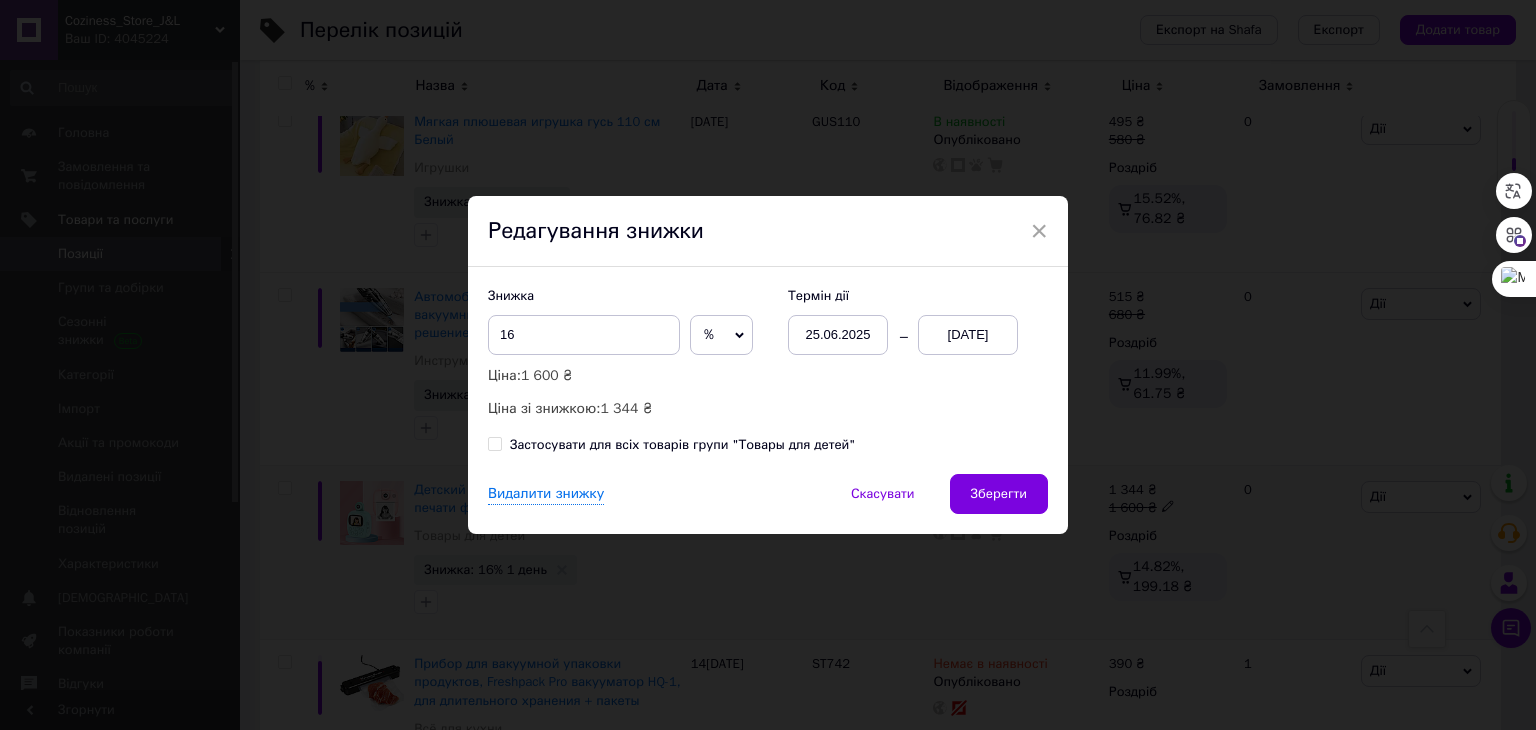 click on "[DATE]" at bounding box center [968, 335] 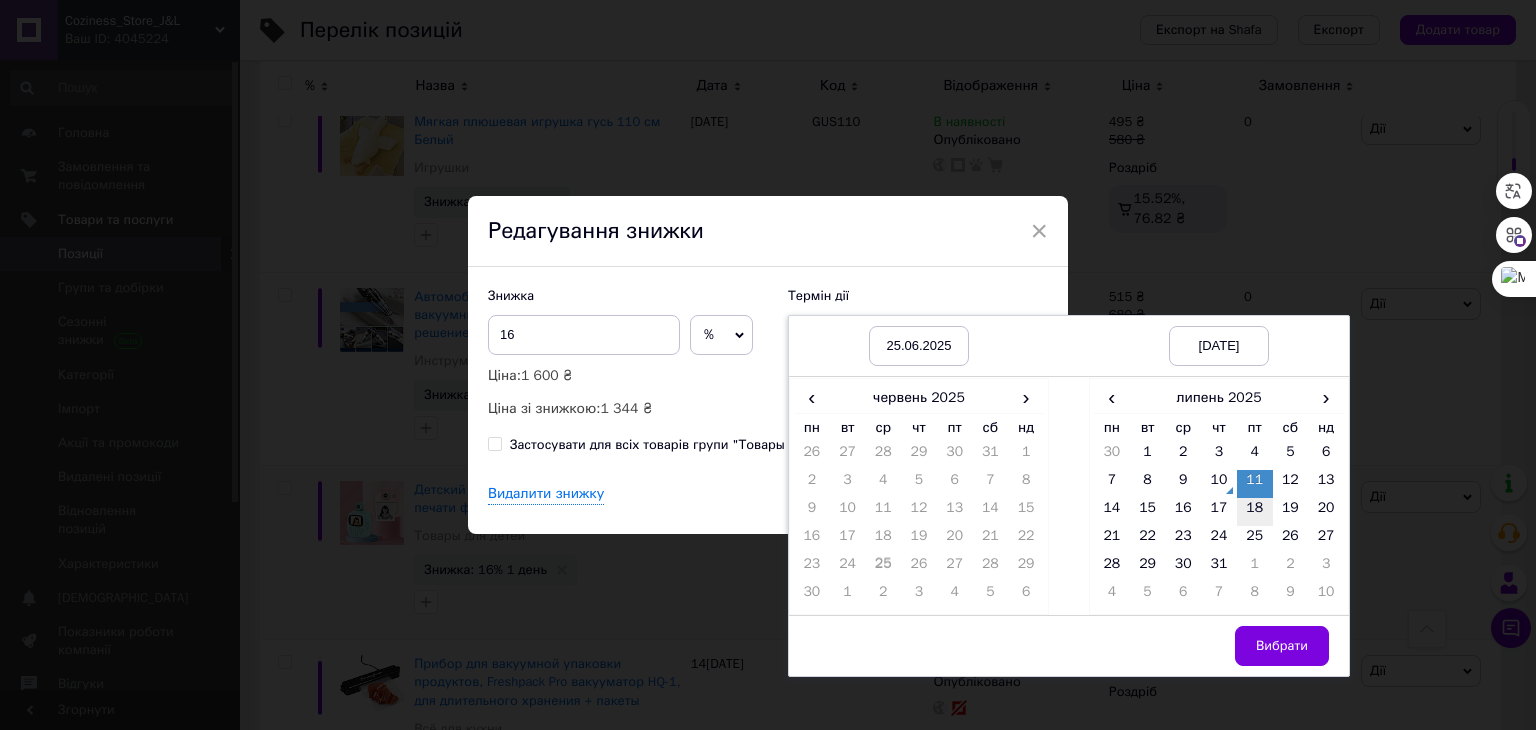 click on "18" at bounding box center [1255, 512] 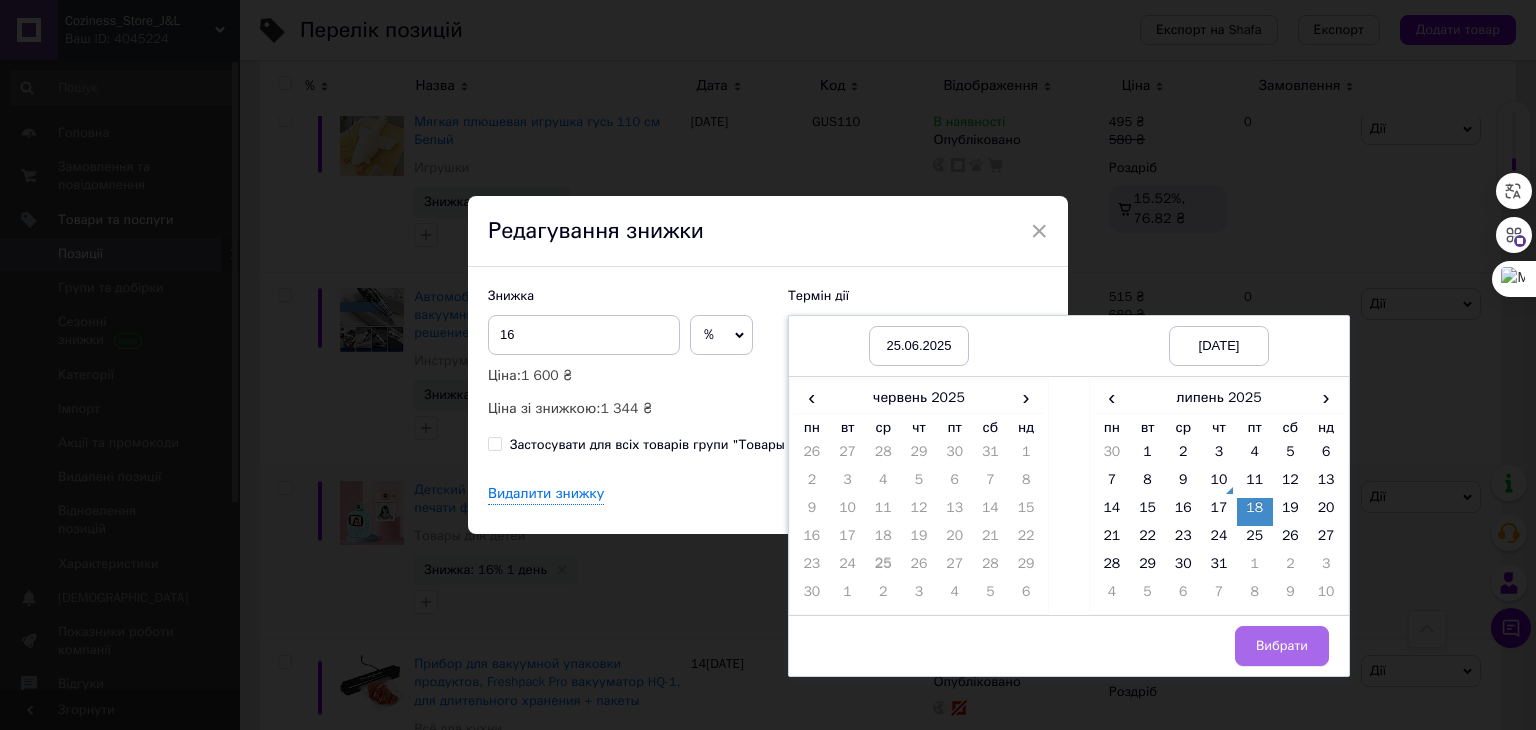 click on "Вибрати" at bounding box center (1282, 646) 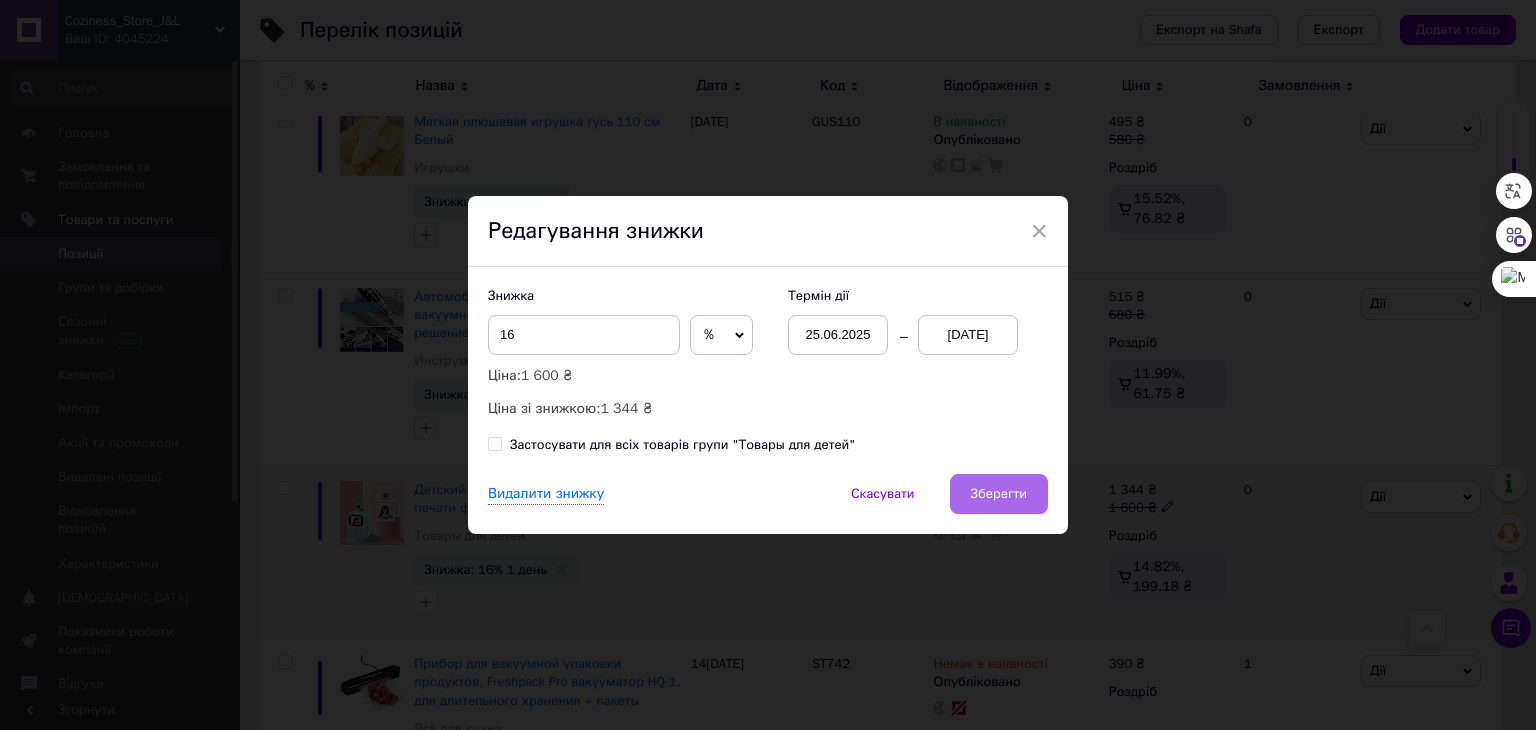 click on "Зберегти" at bounding box center (999, 494) 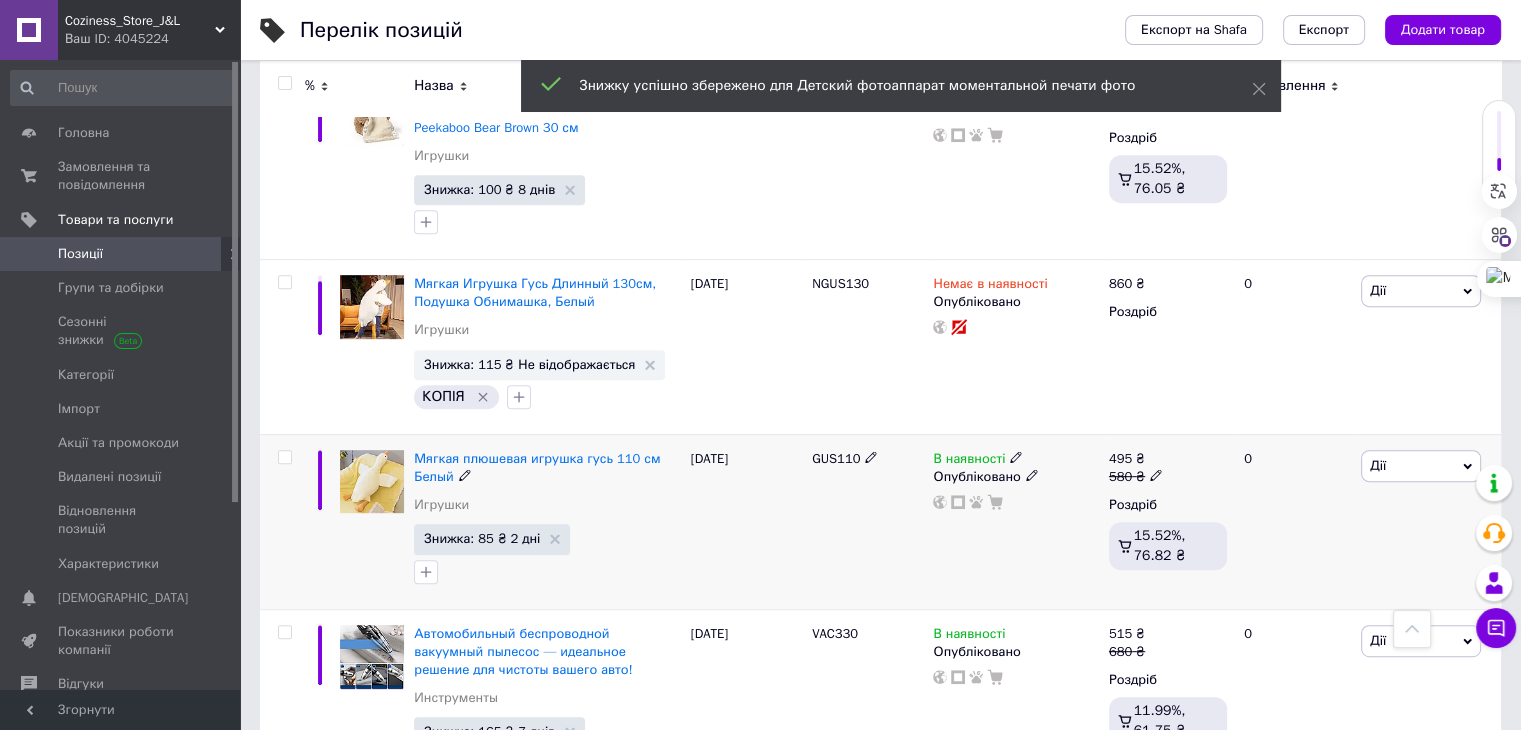 scroll, scrollTop: 765, scrollLeft: 0, axis: vertical 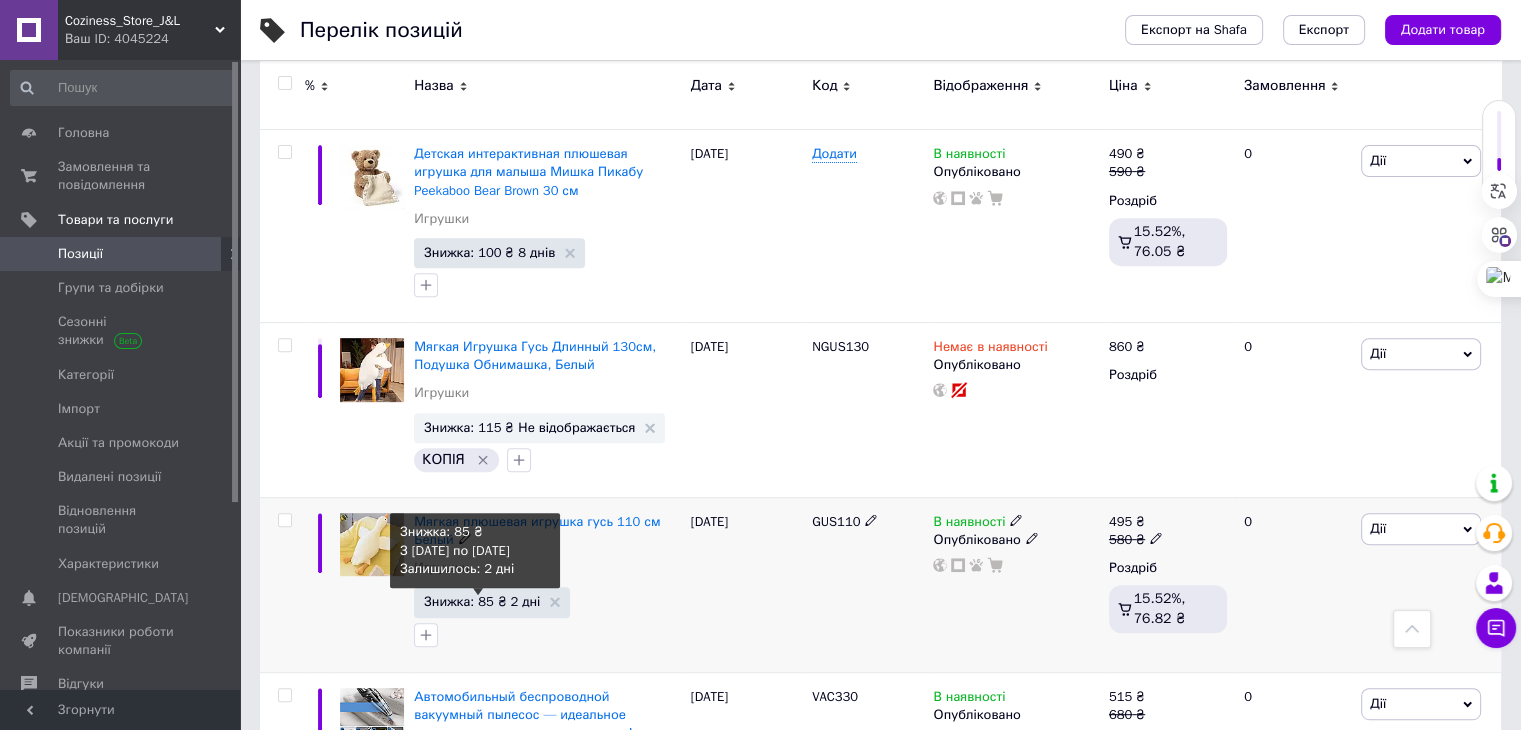 click on "Знижка: 85 ₴ 2 дні" at bounding box center [482, 601] 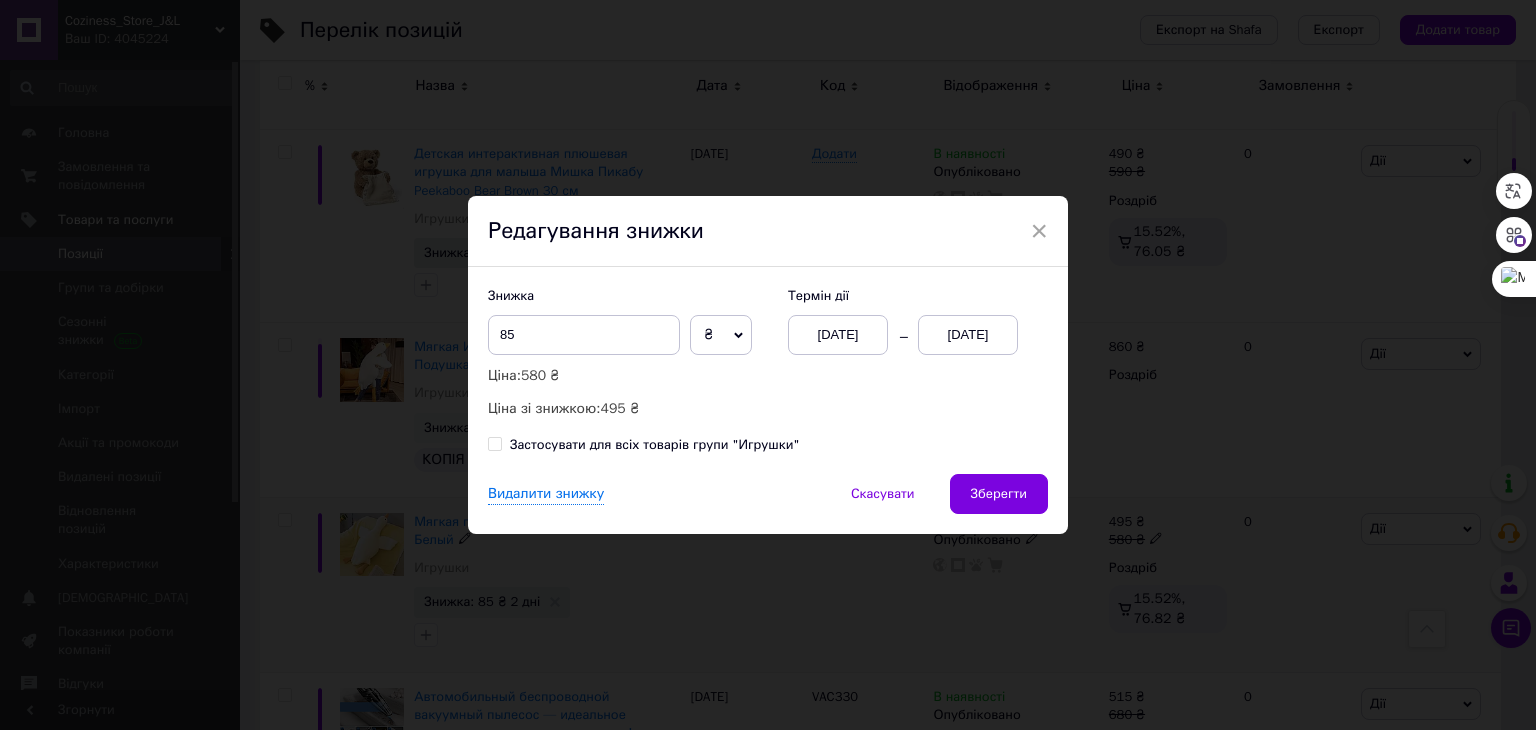 click on "[DATE]" at bounding box center (968, 335) 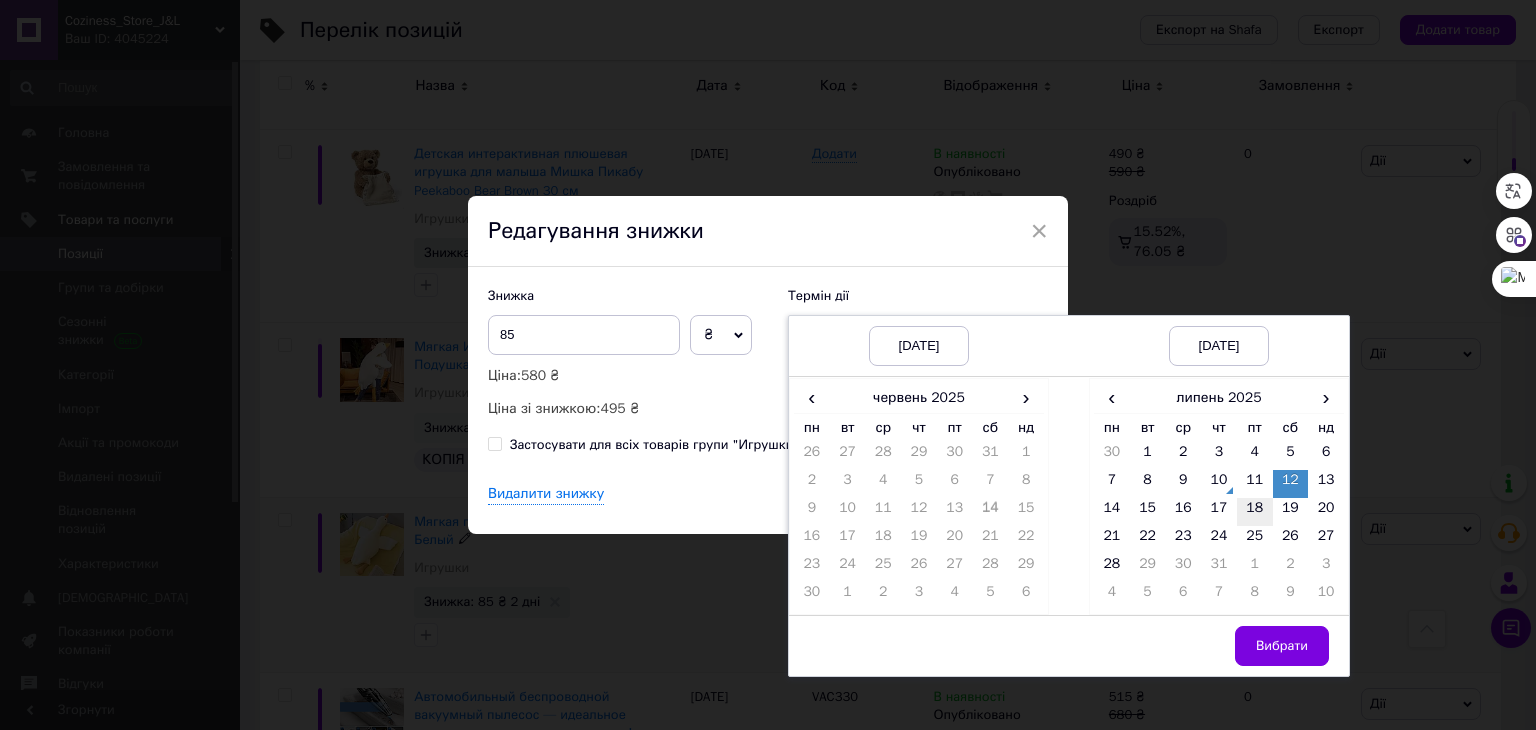 click on "18" at bounding box center [1255, 512] 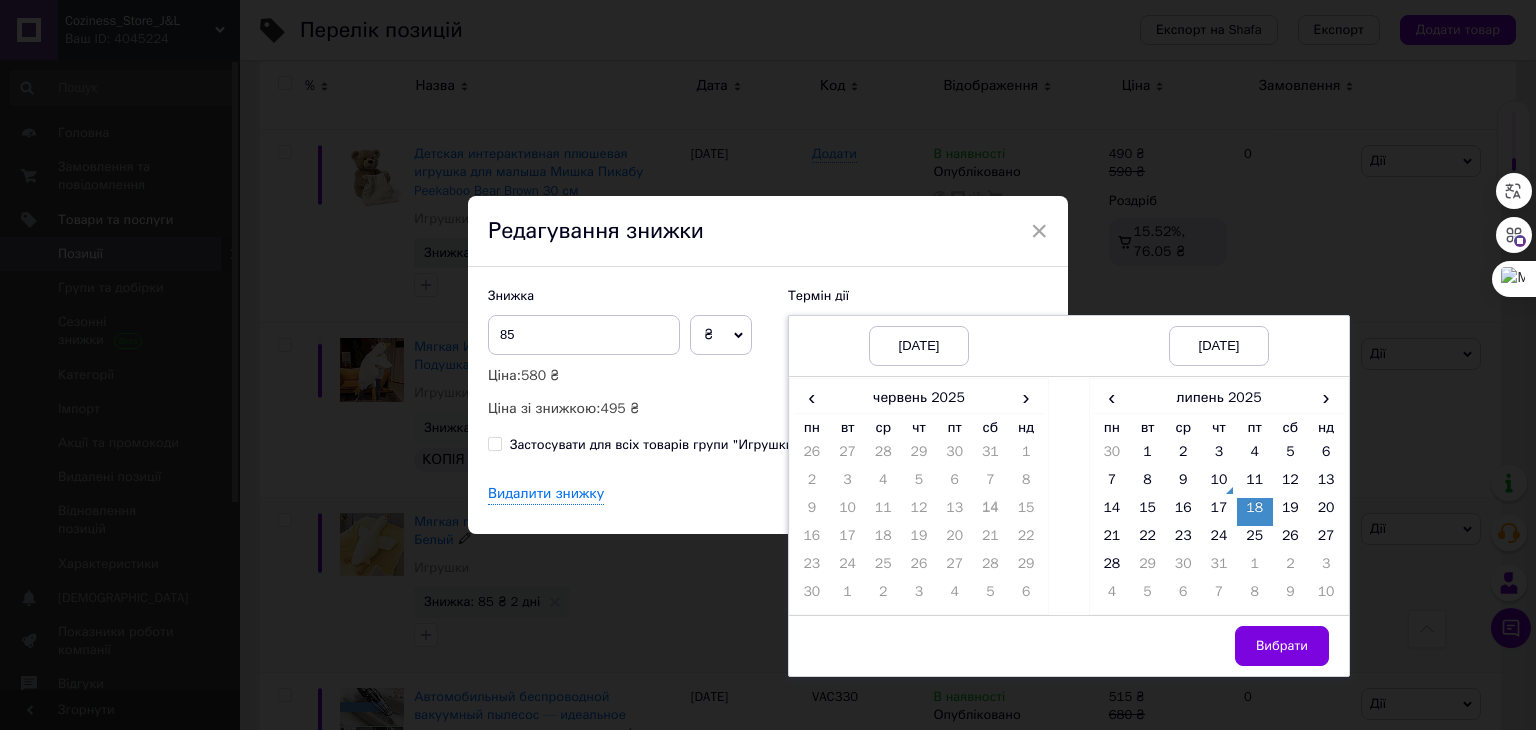 click on "Вибрати" at bounding box center (1219, 645) 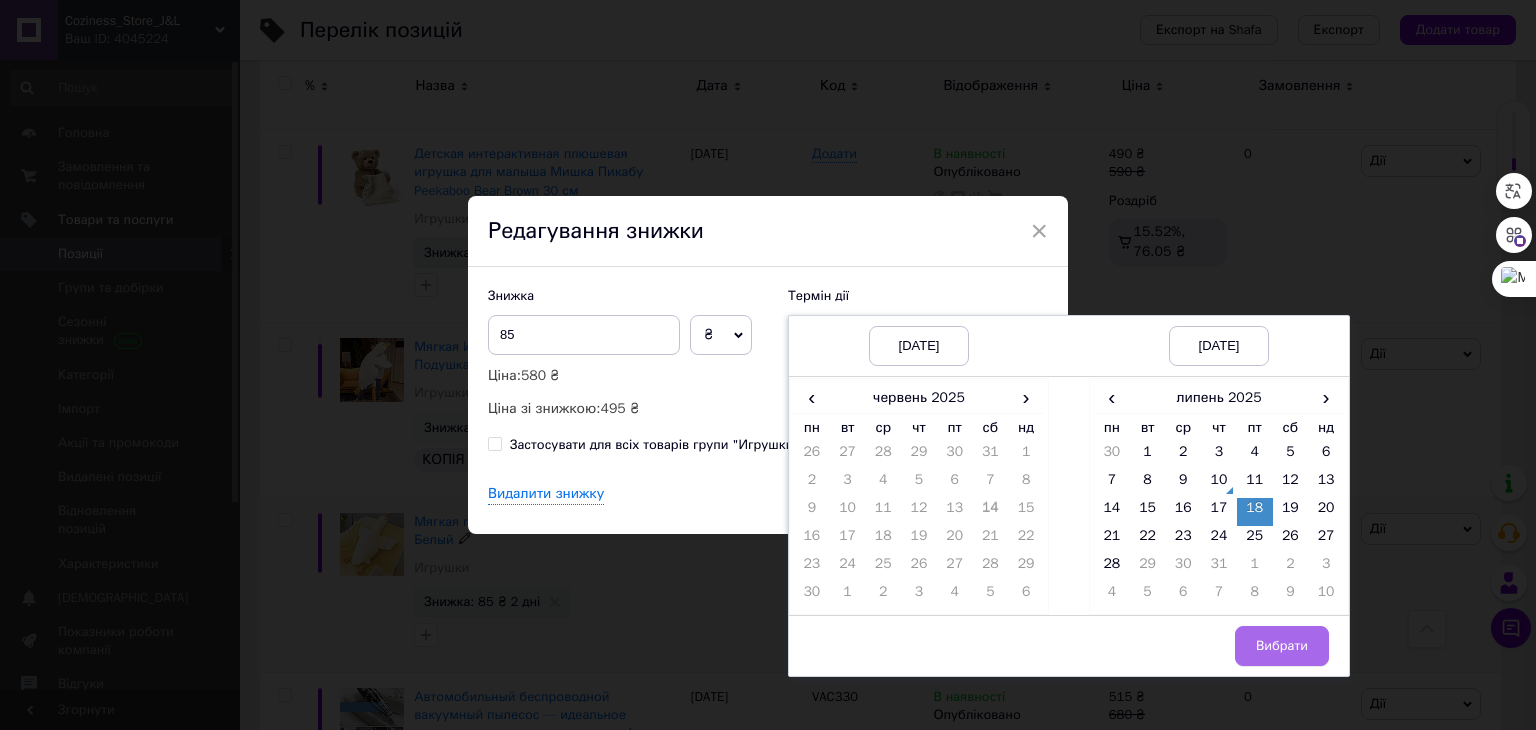 click on "Вибрати" at bounding box center (1282, 646) 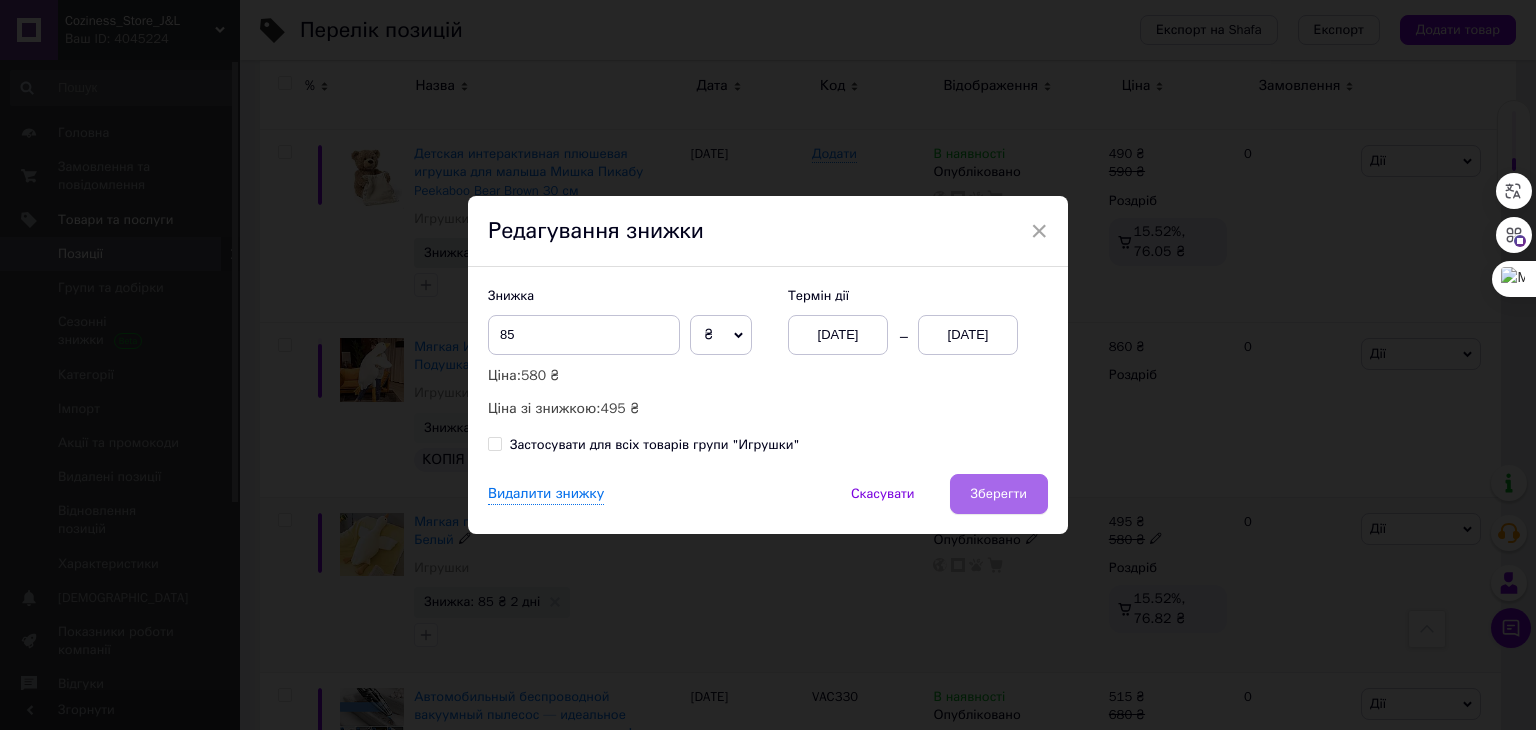 click on "Зберегти" at bounding box center [999, 494] 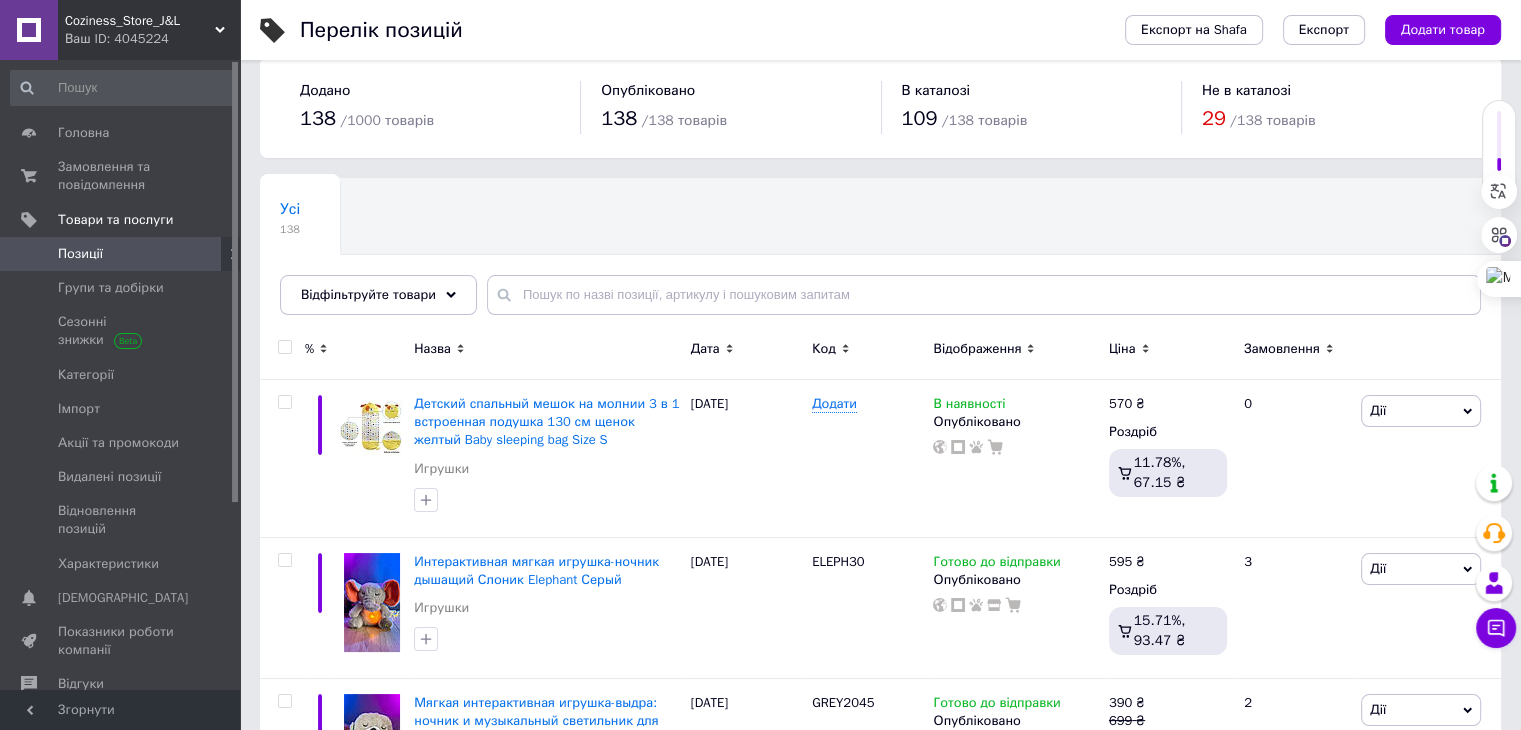 scroll, scrollTop: 0, scrollLeft: 0, axis: both 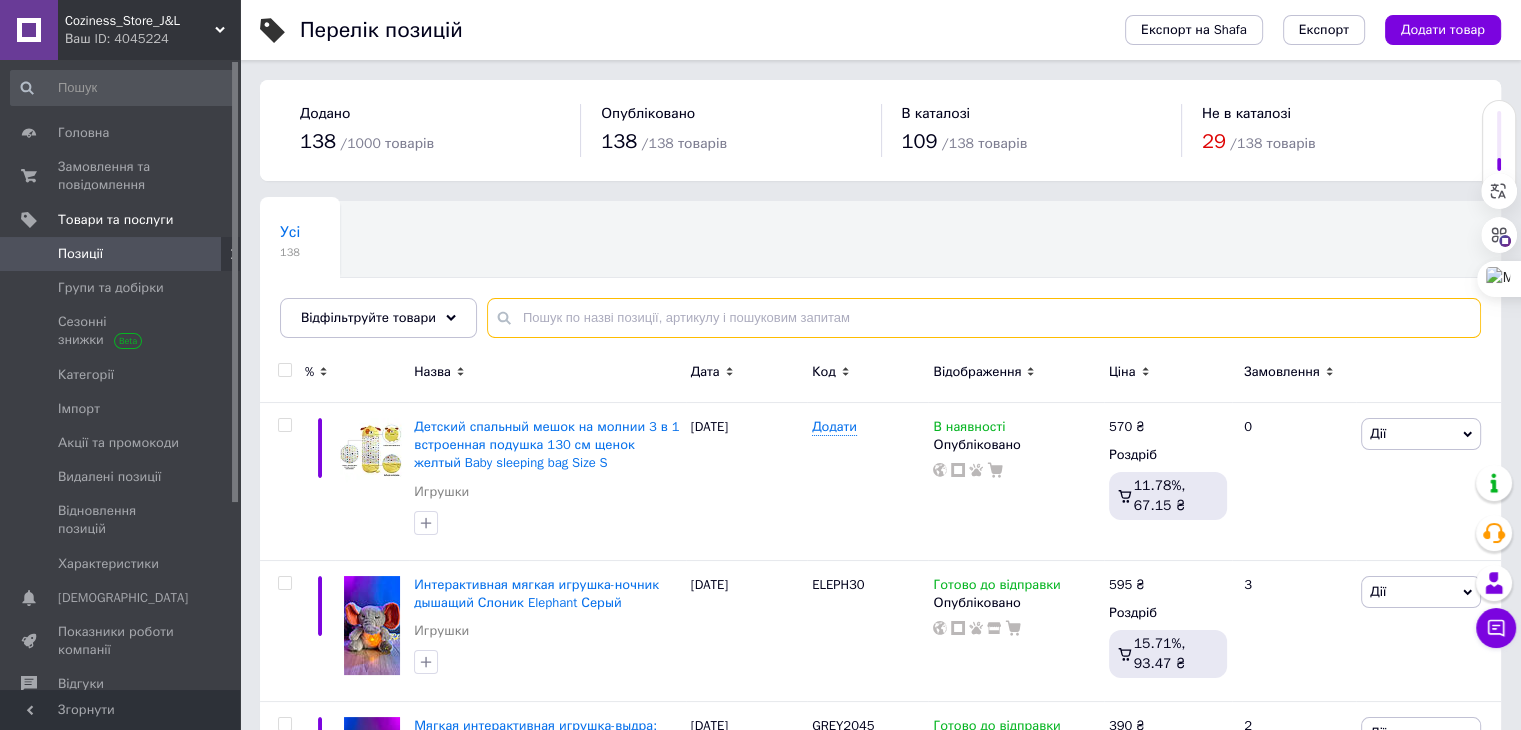 click at bounding box center (984, 318) 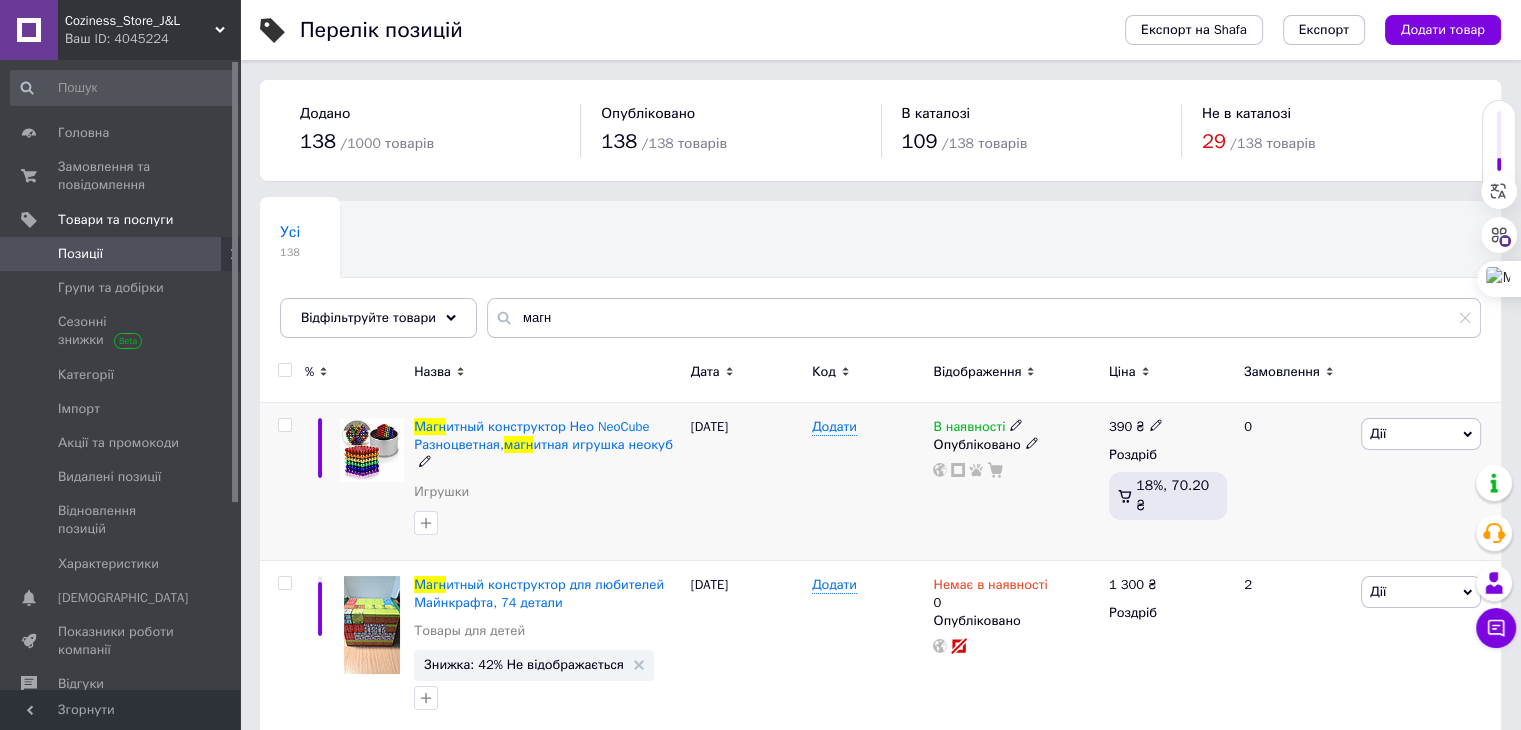 click 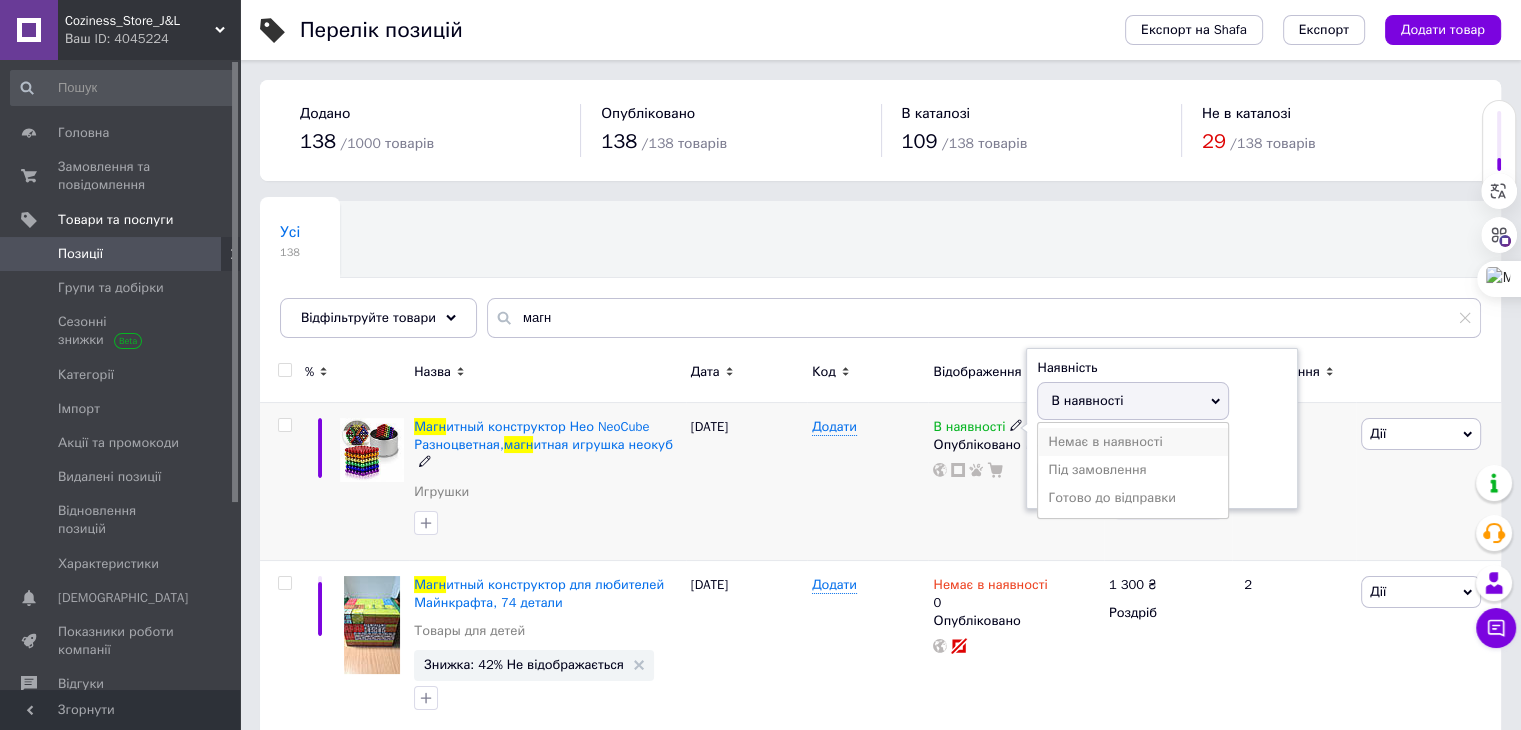 click on "Немає в наявності" at bounding box center [1133, 442] 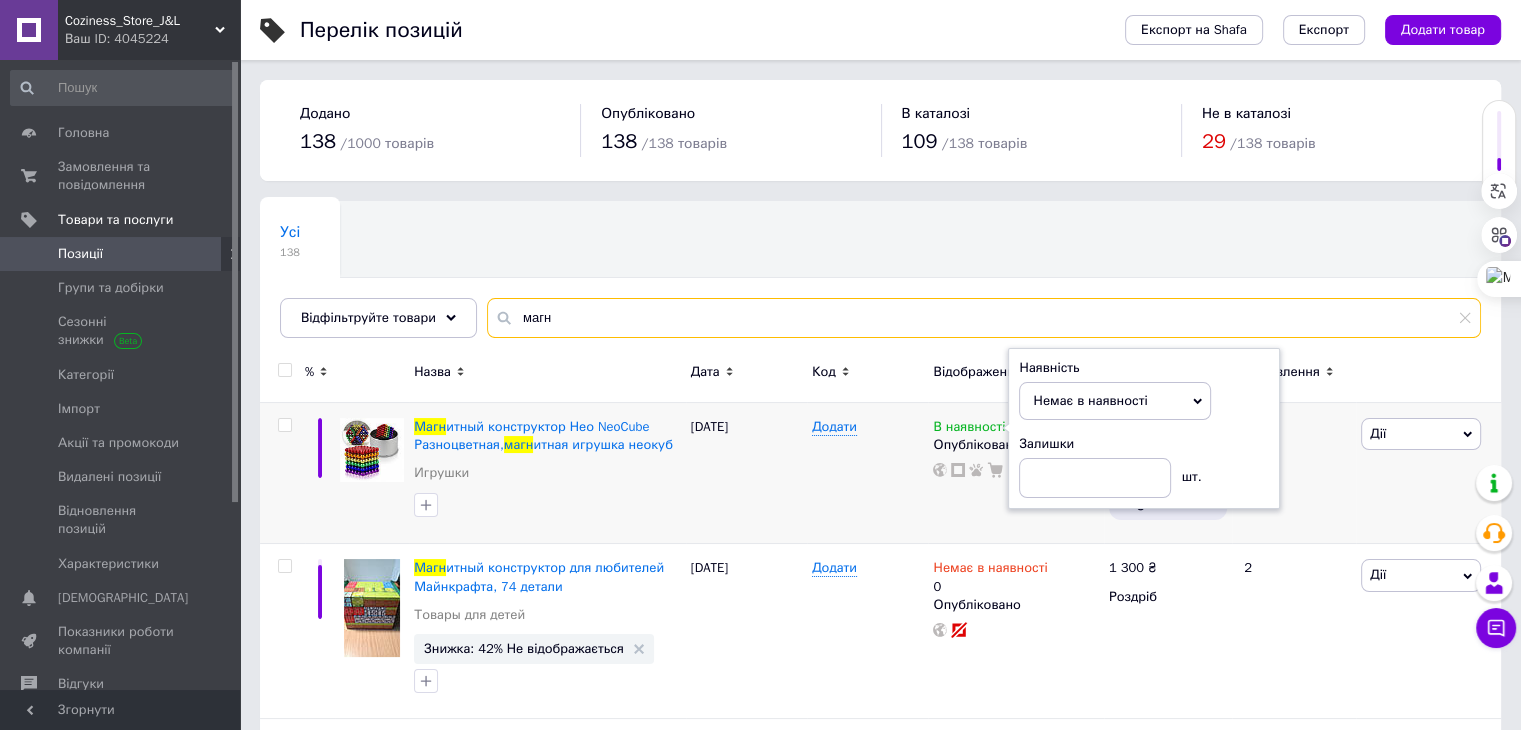 drag, startPoint x: 555, startPoint y: 309, endPoint x: 428, endPoint y: 277, distance: 130.96947 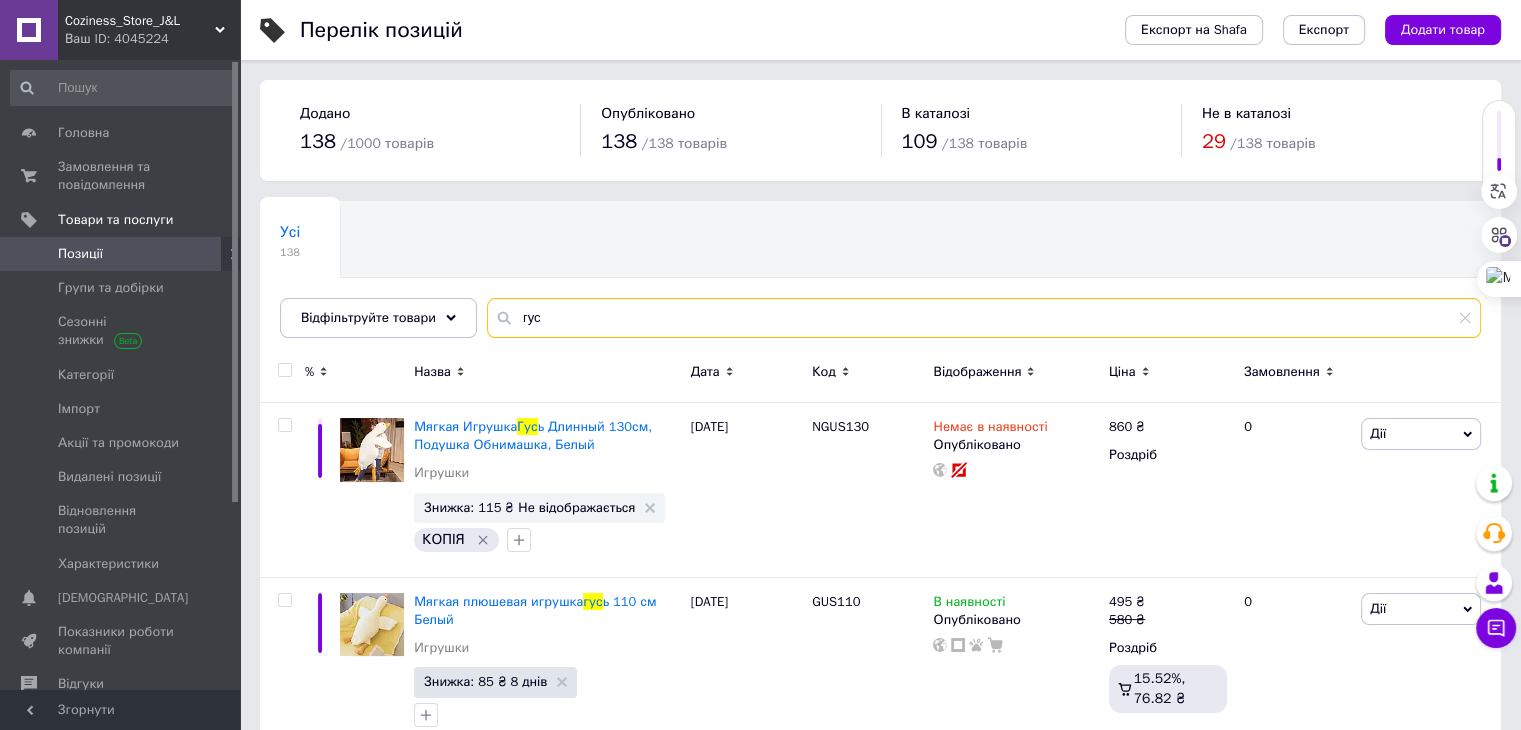 drag, startPoint x: 597, startPoint y: 308, endPoint x: 400, endPoint y: 279, distance: 199.12308 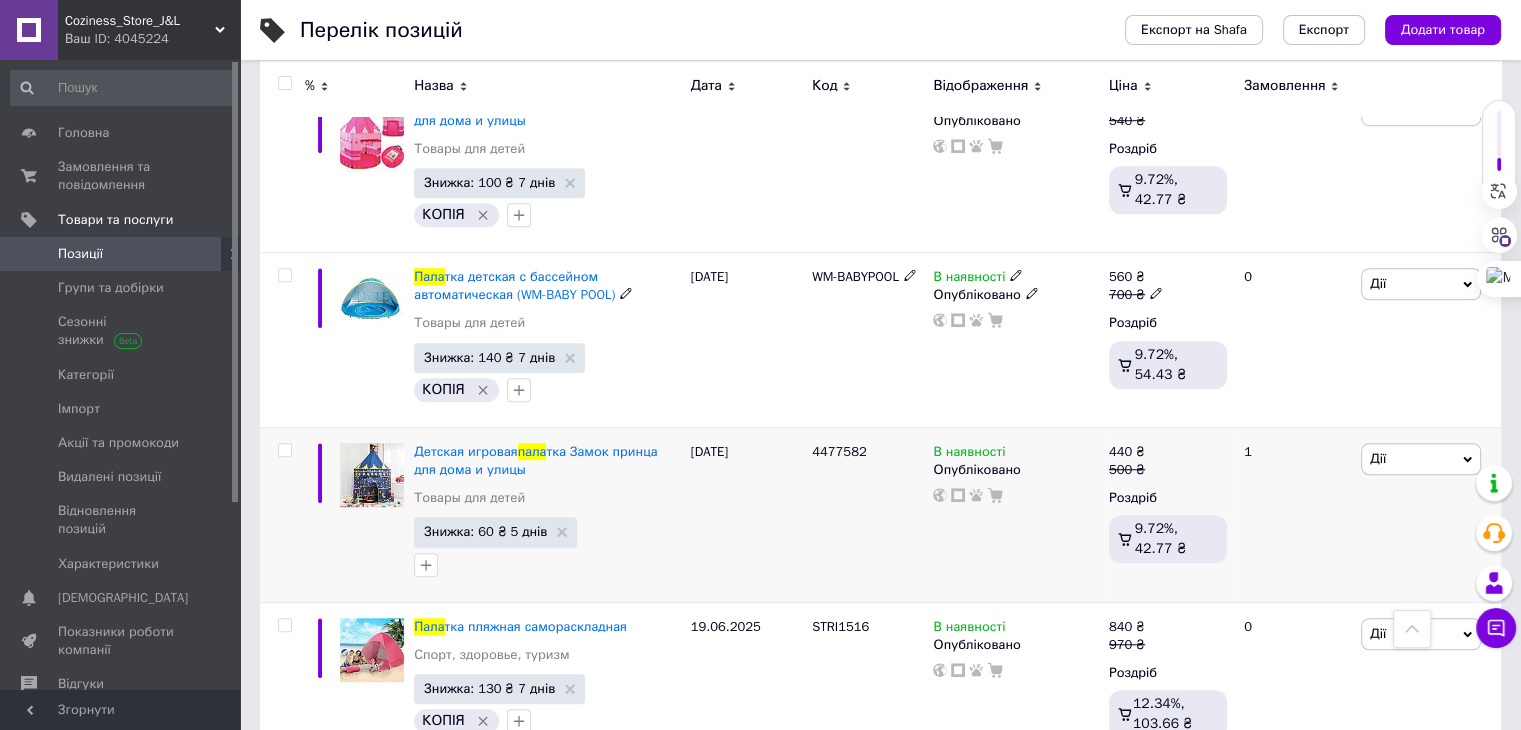 scroll, scrollTop: 1476, scrollLeft: 0, axis: vertical 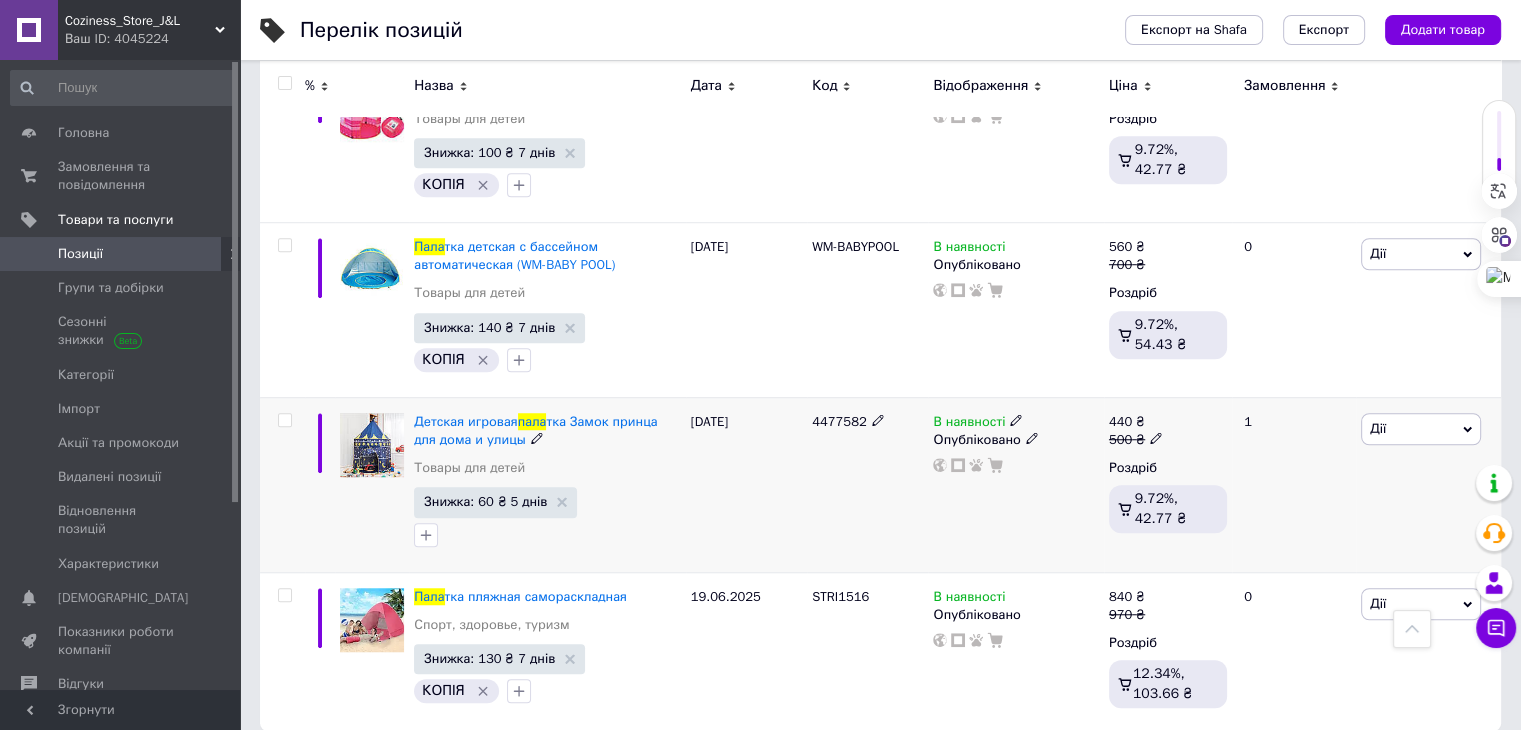 click 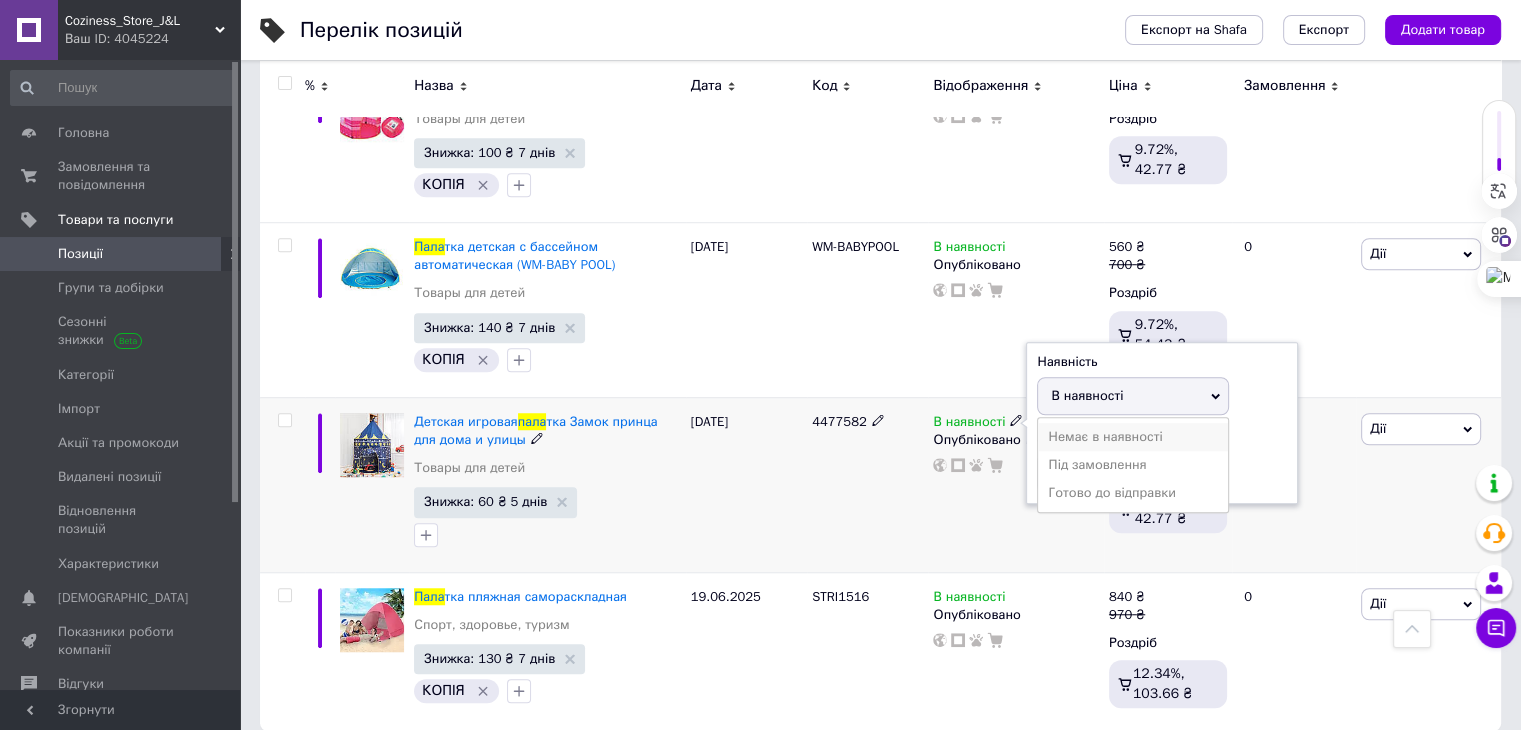 click on "Немає в наявності" at bounding box center [1133, 437] 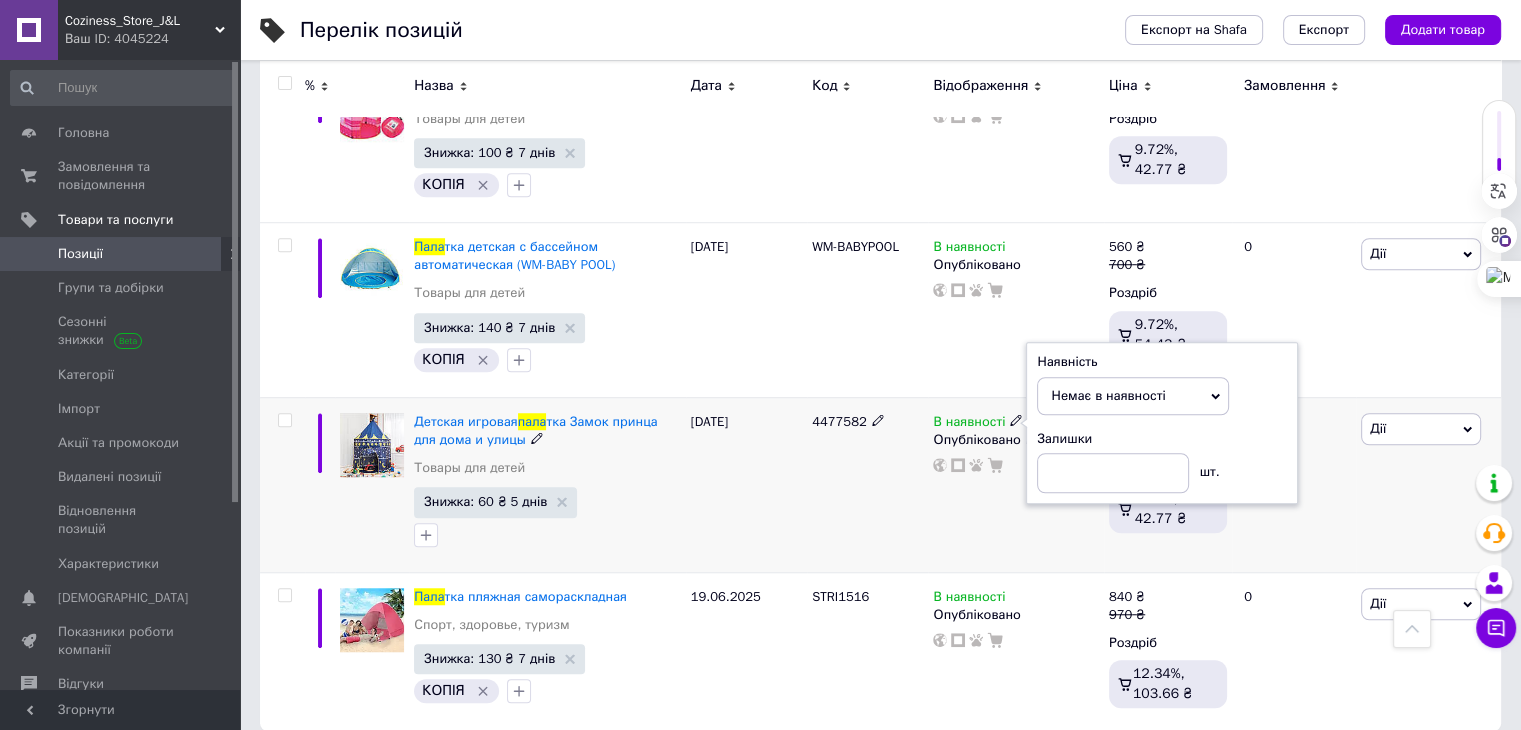 click on "[DATE]" at bounding box center [746, 484] 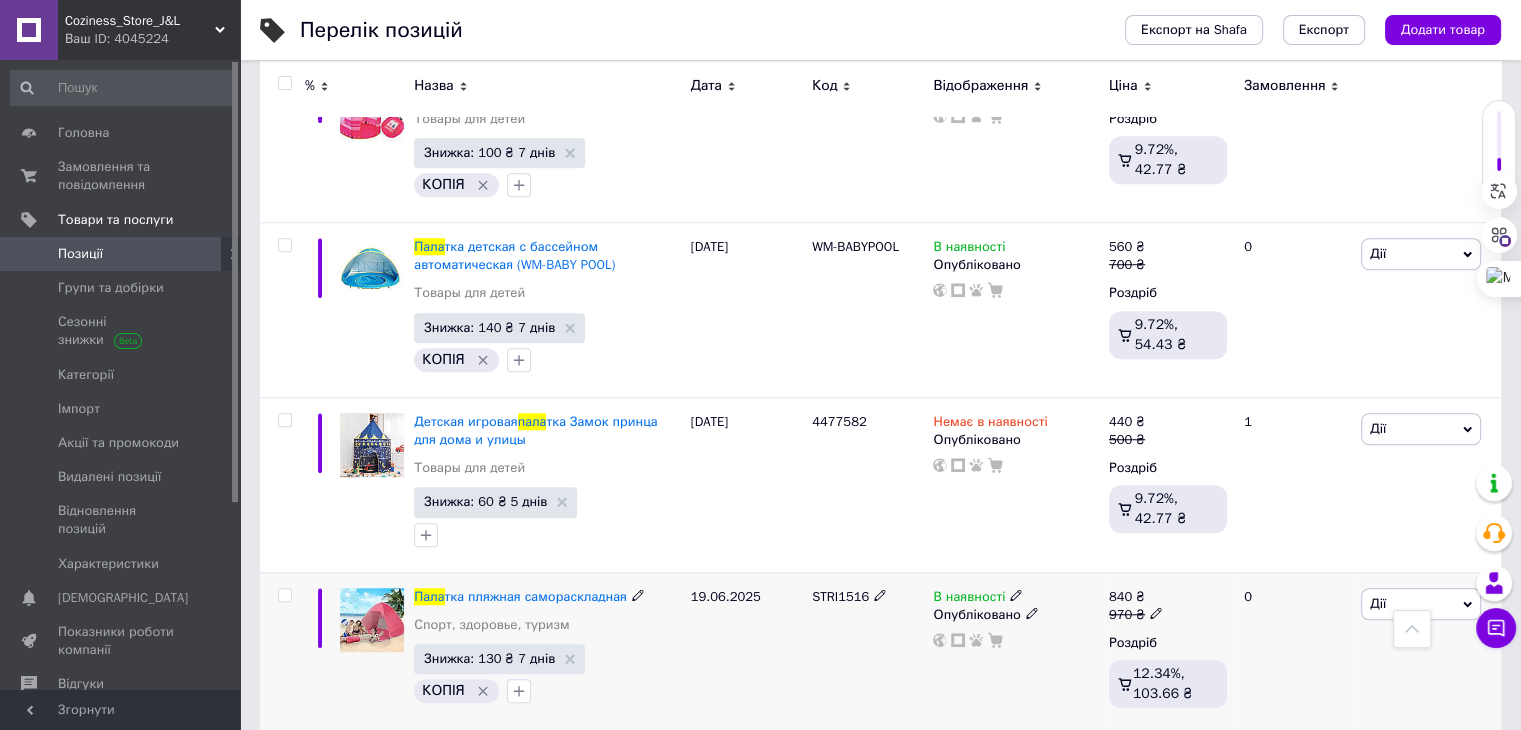 click at bounding box center (1016, 594) 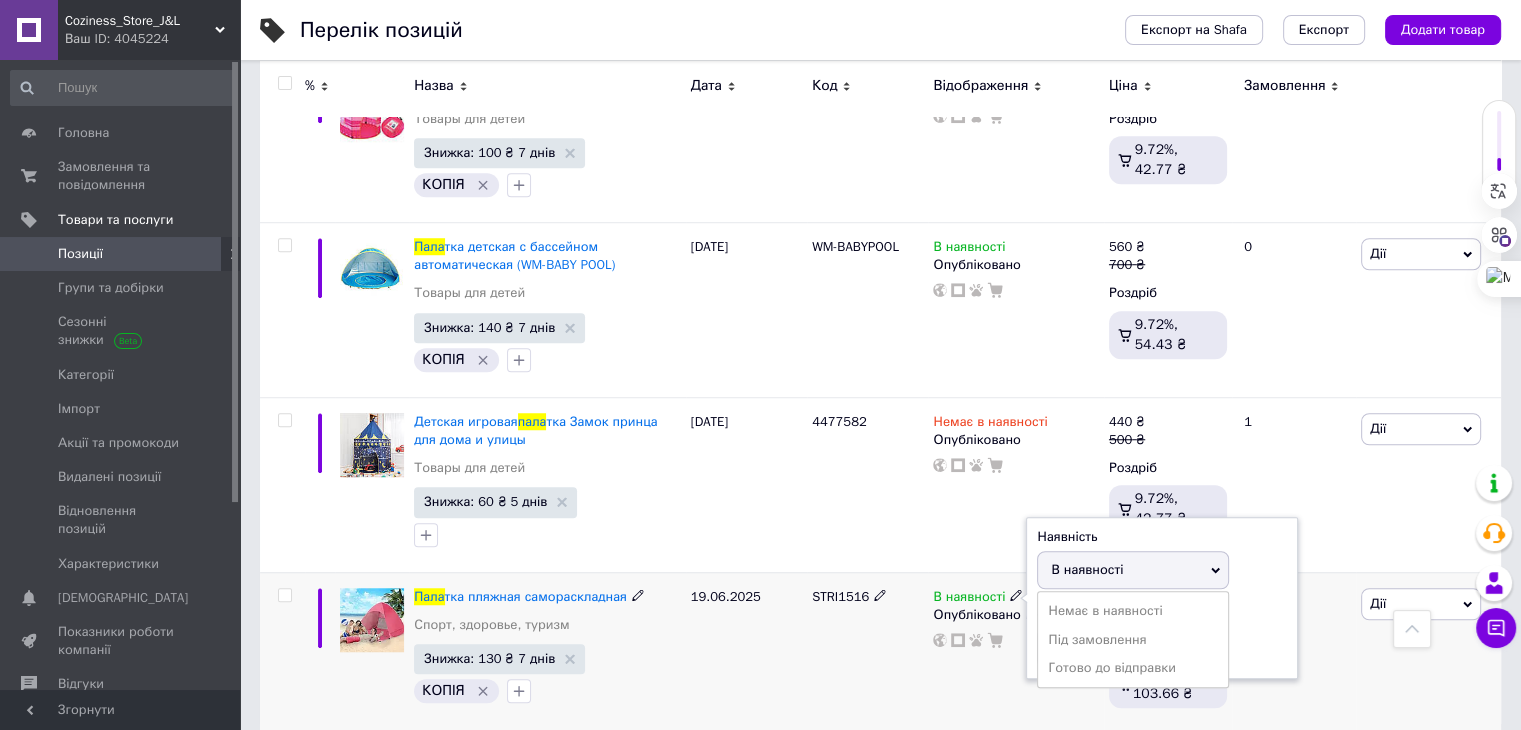 click on "Немає в наявності" at bounding box center [1133, 611] 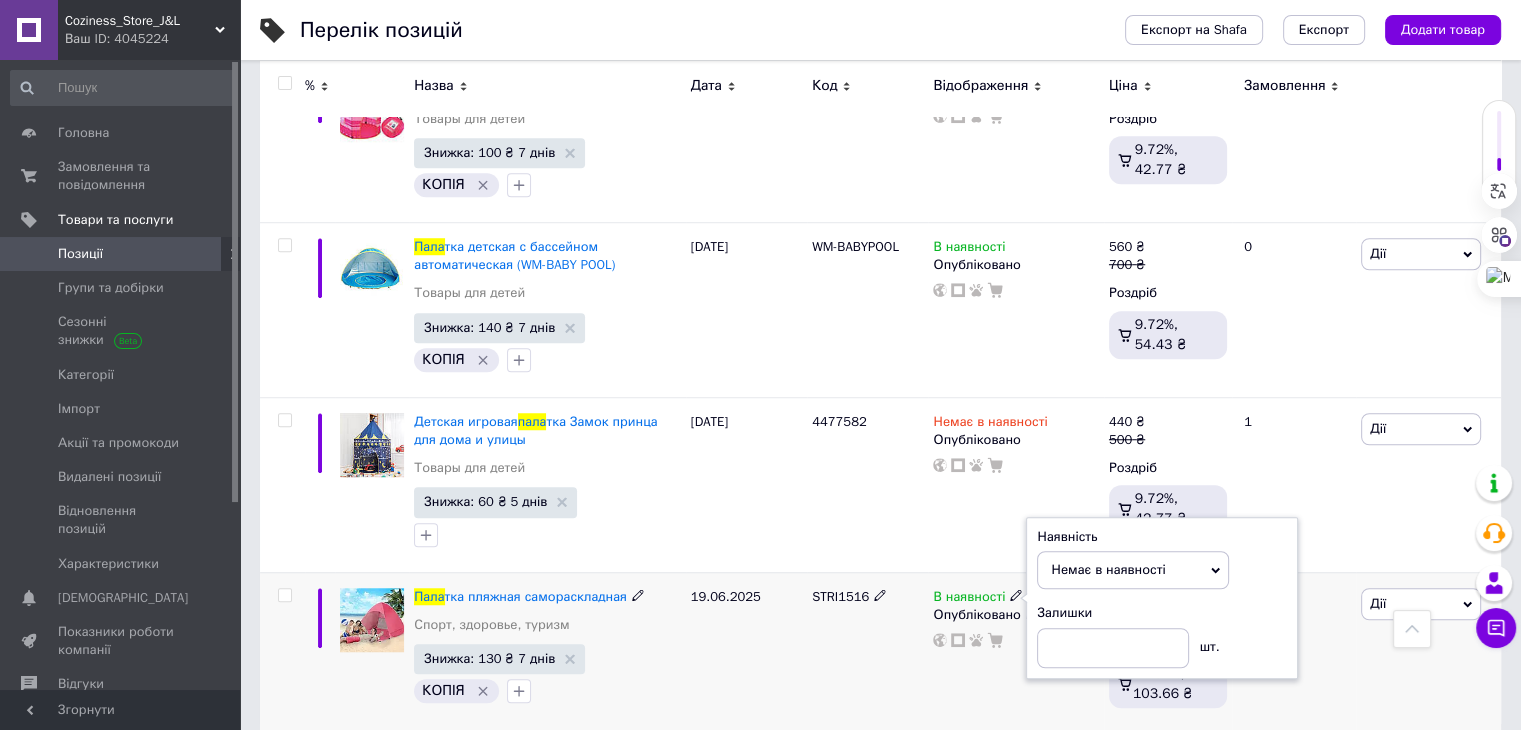 click on "STRI1516" at bounding box center (867, 651) 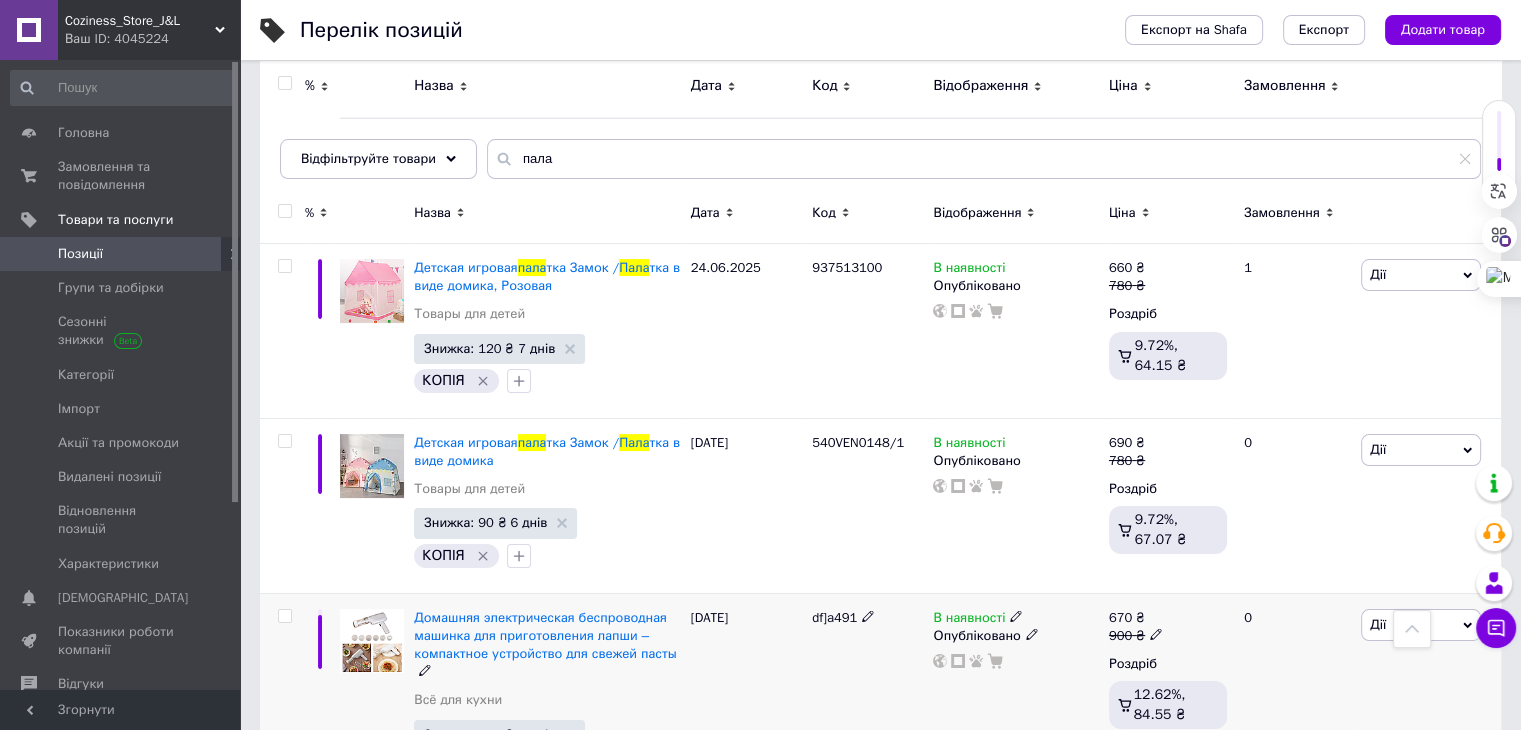 scroll, scrollTop: 0, scrollLeft: 0, axis: both 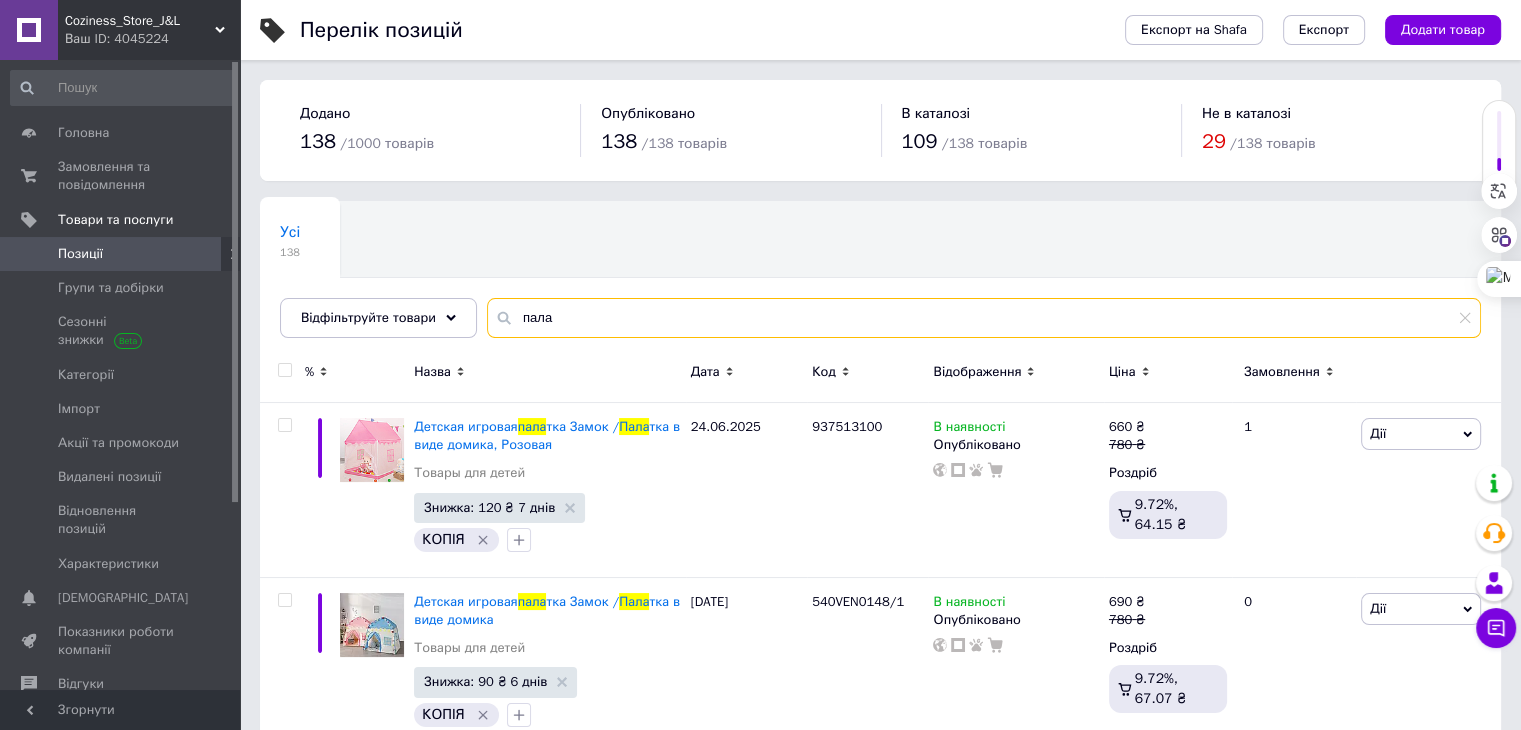 drag, startPoint x: 566, startPoint y: 321, endPoint x: 443, endPoint y: 295, distance: 125.71794 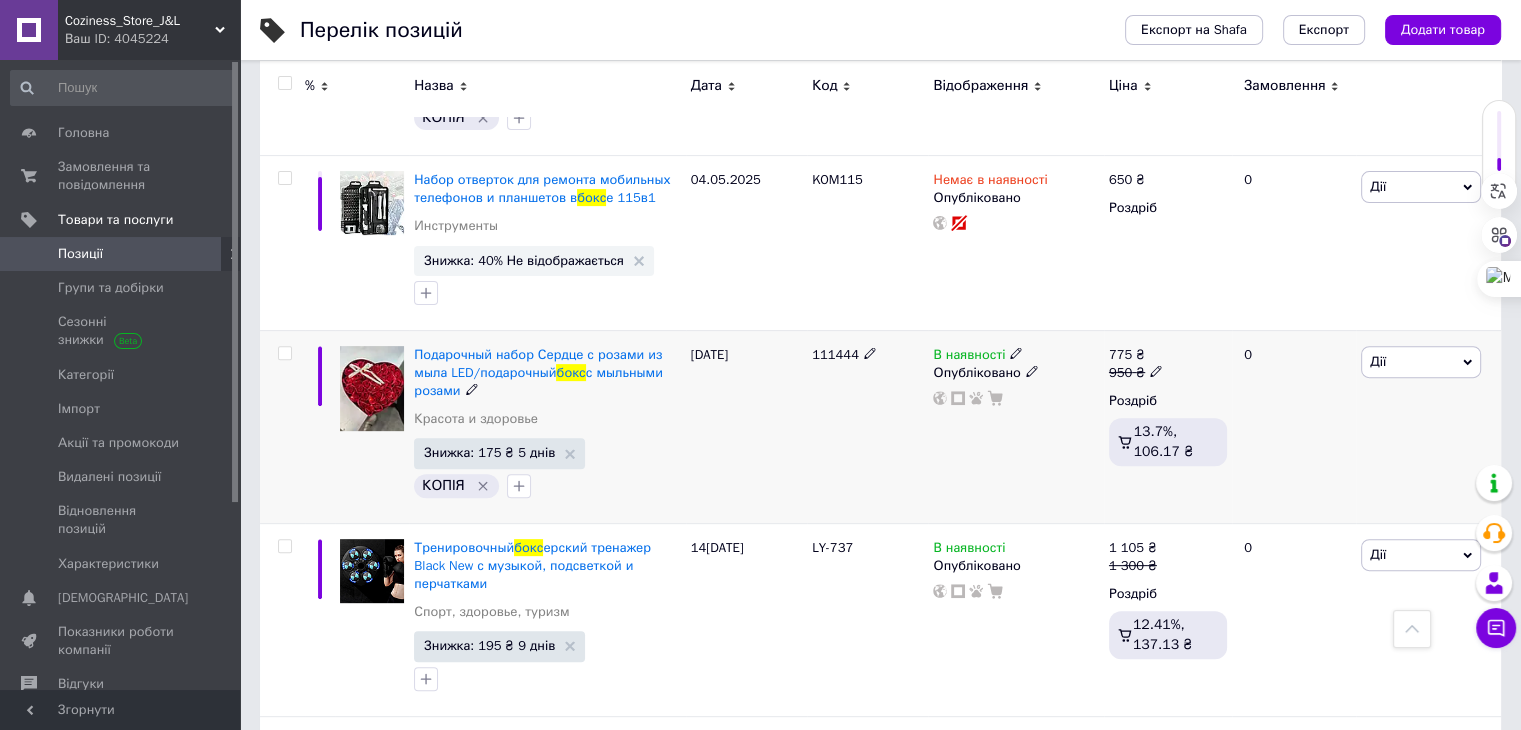 scroll, scrollTop: 700, scrollLeft: 0, axis: vertical 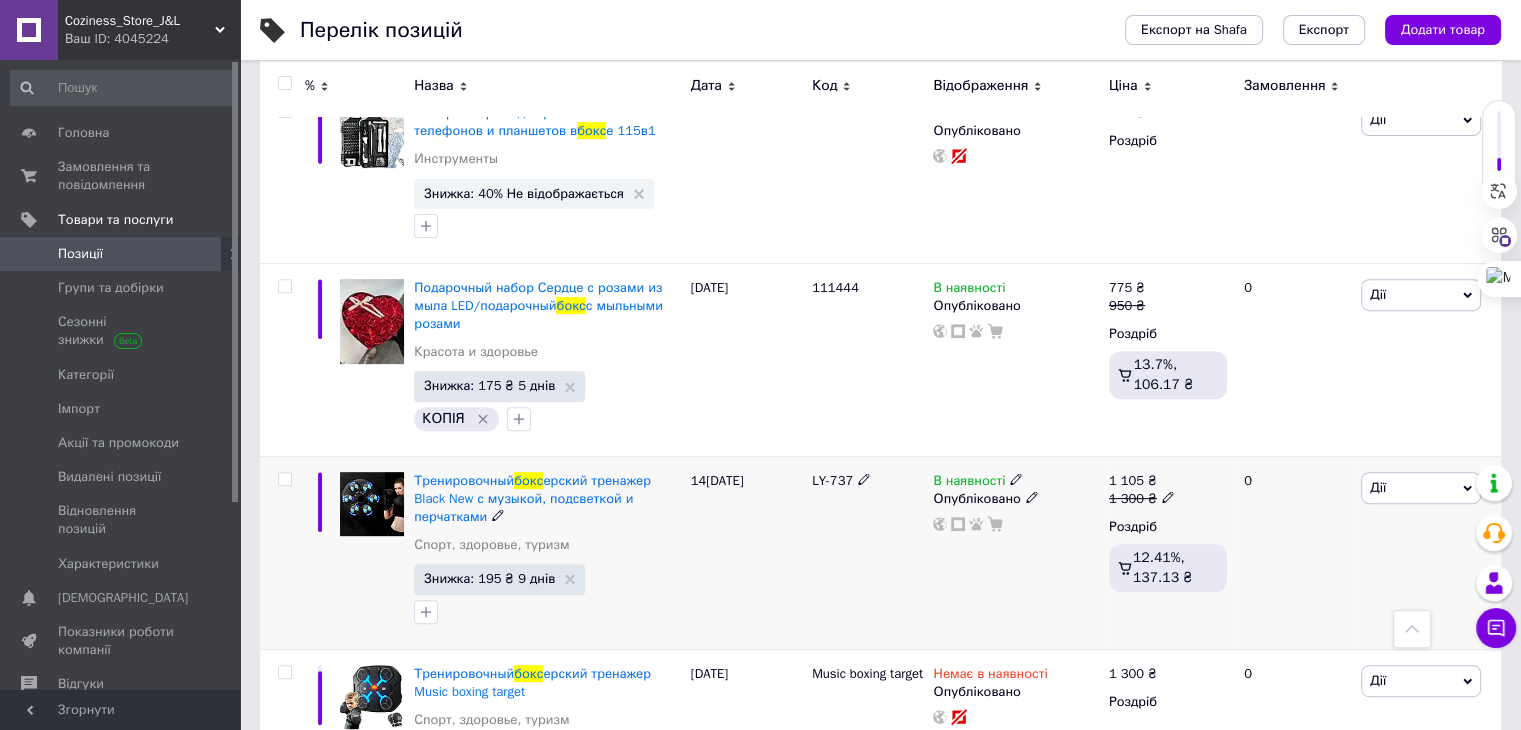 click 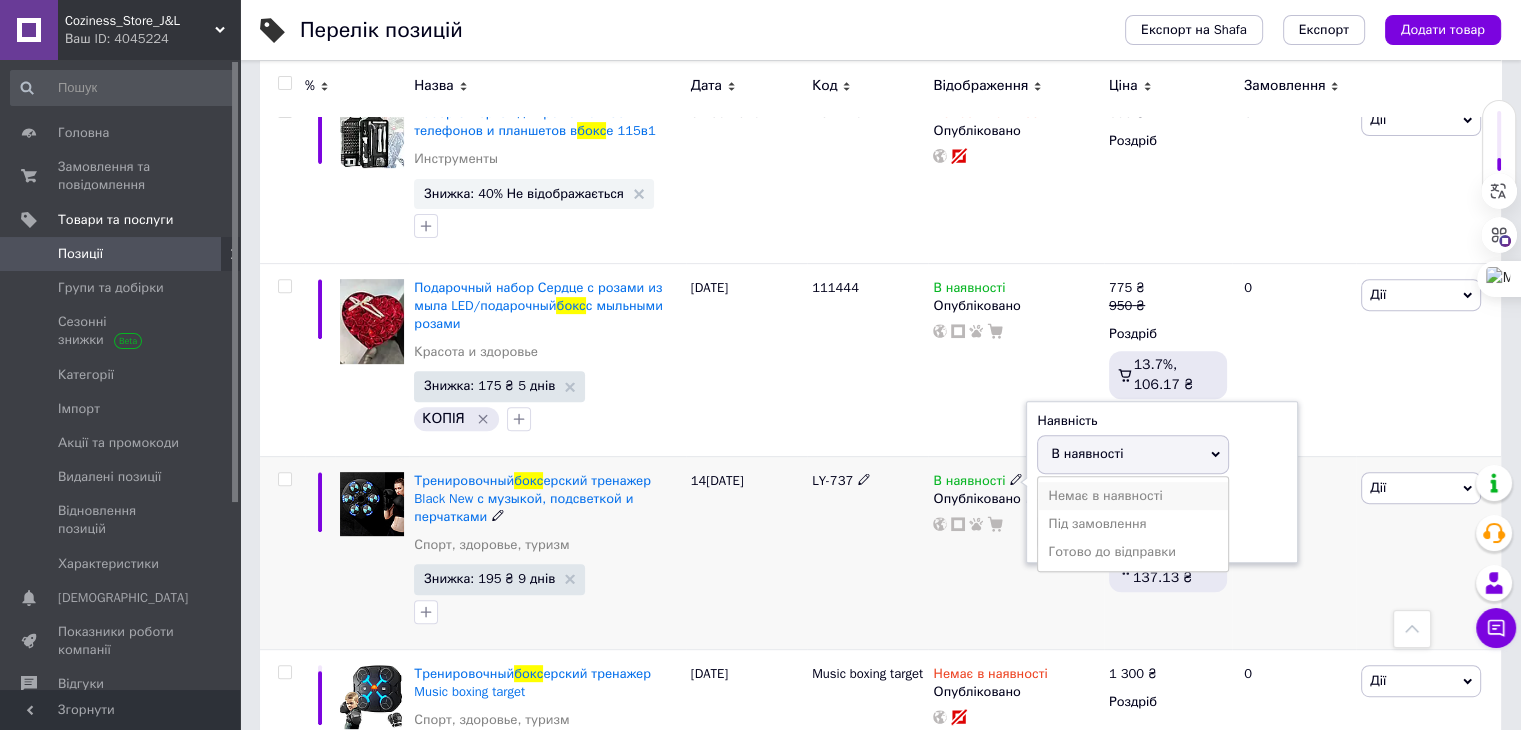 click on "Немає в наявності" at bounding box center [1133, 496] 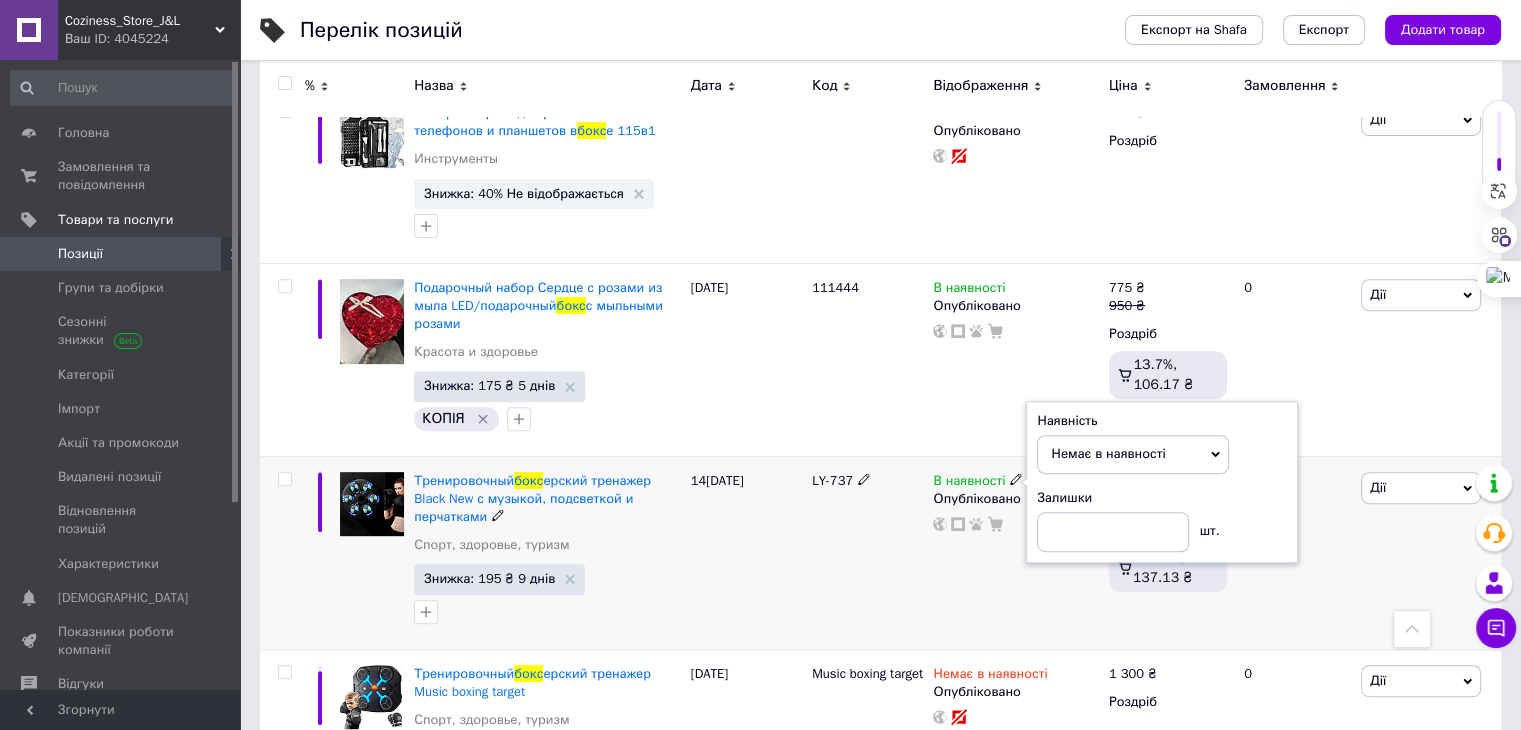 click on "14[DATE]" at bounding box center (746, 552) 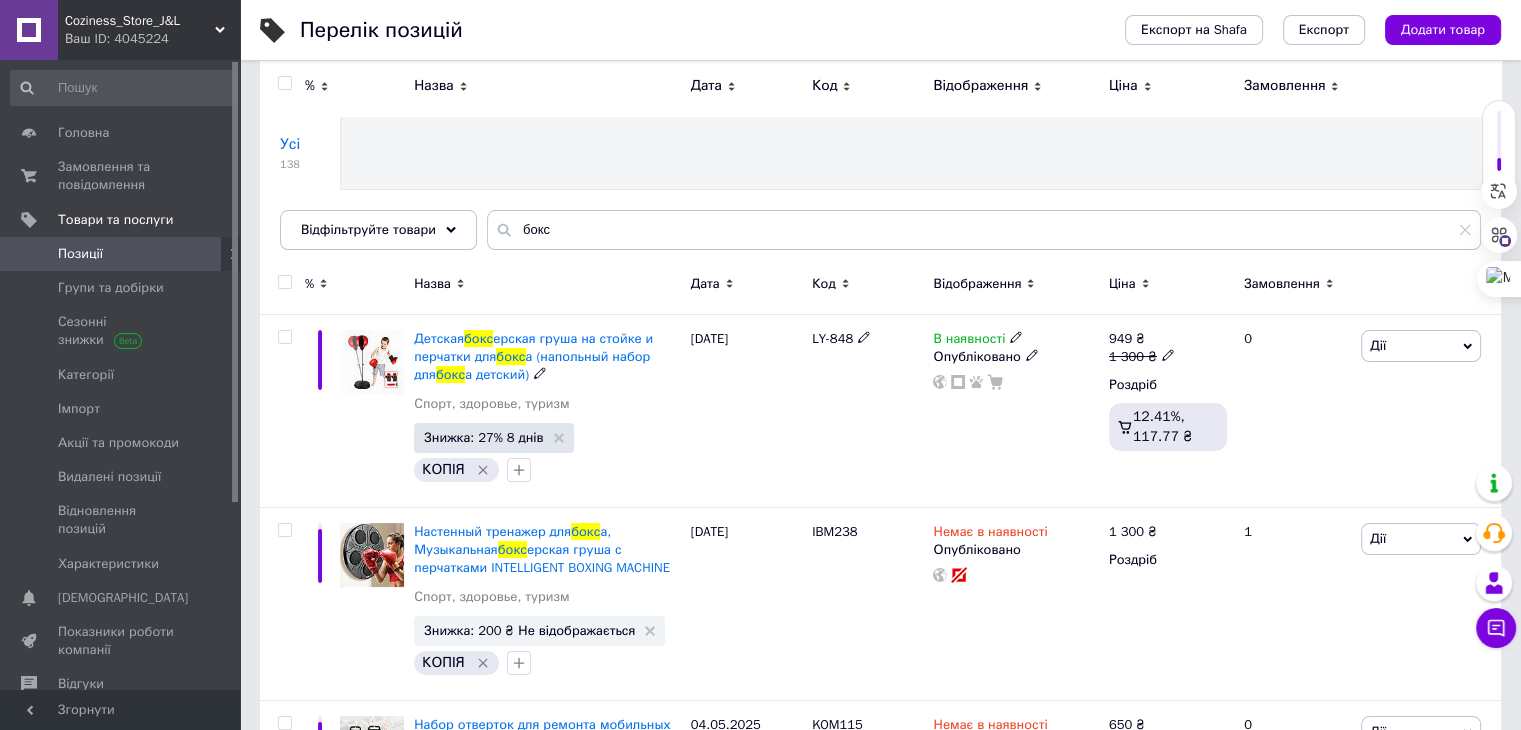 scroll, scrollTop: 0, scrollLeft: 0, axis: both 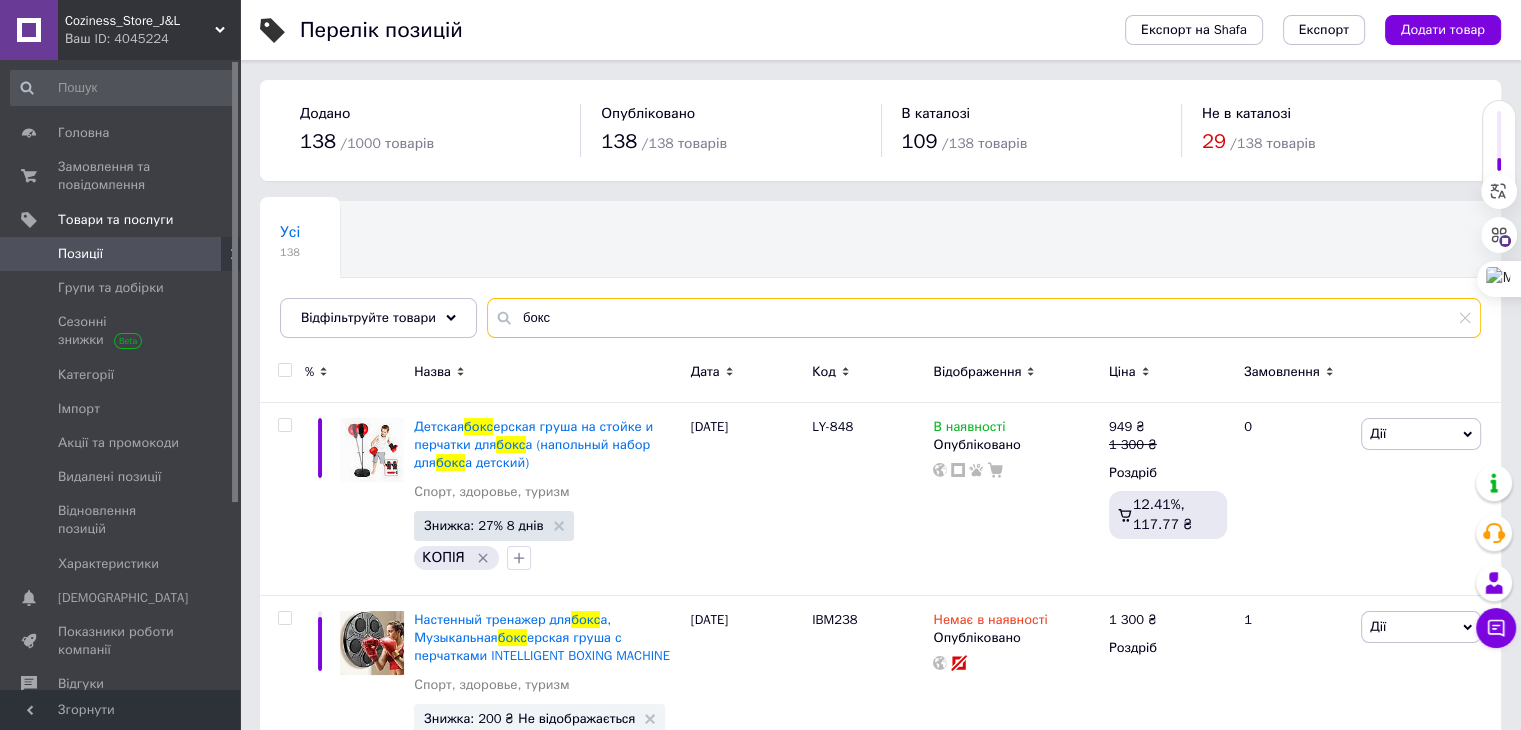 drag, startPoint x: 552, startPoint y: 314, endPoint x: 463, endPoint y: 269, distance: 99.72964 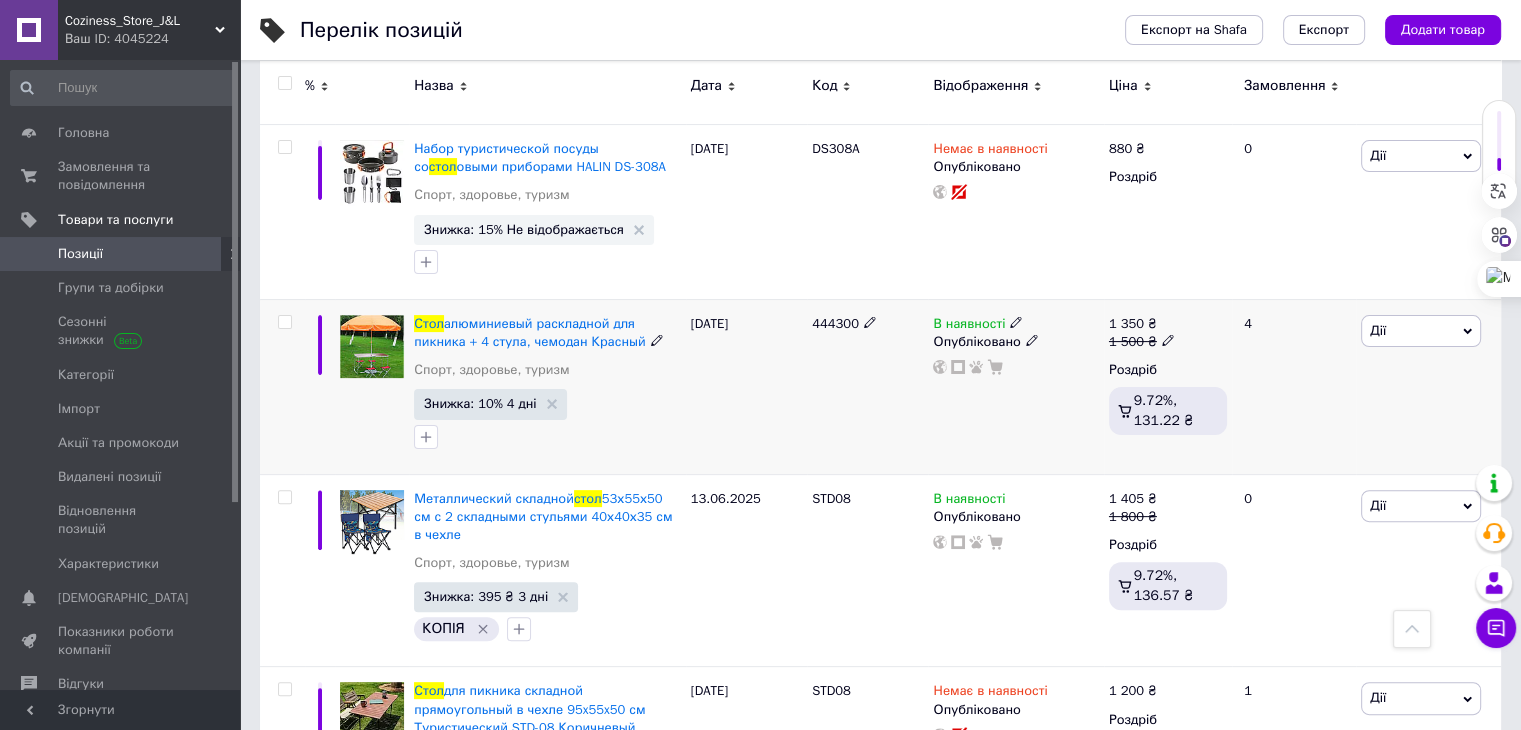 scroll, scrollTop: 619, scrollLeft: 0, axis: vertical 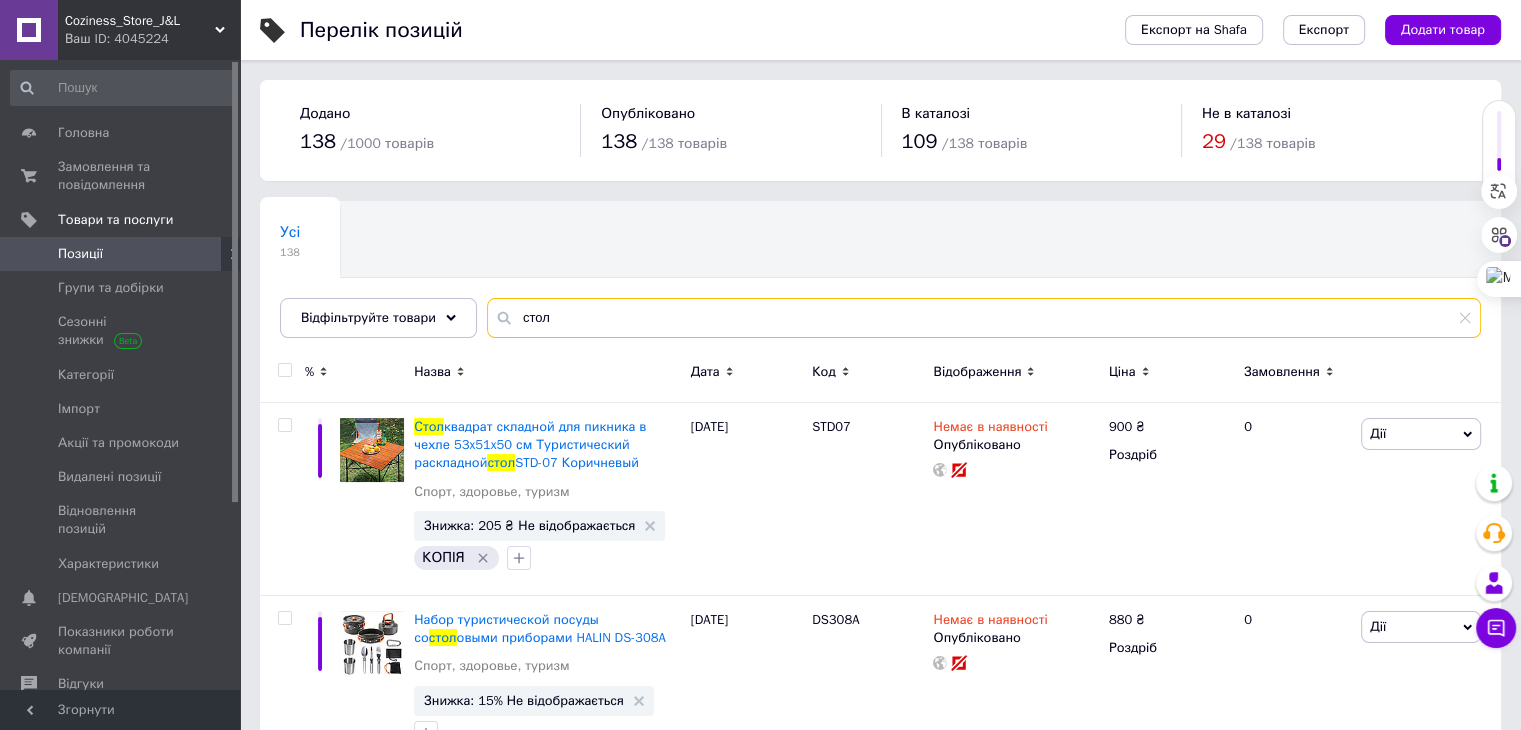 drag, startPoint x: 551, startPoint y: 305, endPoint x: 491, endPoint y: 287, distance: 62.641838 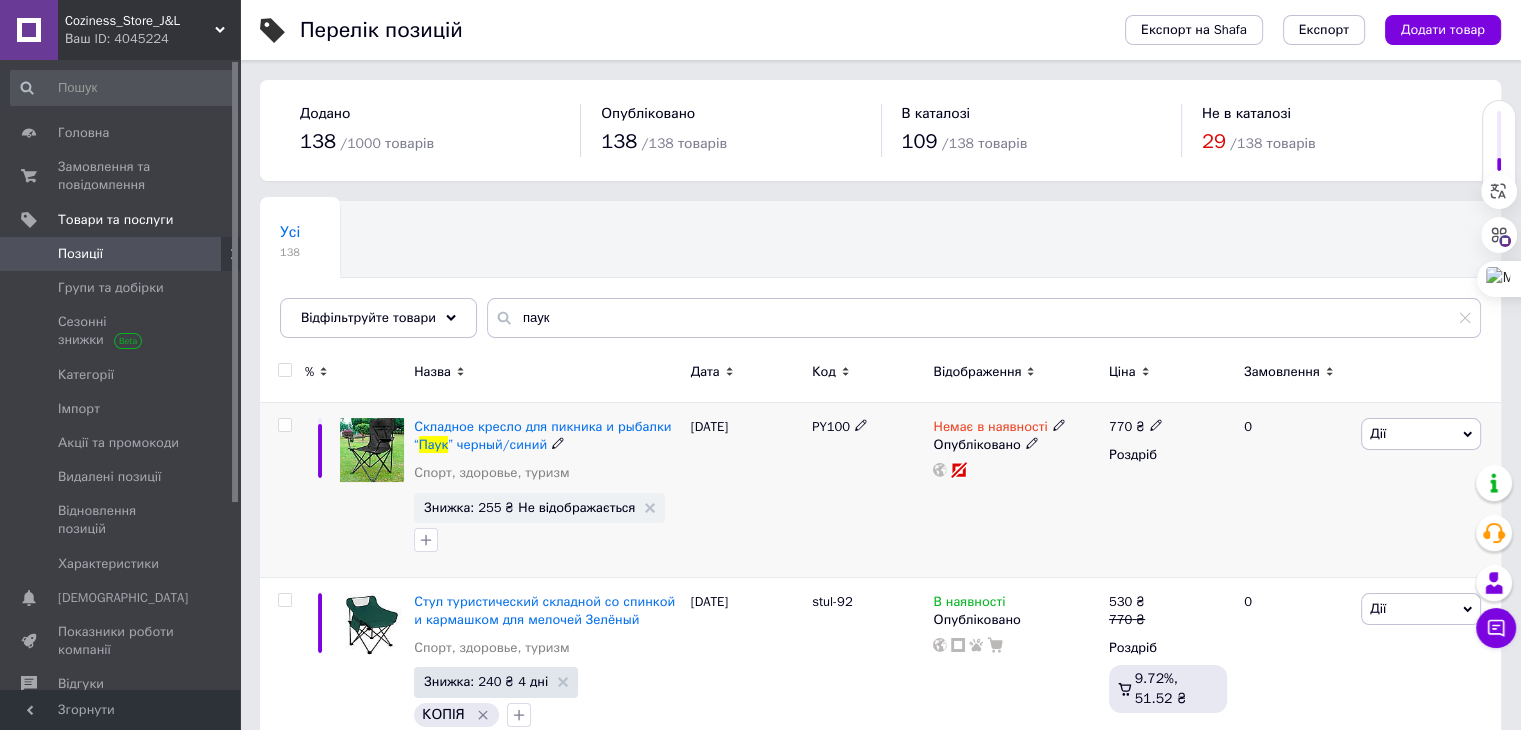 click 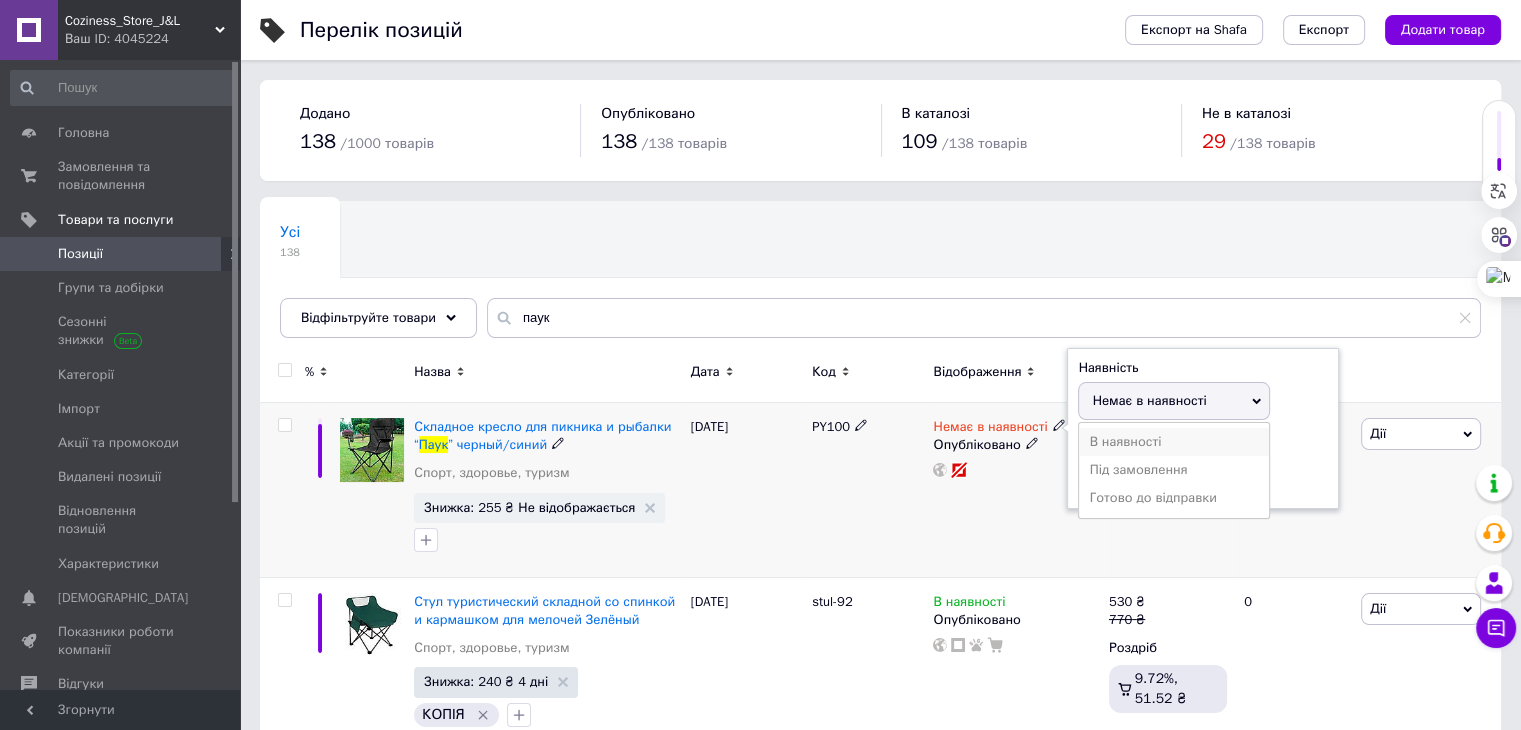click on "В наявності" at bounding box center (1174, 442) 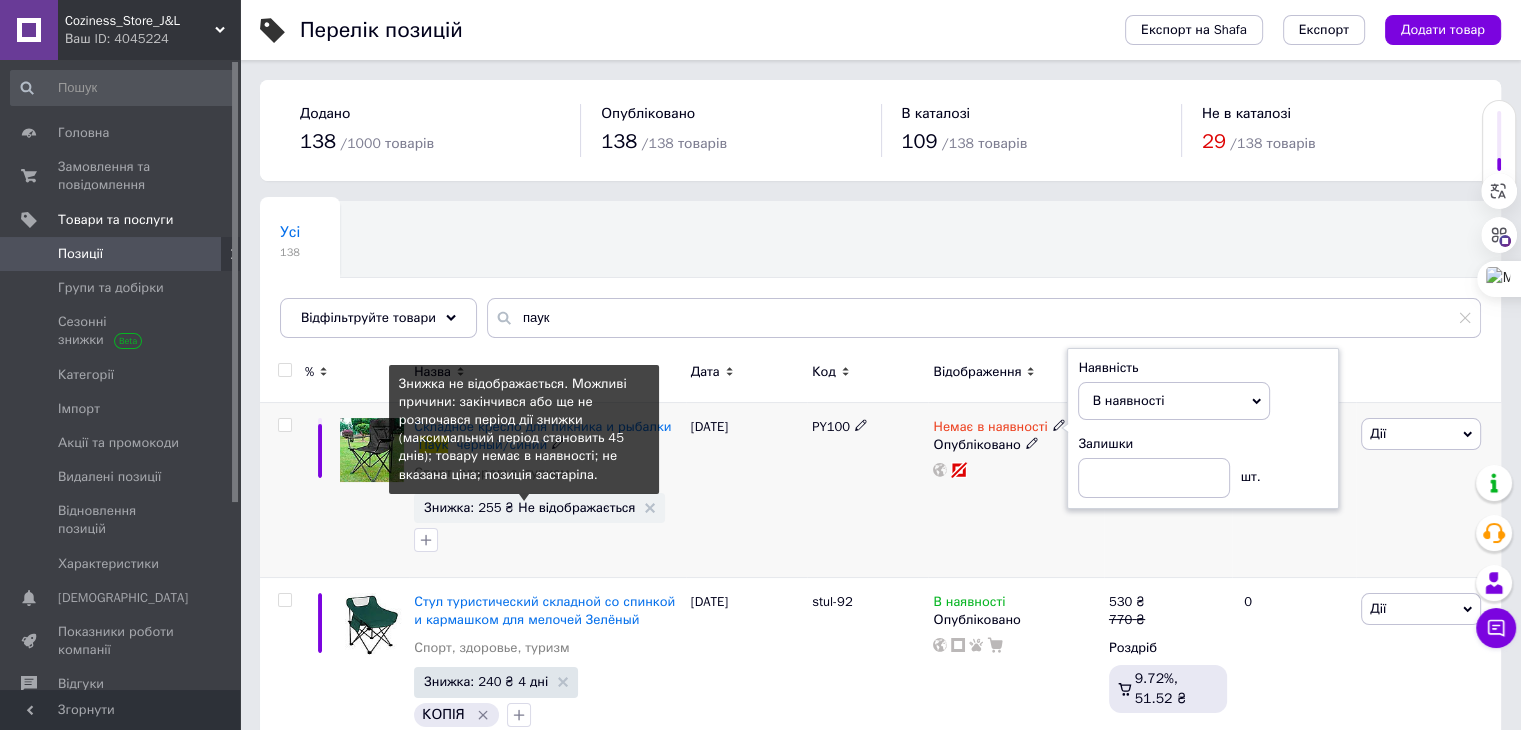 click on "Знижка: 255 ₴ Не відображається" at bounding box center (529, 507) 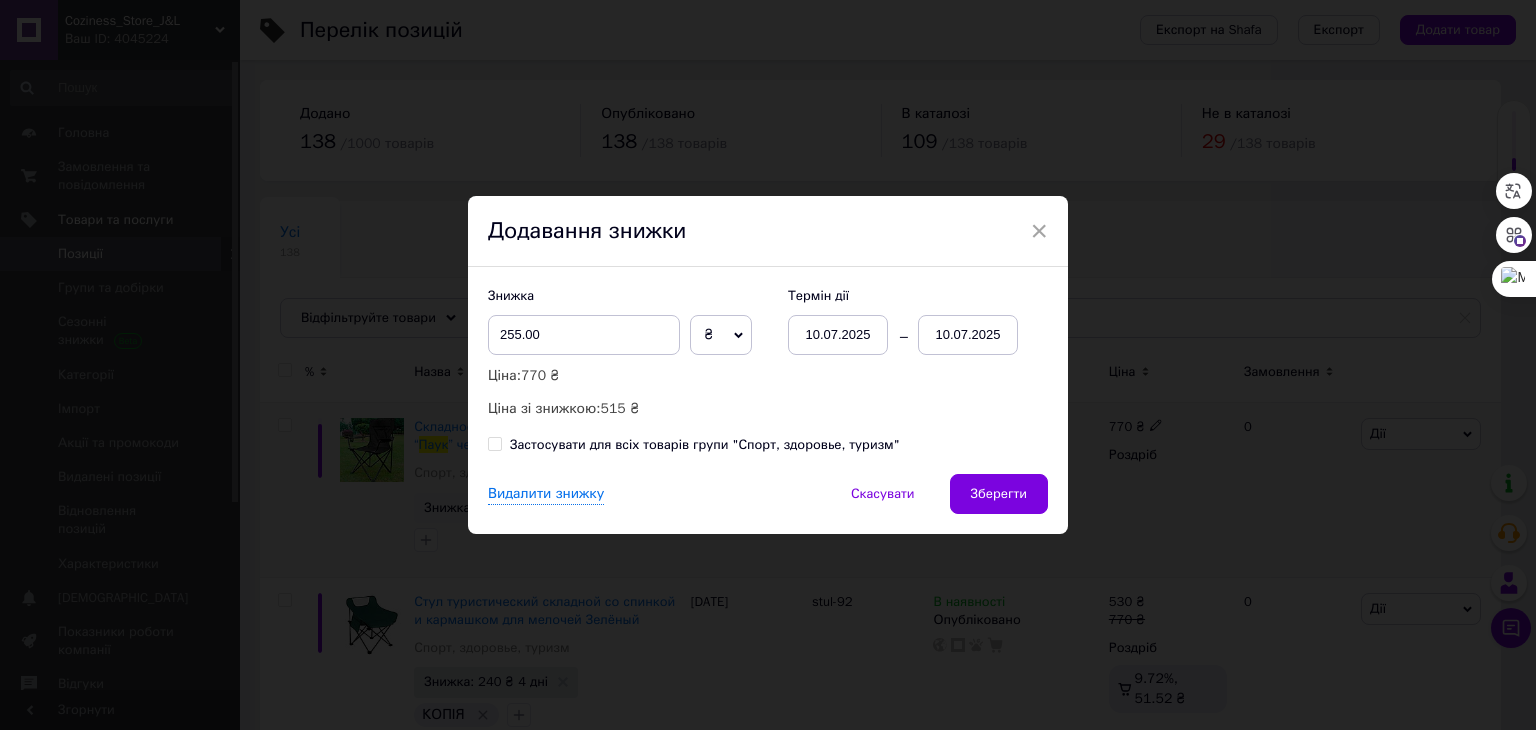 click on "10.07.2025" at bounding box center (968, 335) 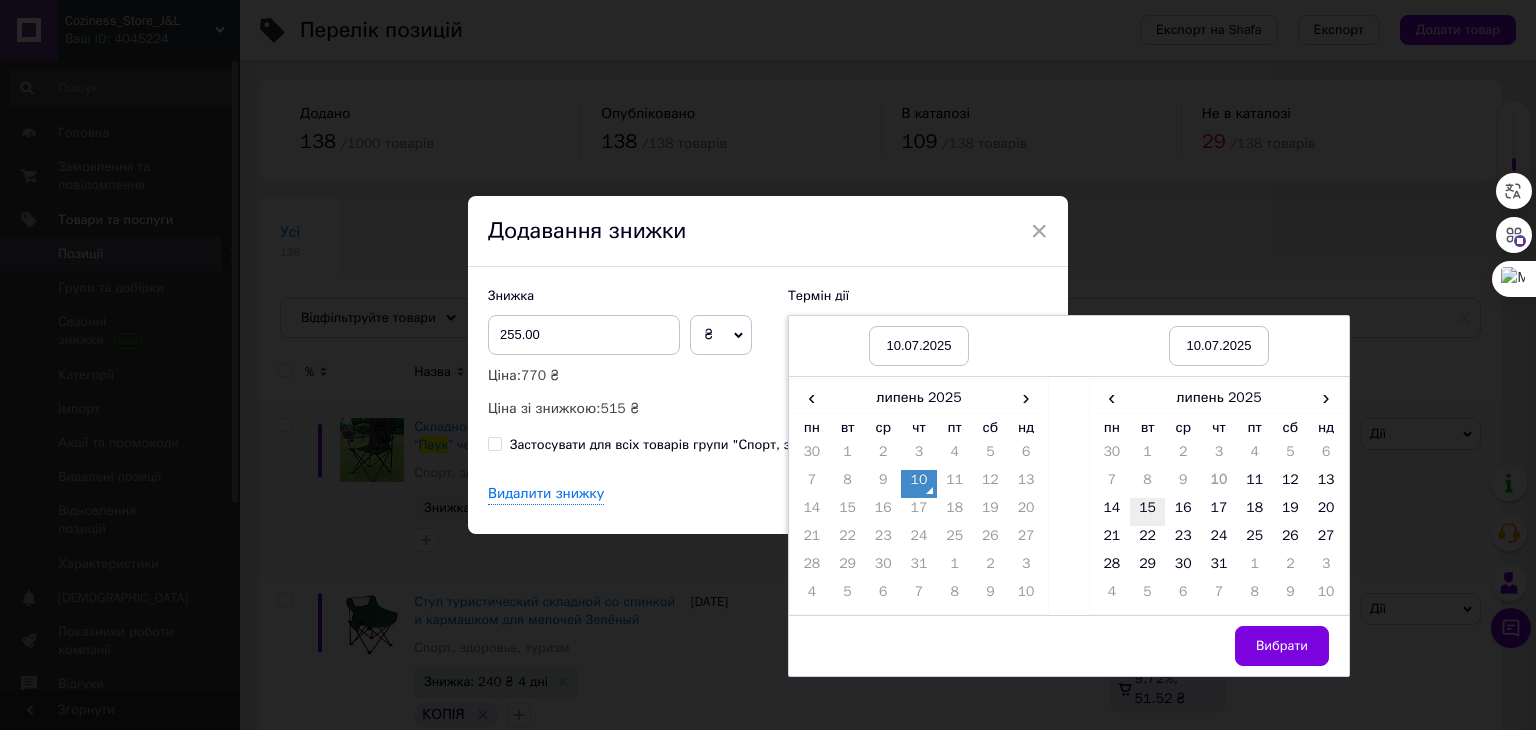 click on "15" at bounding box center [1148, 512] 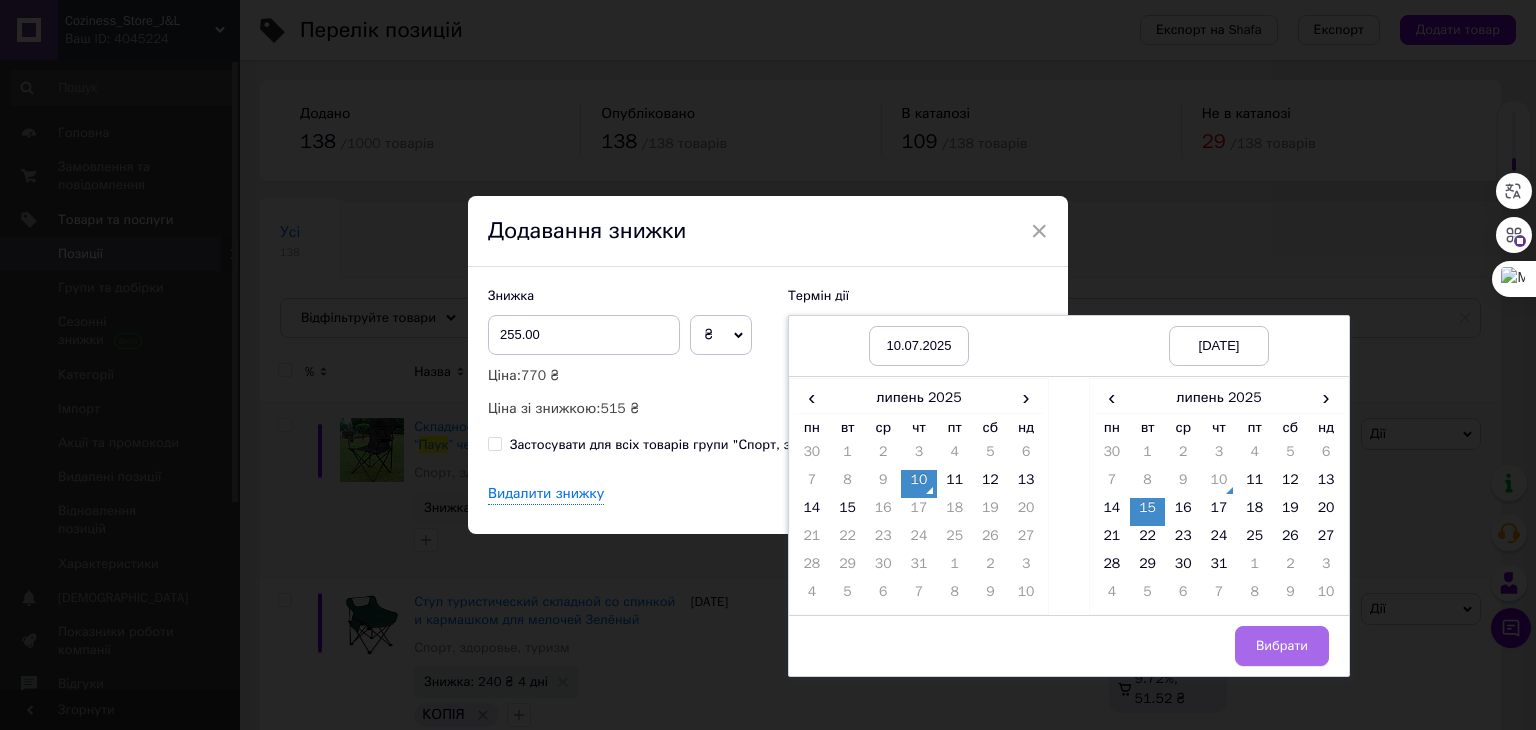 click on "Вибрати" at bounding box center [1282, 646] 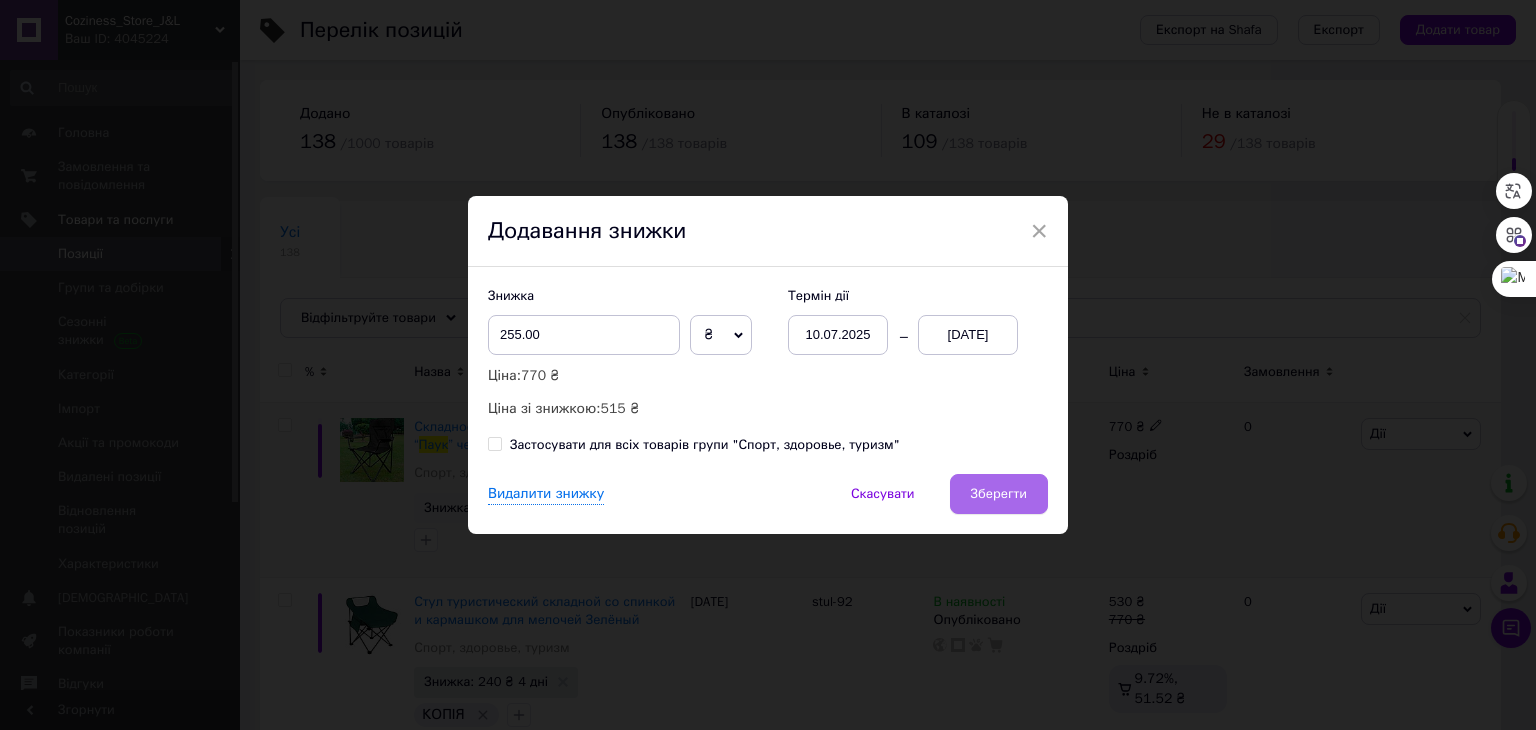 click on "Зберегти" at bounding box center [999, 494] 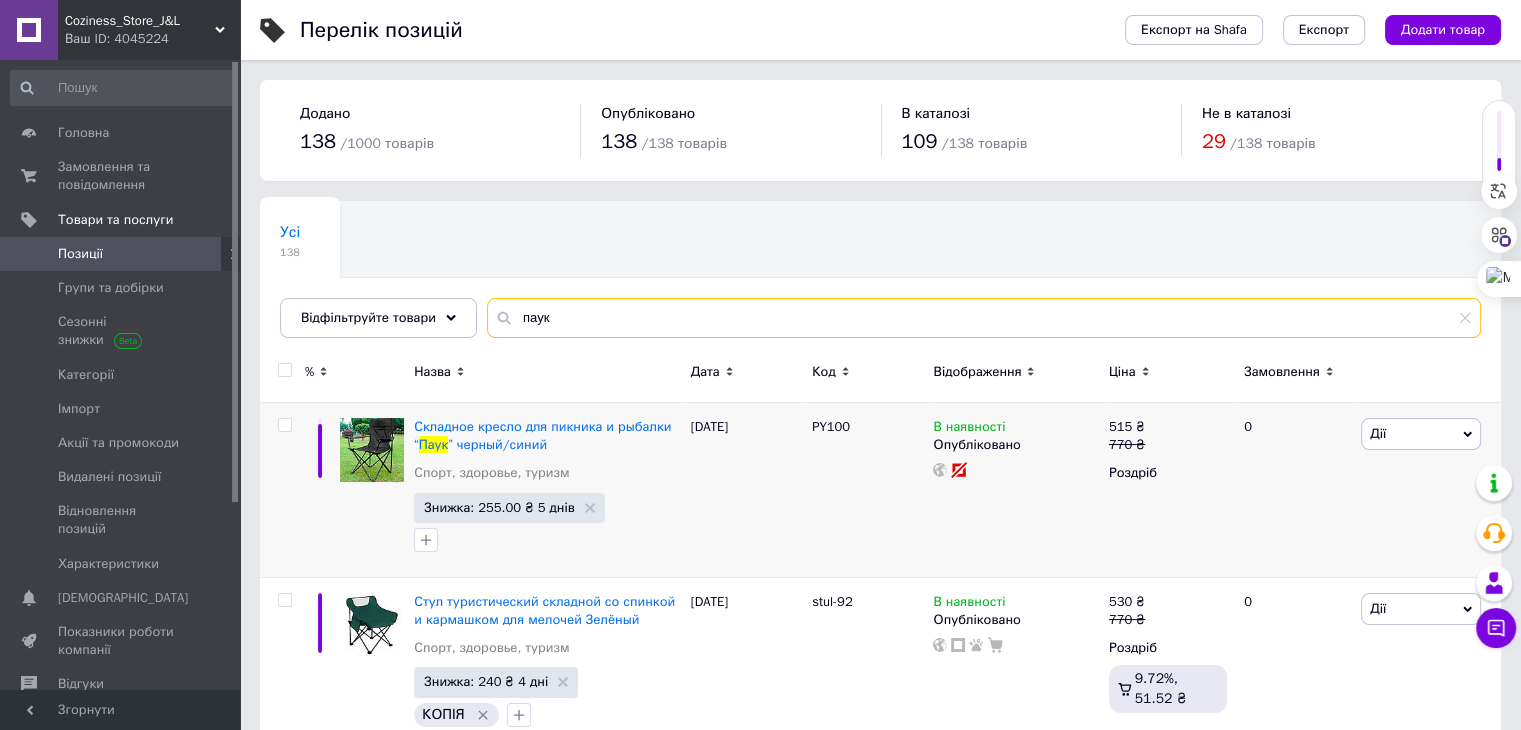 drag, startPoint x: 628, startPoint y: 322, endPoint x: 472, endPoint y: 309, distance: 156.54073 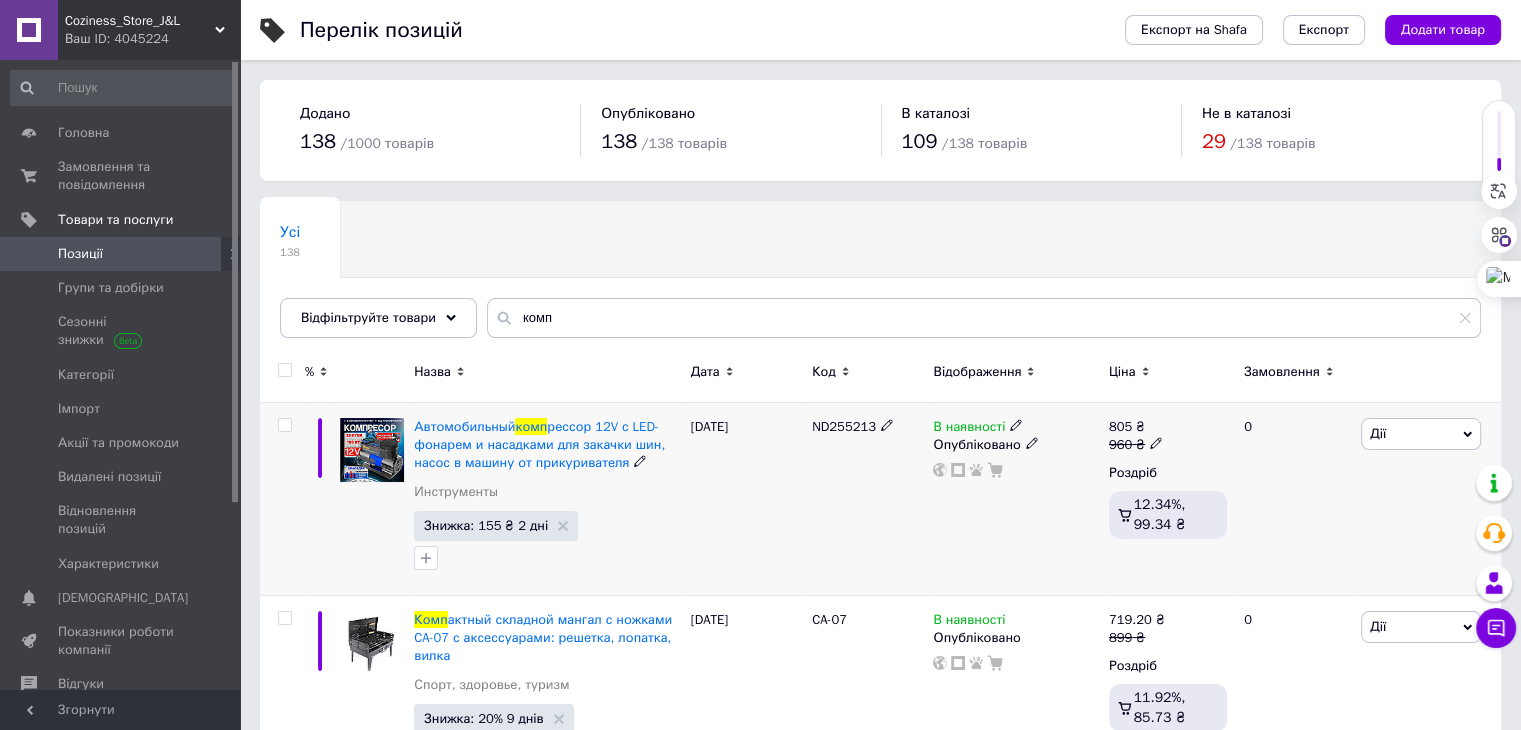 click 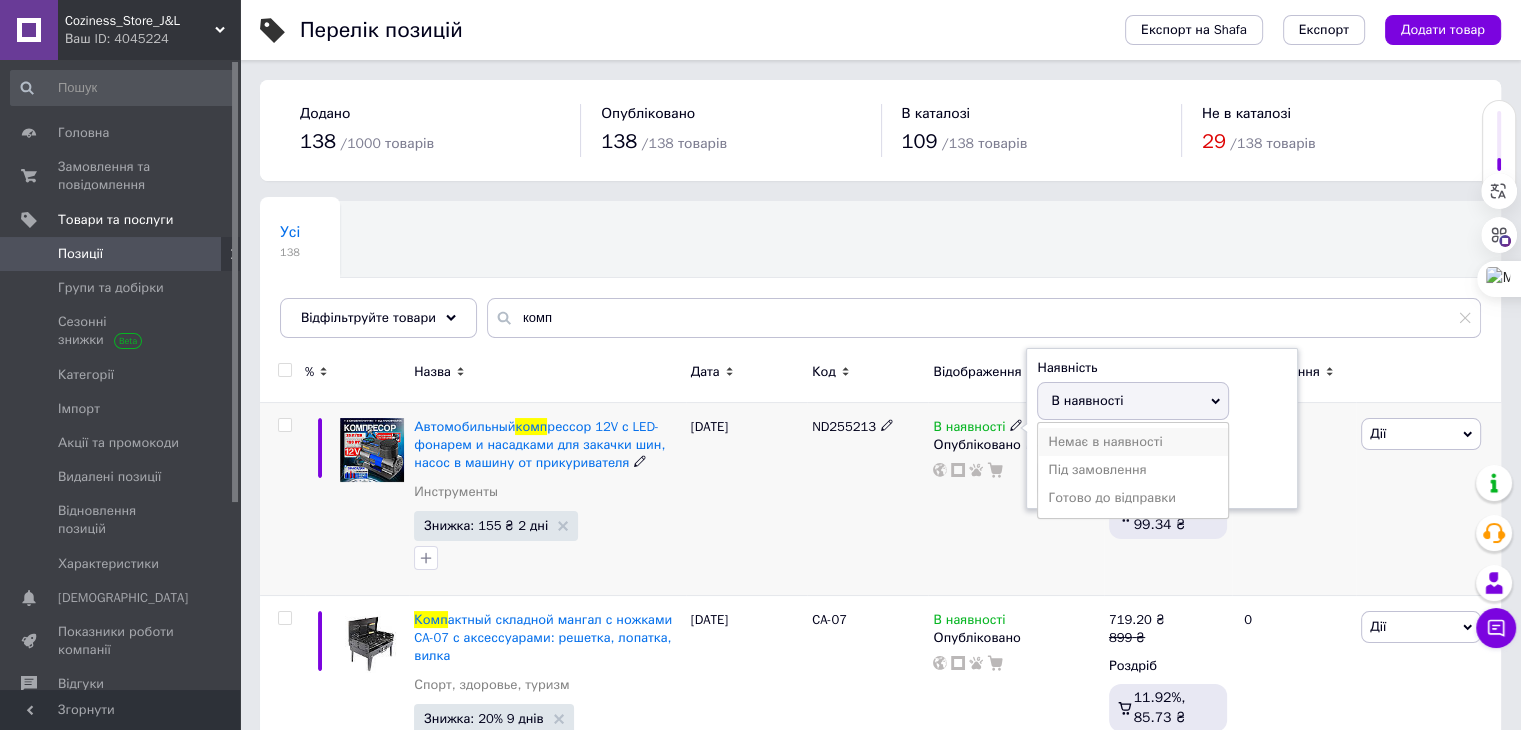 click on "Немає в наявності" at bounding box center (1133, 442) 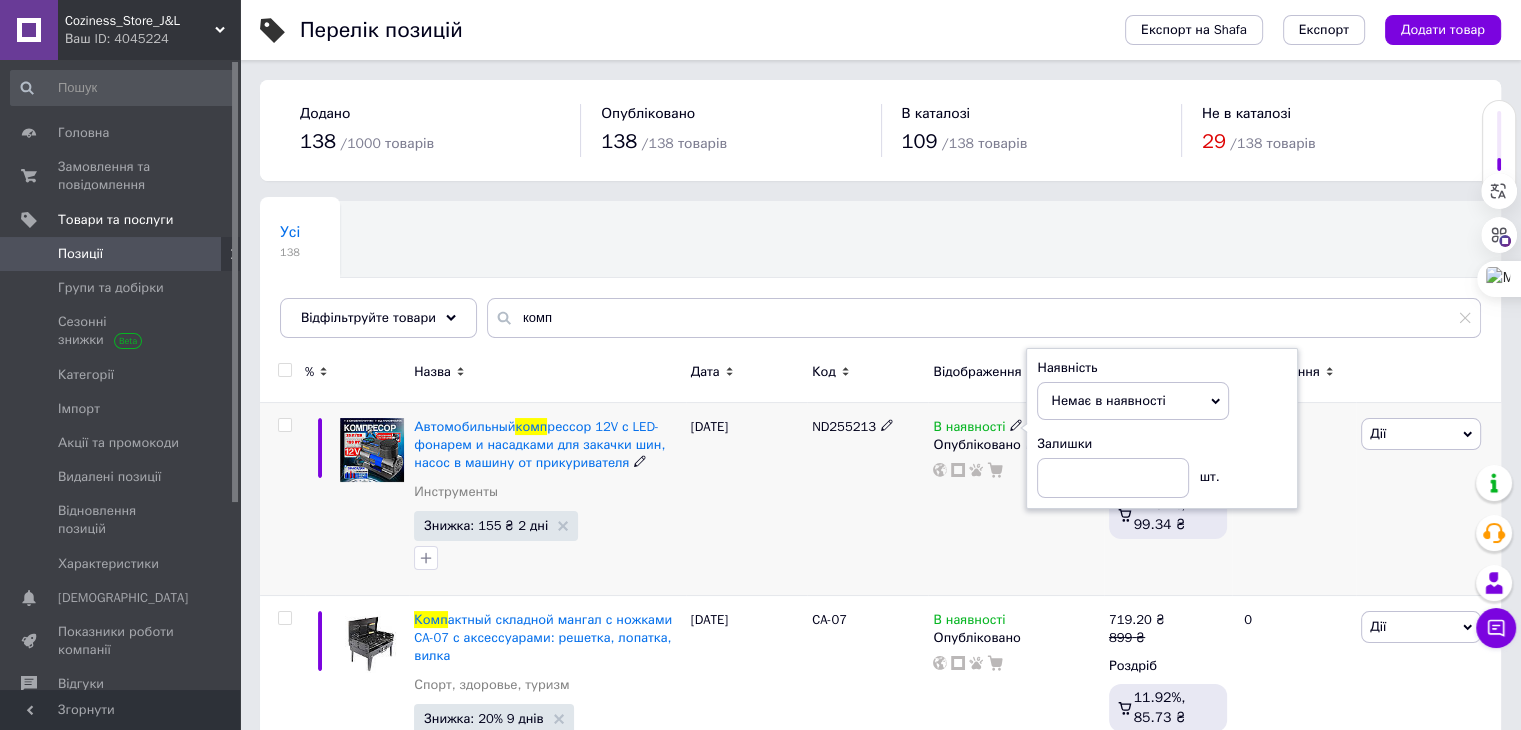 click on "ND255213" at bounding box center [867, 499] 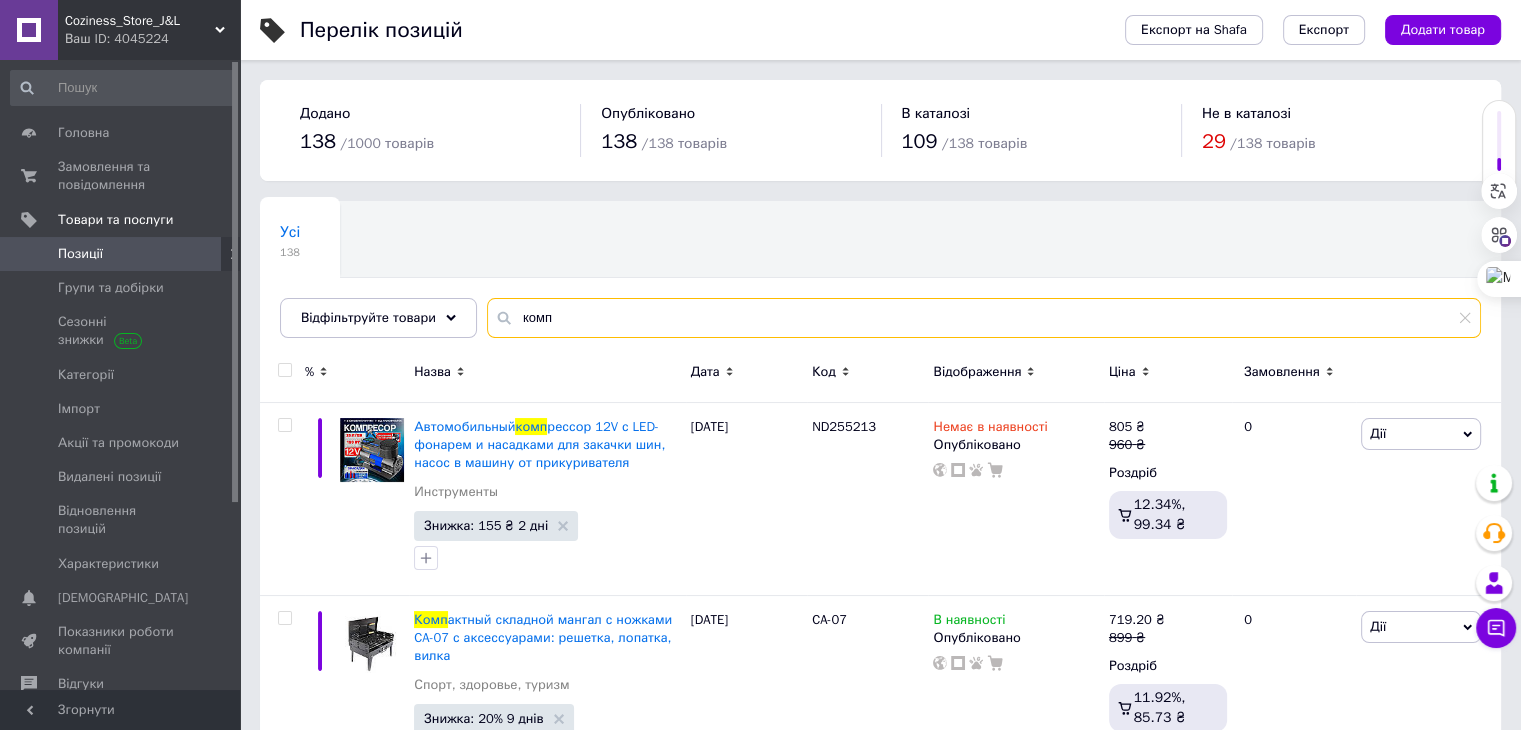 drag, startPoint x: 609, startPoint y: 326, endPoint x: 498, endPoint y: 336, distance: 111.44954 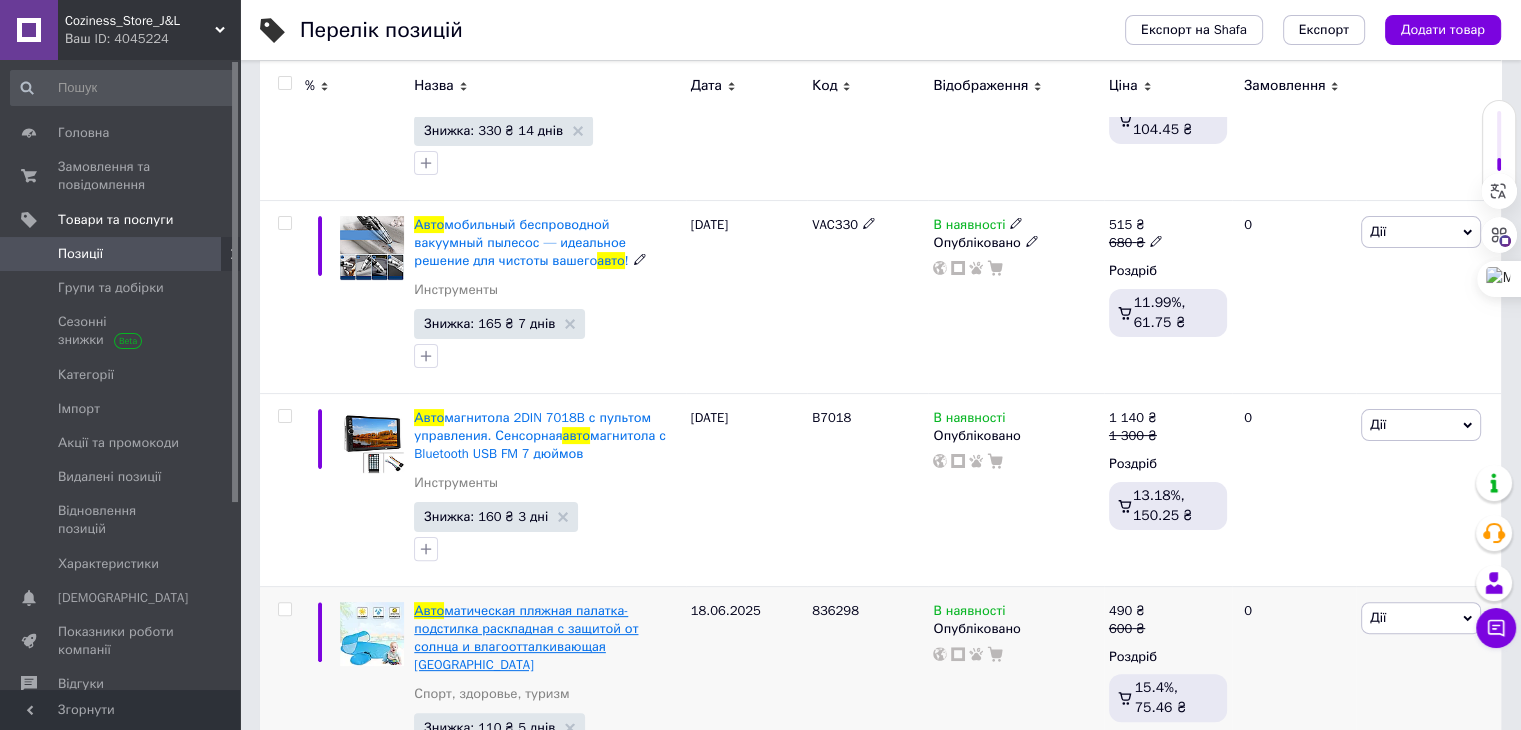 scroll, scrollTop: 600, scrollLeft: 0, axis: vertical 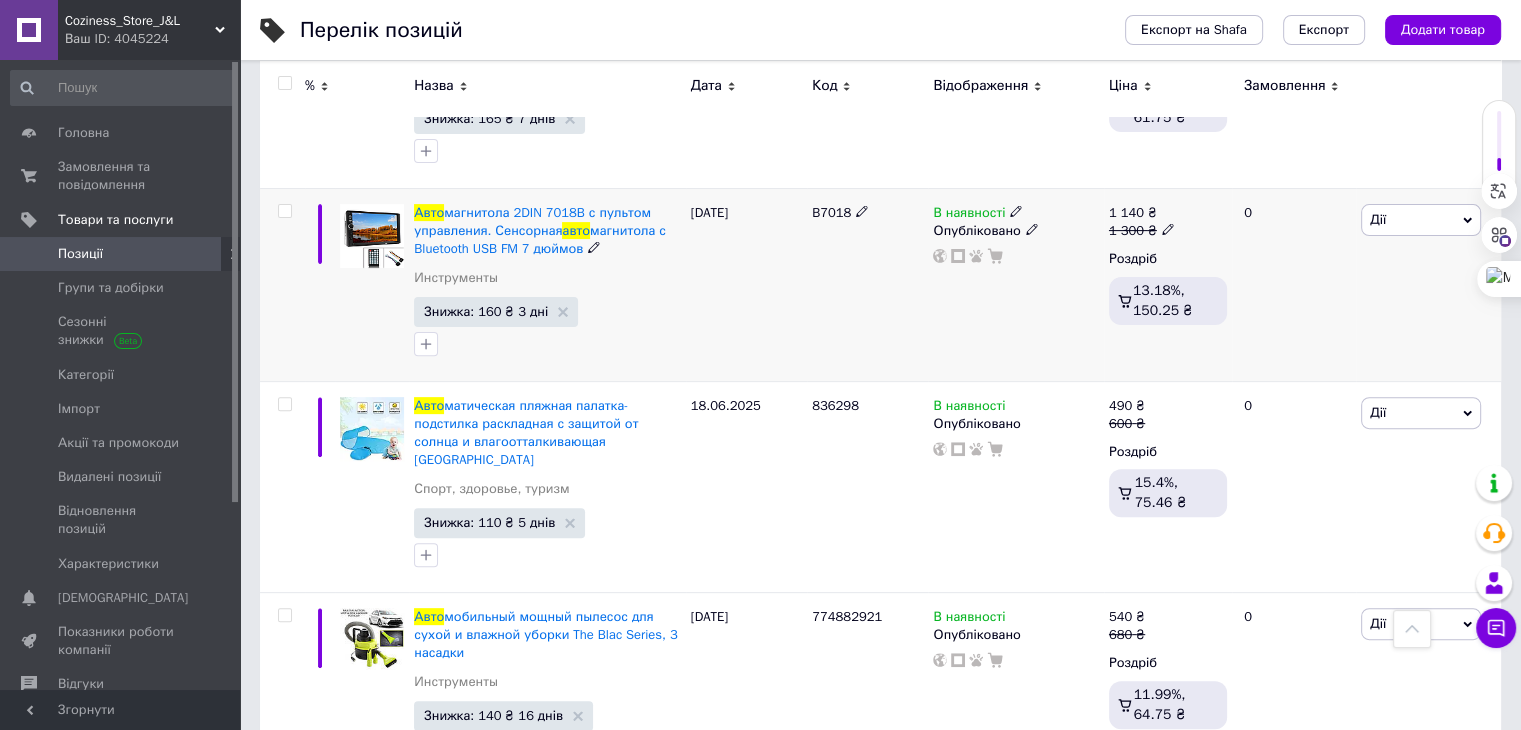 click on "В наявності" at bounding box center (1015, 213) 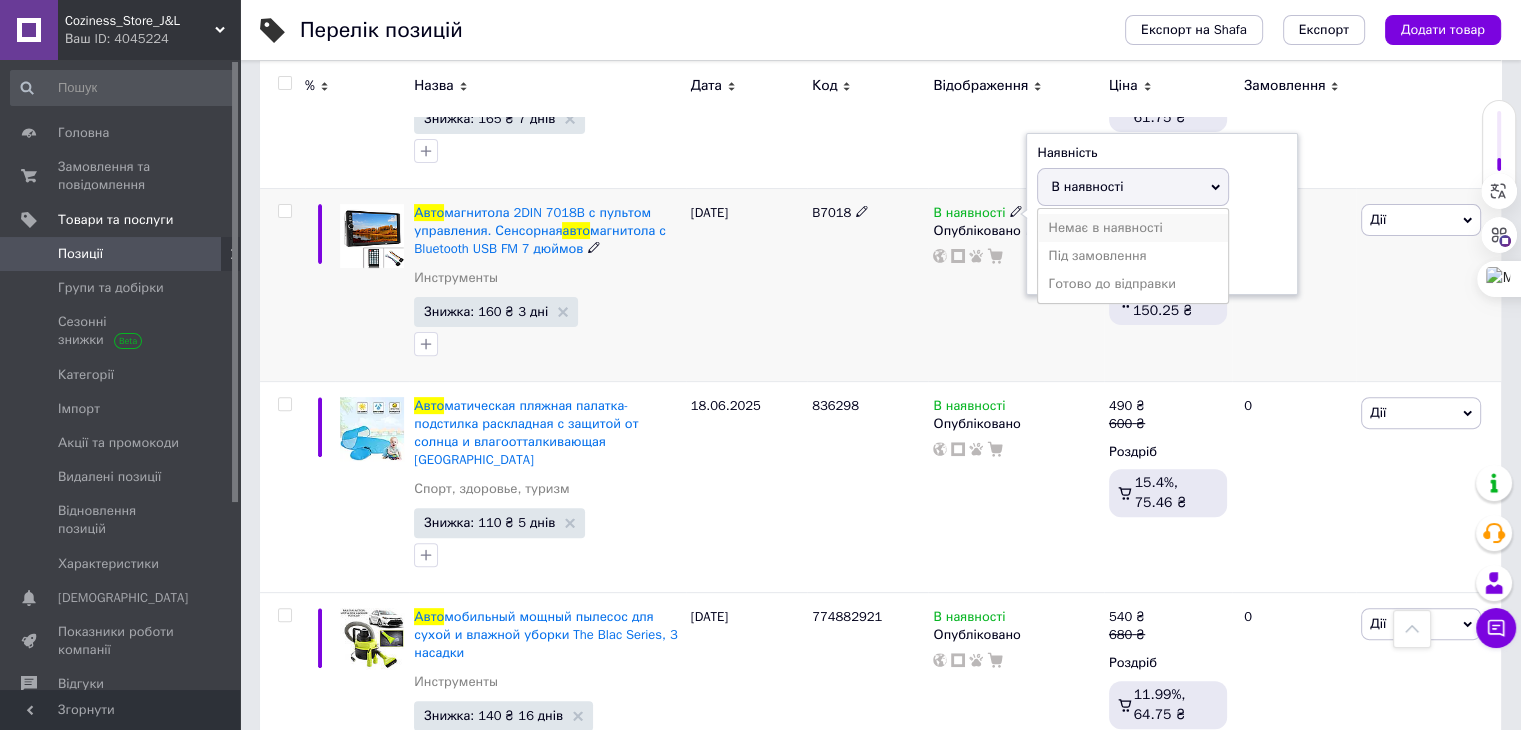 click on "Немає в наявності" at bounding box center [1133, 228] 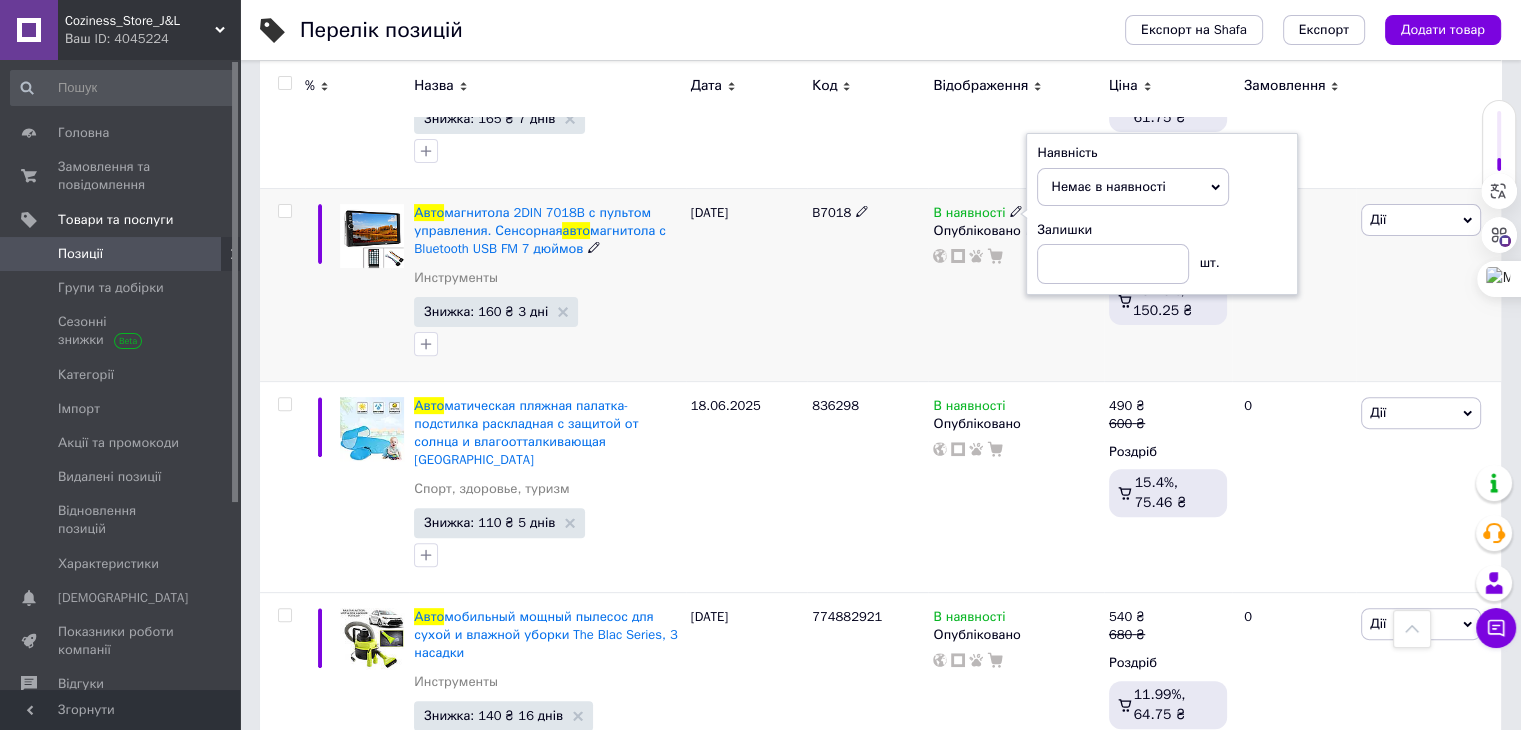 click on "В наявності Наявність Немає в наявності В наявності Під замовлення Готово до відправки Залишки шт. Опубліковано" at bounding box center [1015, 284] 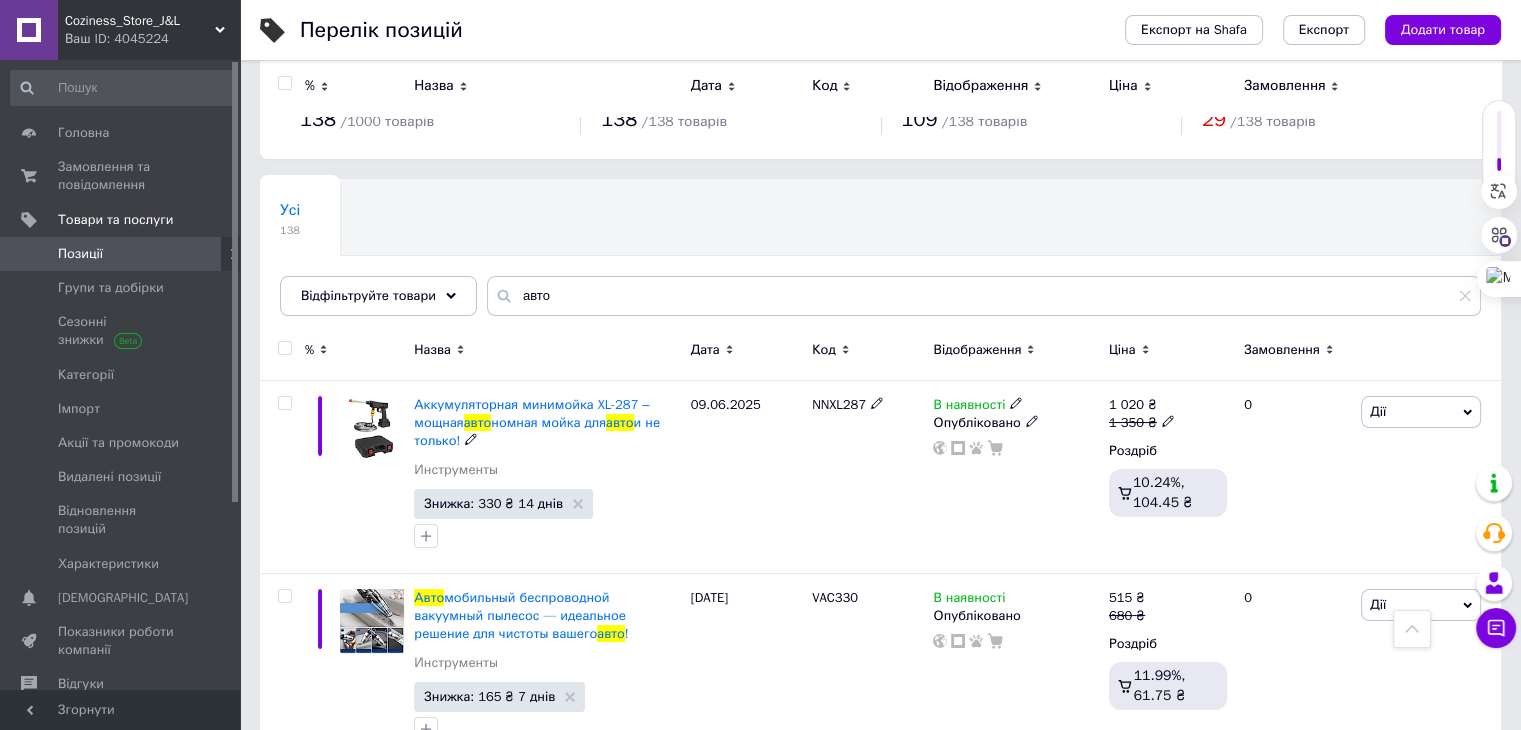 scroll, scrollTop: 0, scrollLeft: 0, axis: both 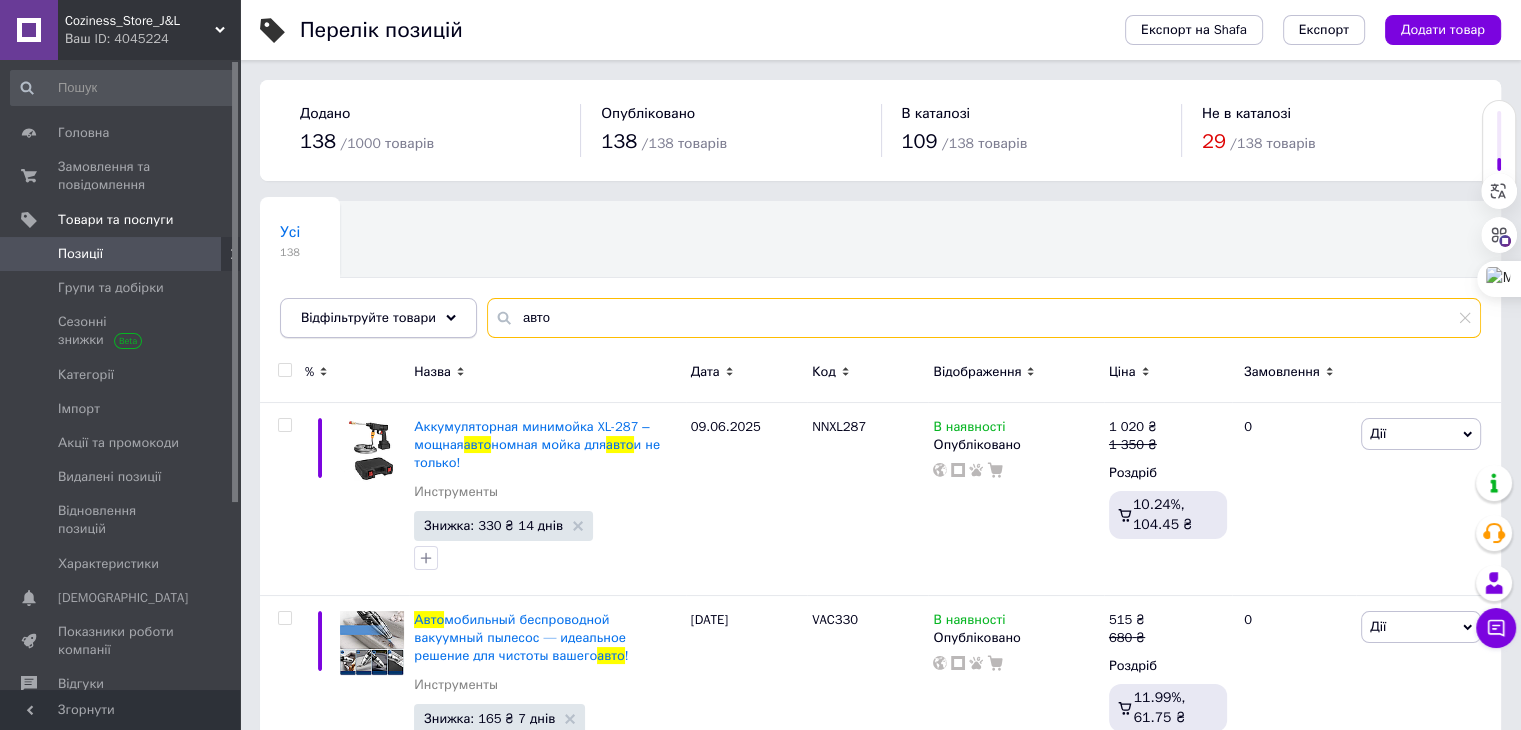 drag, startPoint x: 565, startPoint y: 317, endPoint x: 460, endPoint y: 321, distance: 105.076164 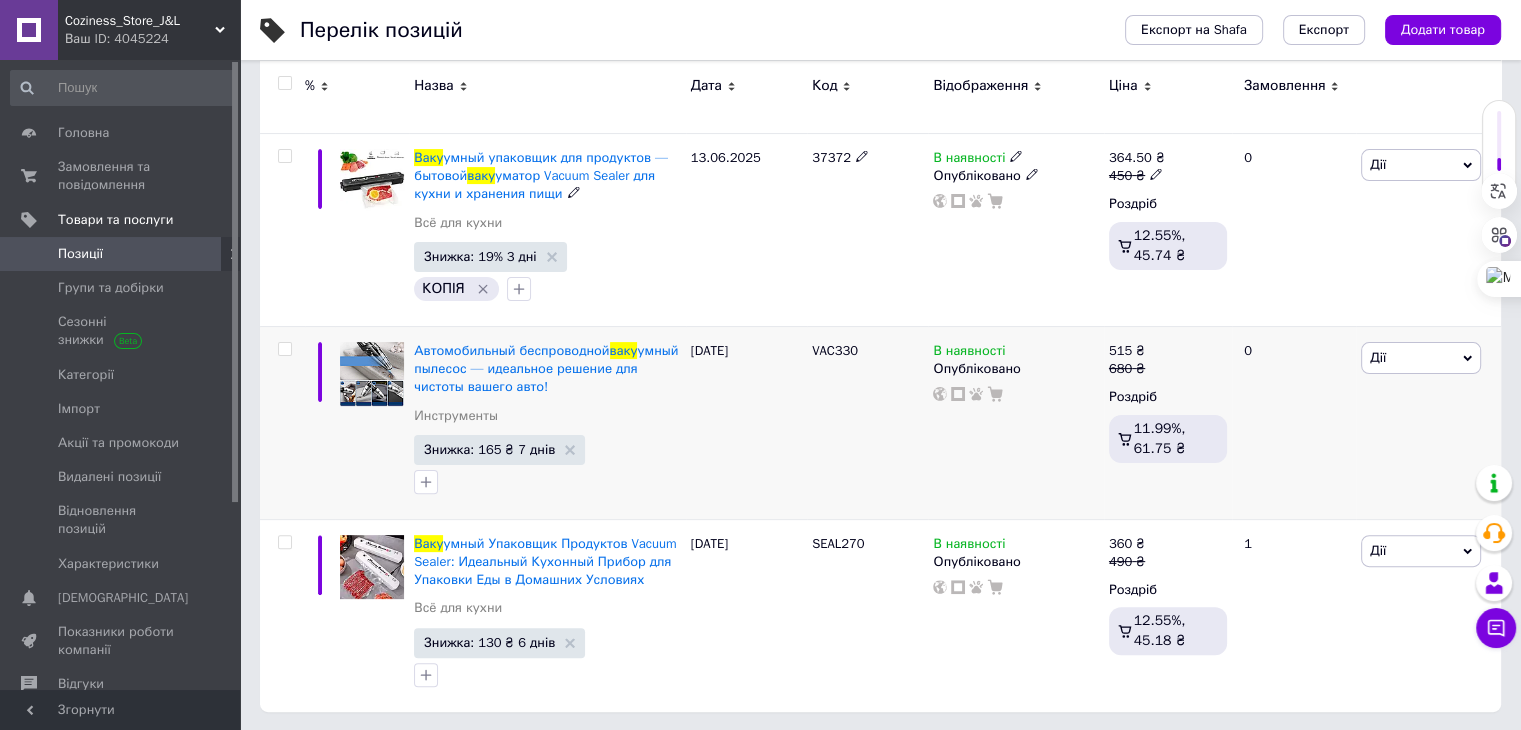 scroll, scrollTop: 463, scrollLeft: 0, axis: vertical 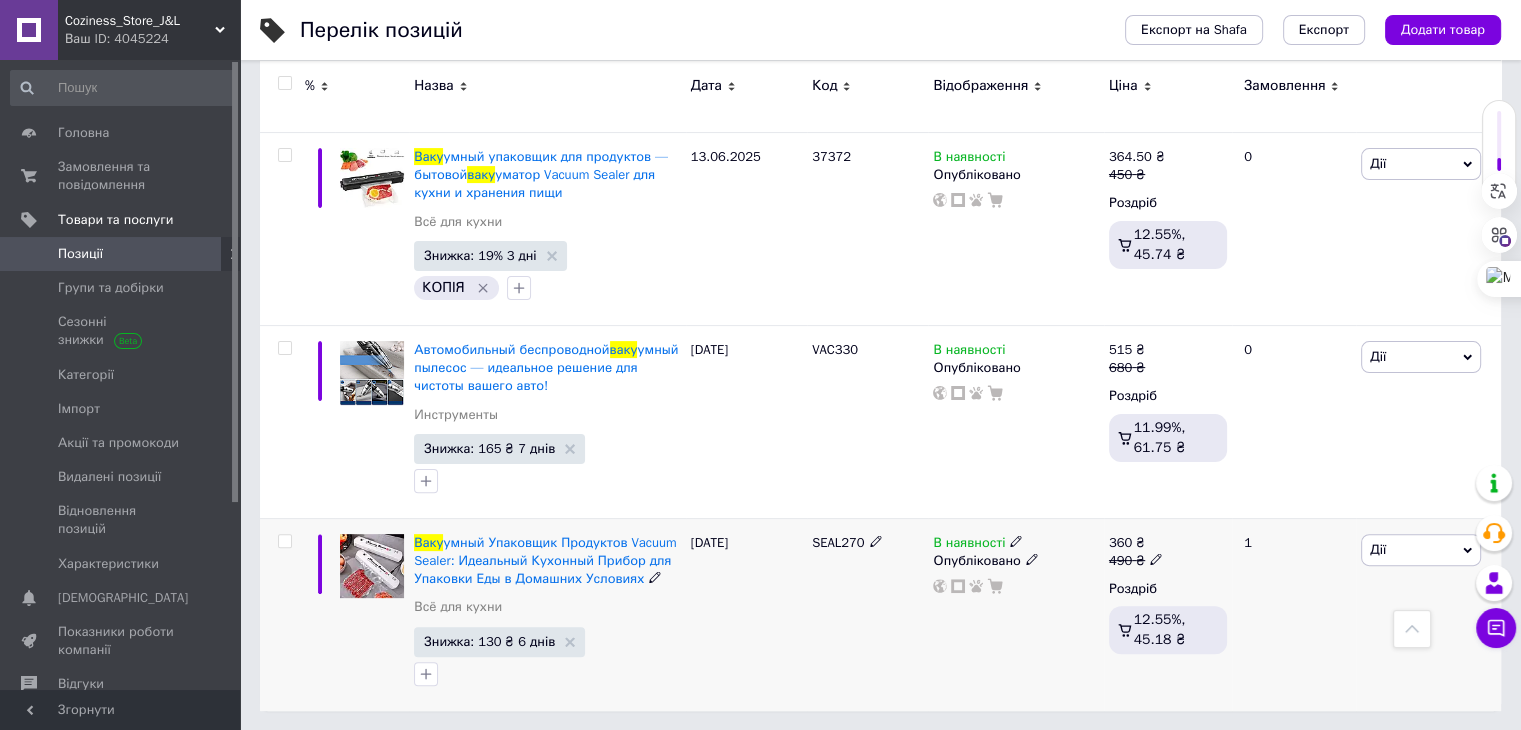 type on "ваку" 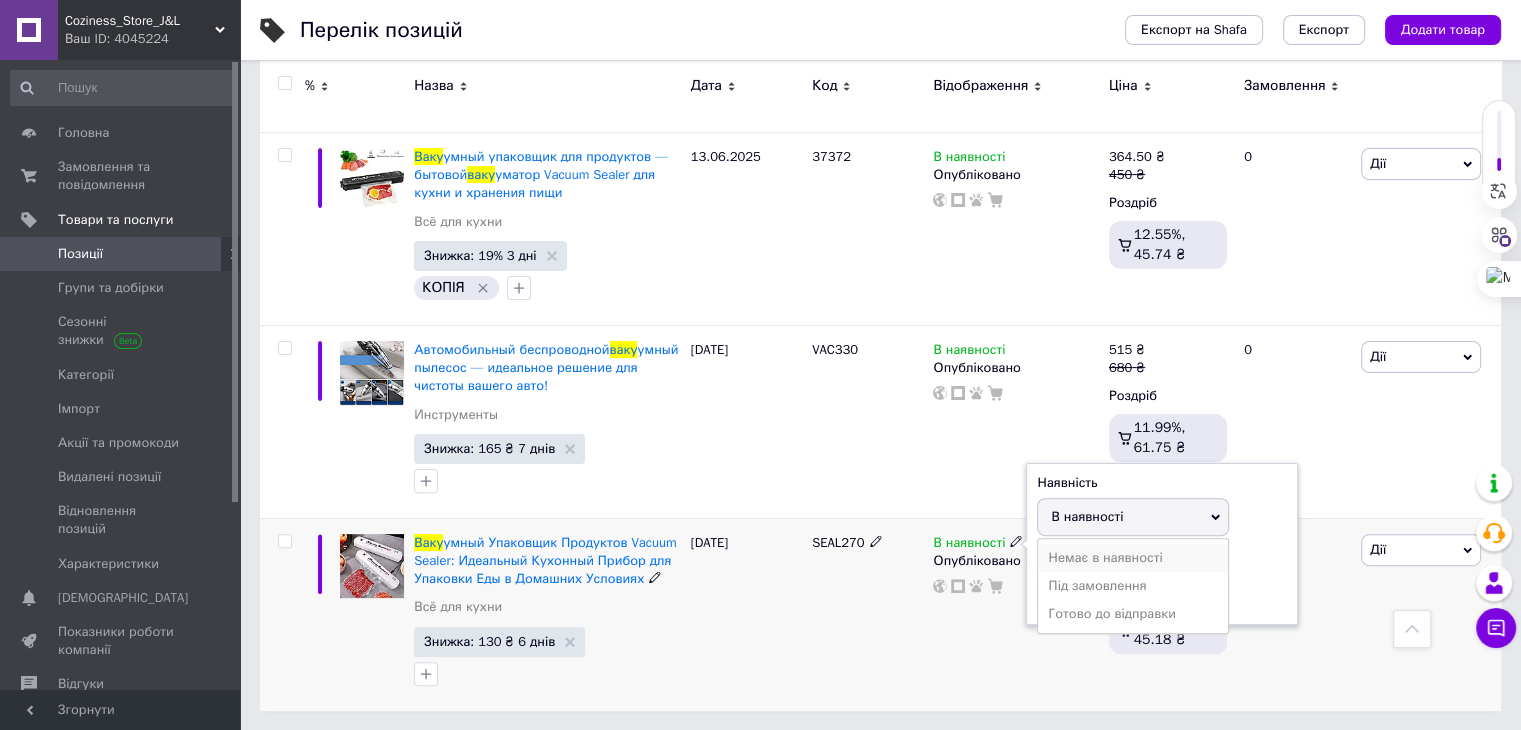 click on "Немає в наявності" at bounding box center [1133, 558] 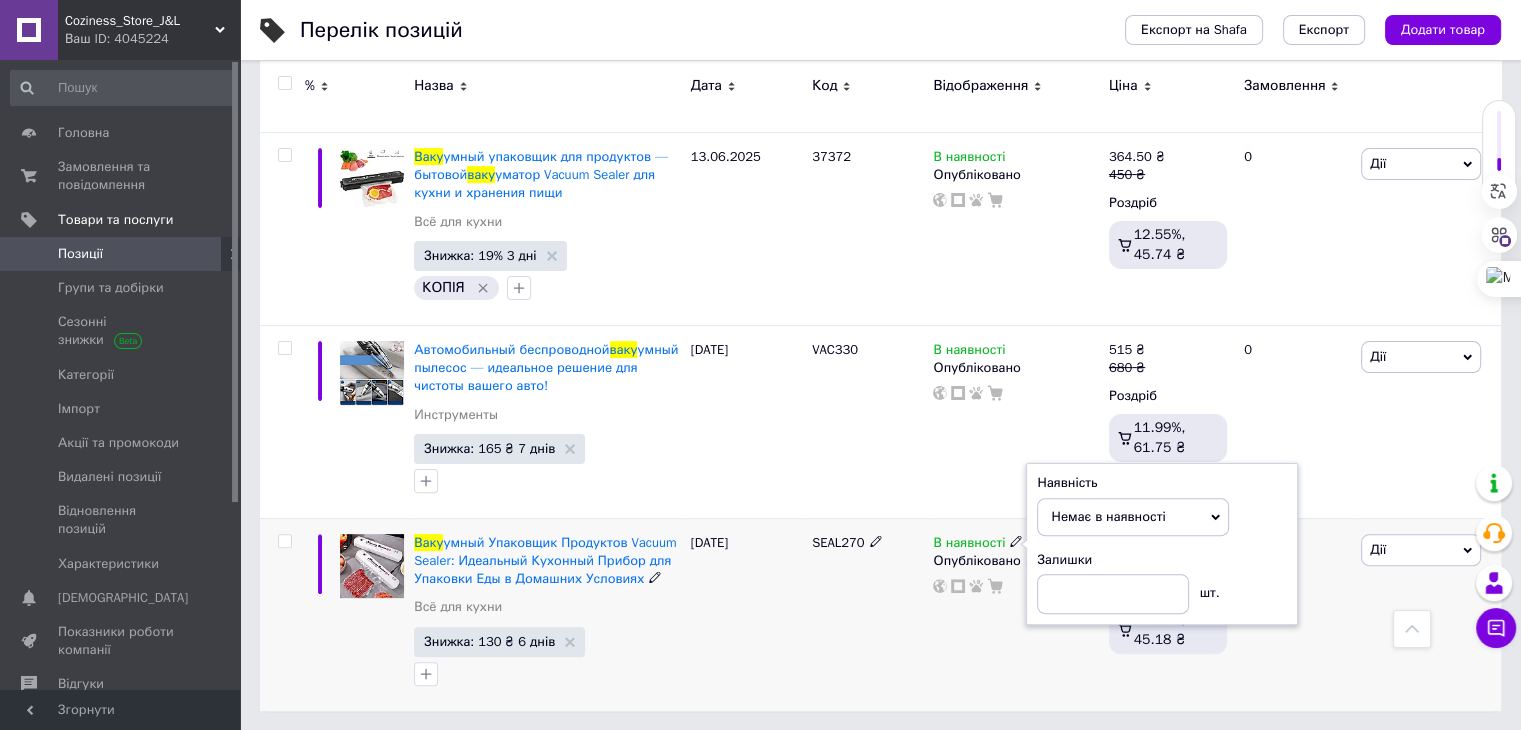 click on "SEAL270" at bounding box center [867, 614] 